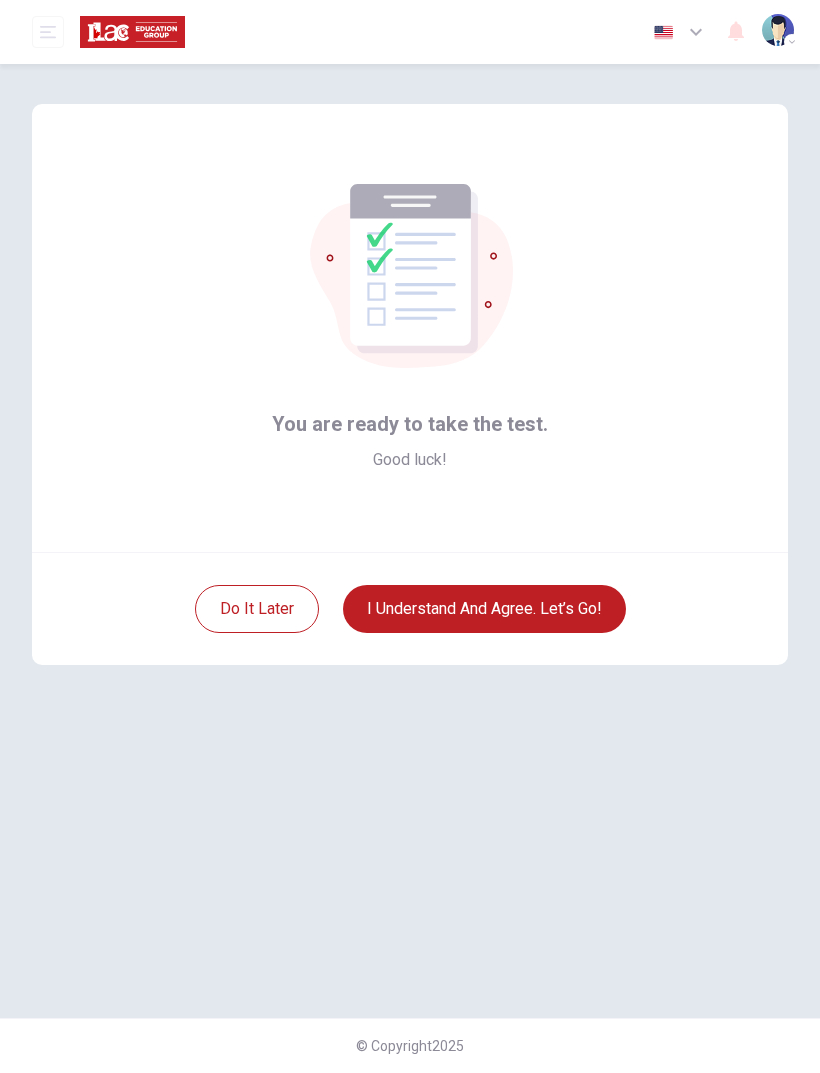 scroll, scrollTop: 0, scrollLeft: 0, axis: both 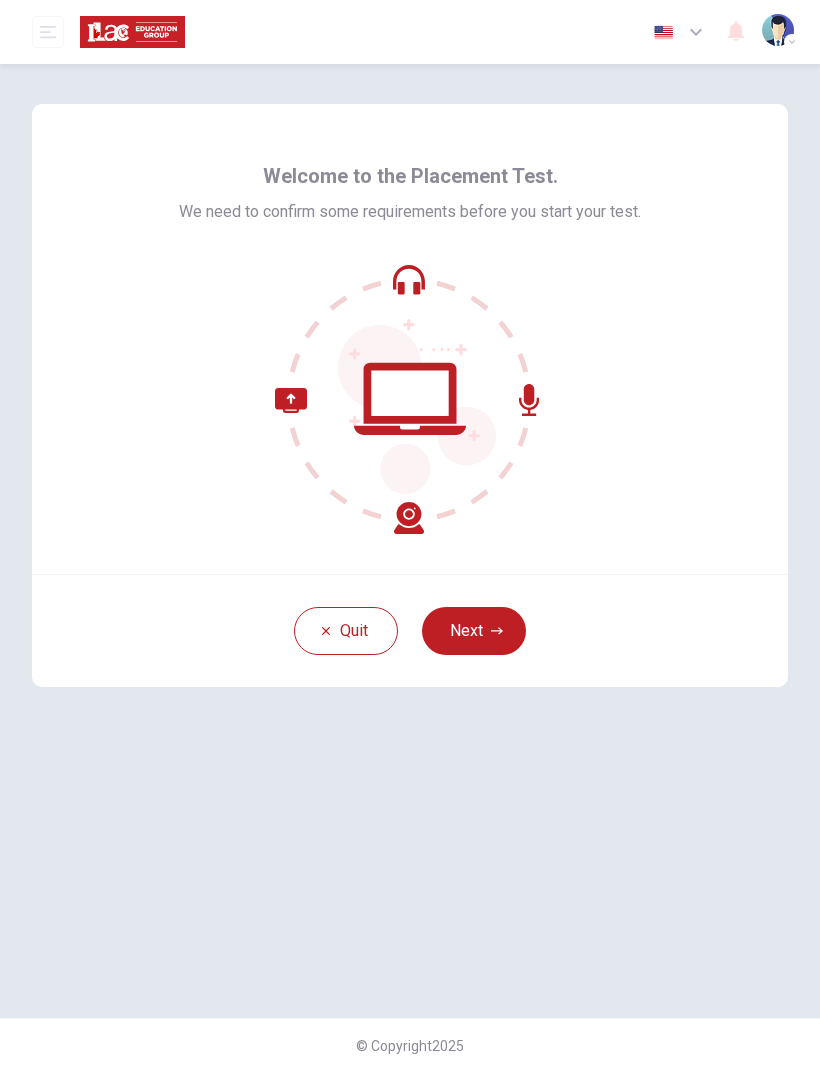 click on "Next" at bounding box center [474, 631] 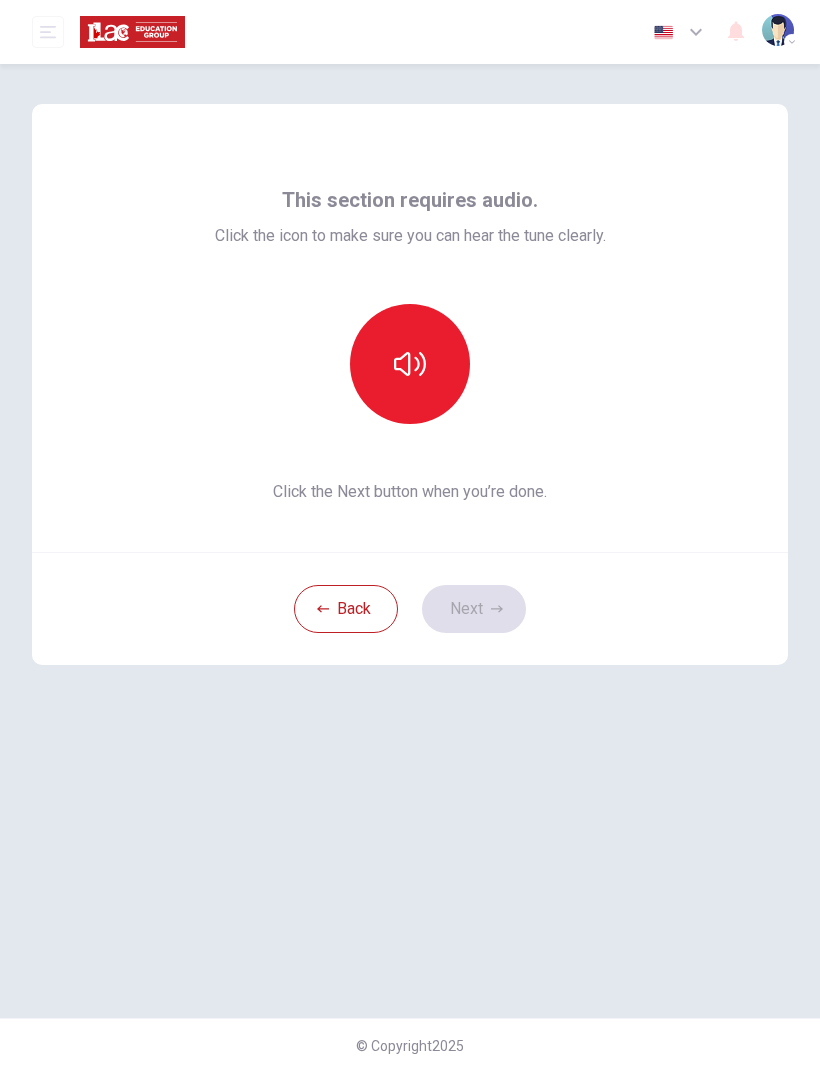 click 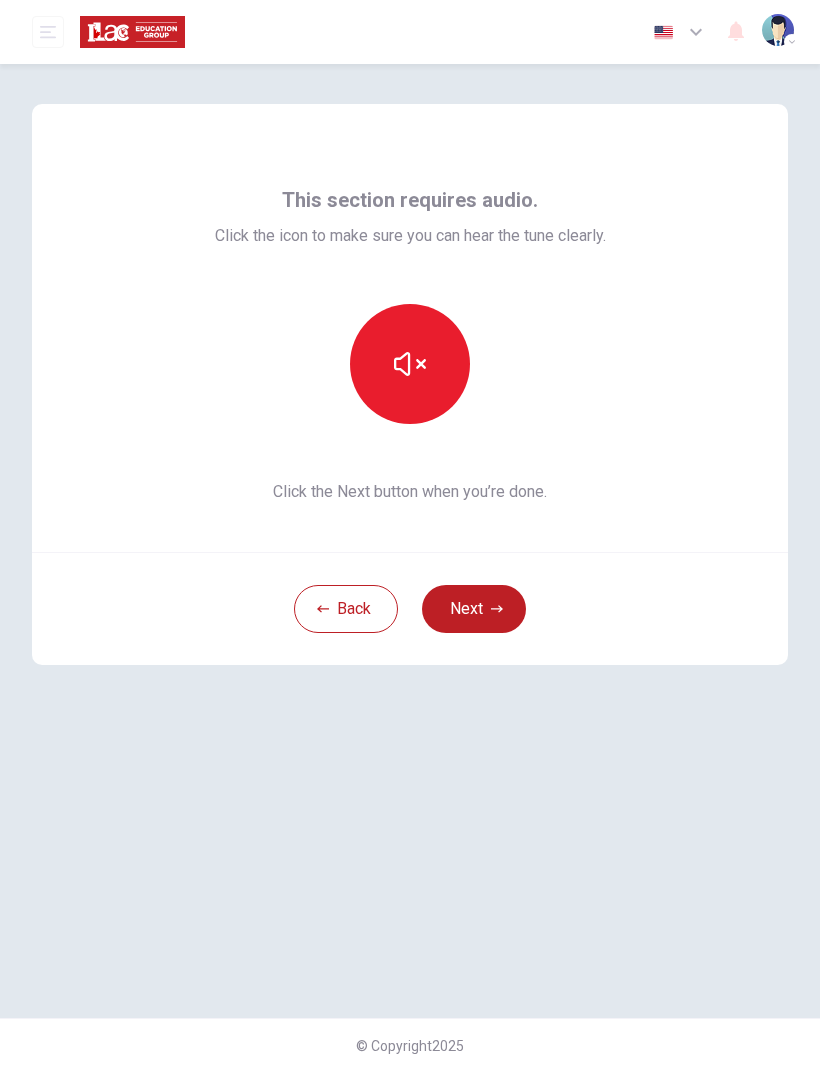 click 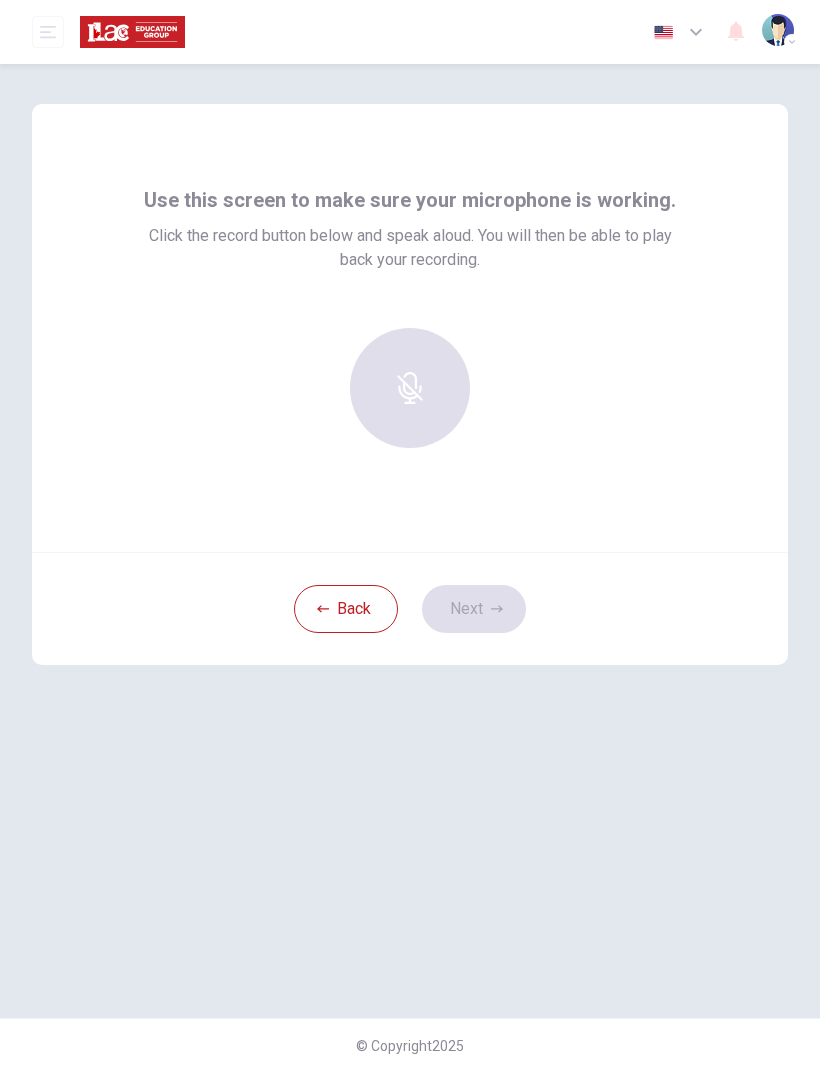 click at bounding box center (410, 388) 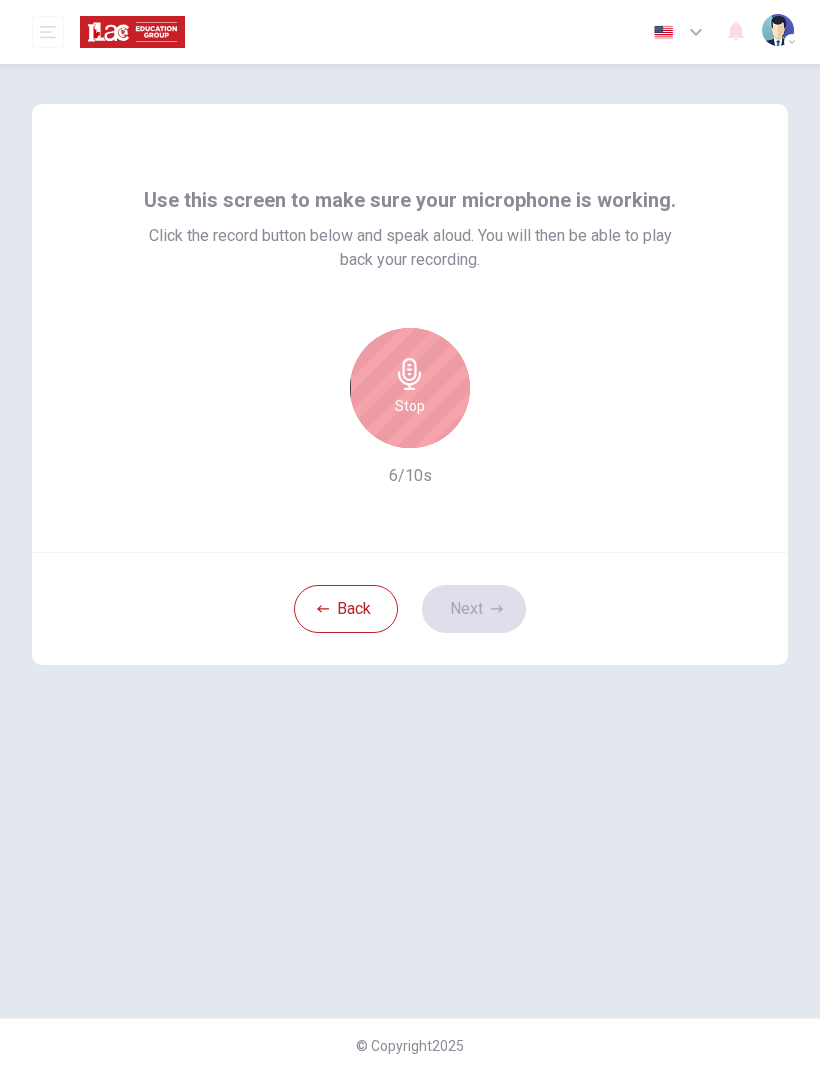 click on "Stop" at bounding box center [410, 388] 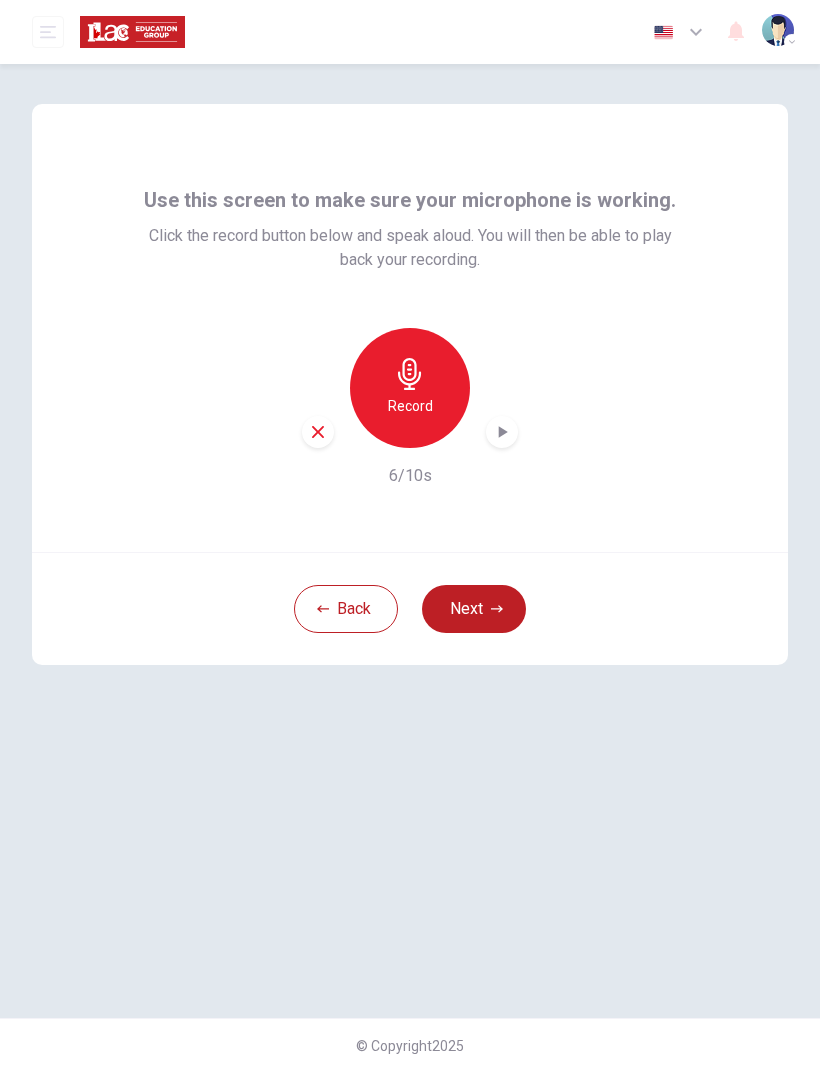 click 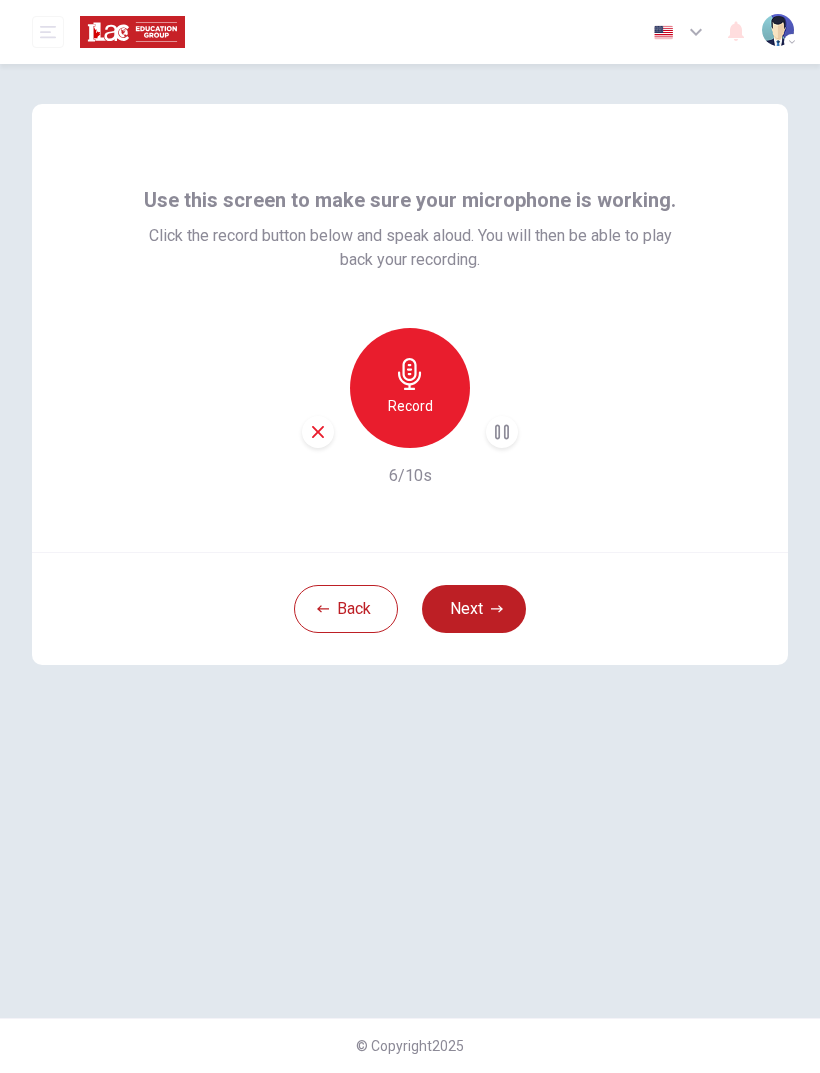 click on "Next" at bounding box center (474, 609) 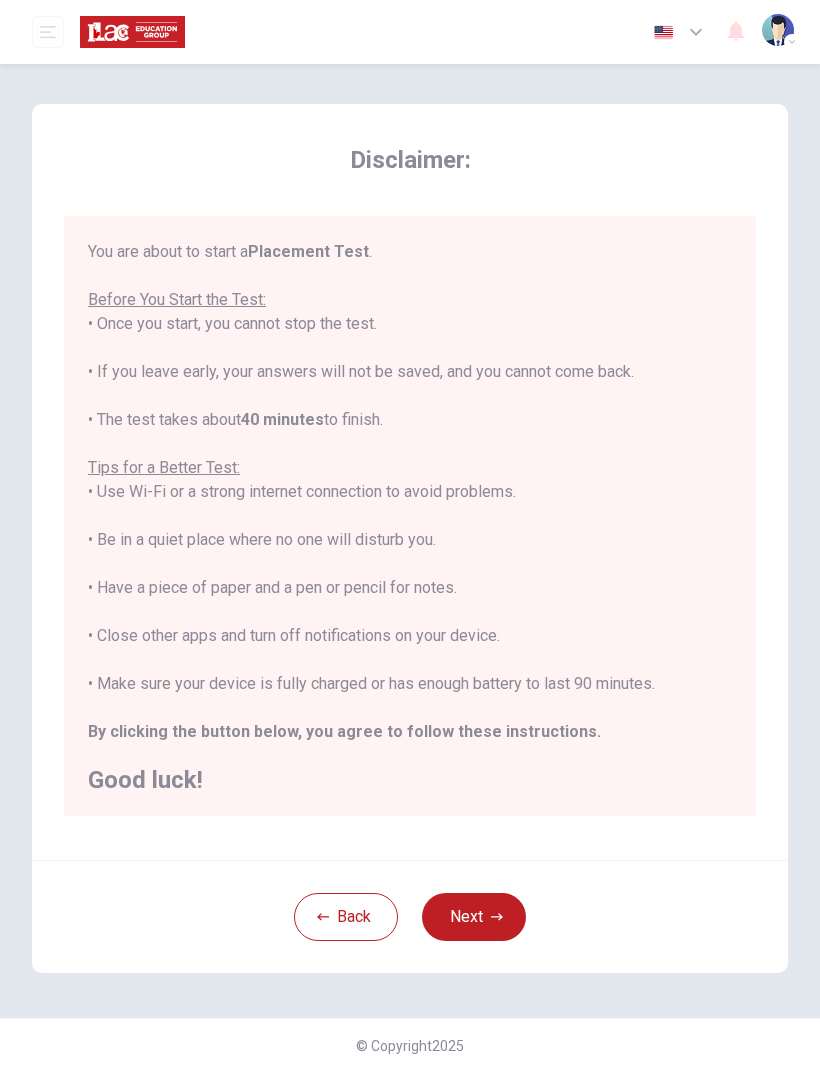 click 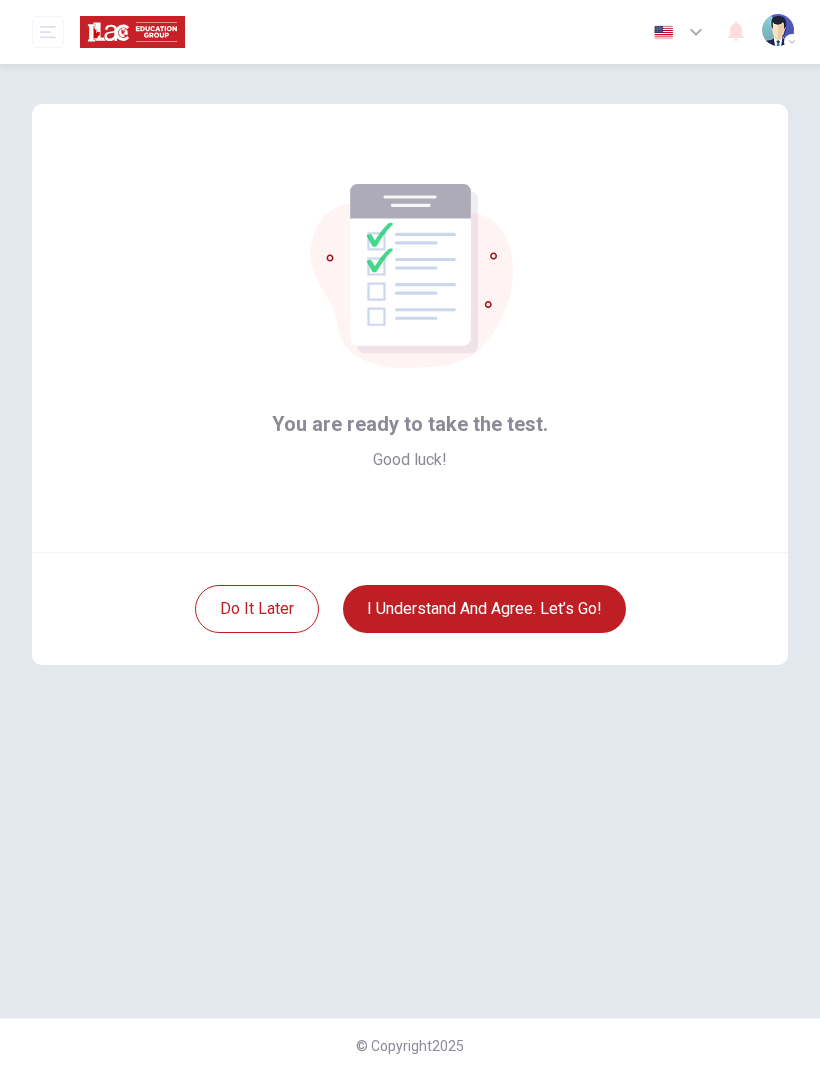 click on "I understand and agree. Let’s go!" at bounding box center [484, 609] 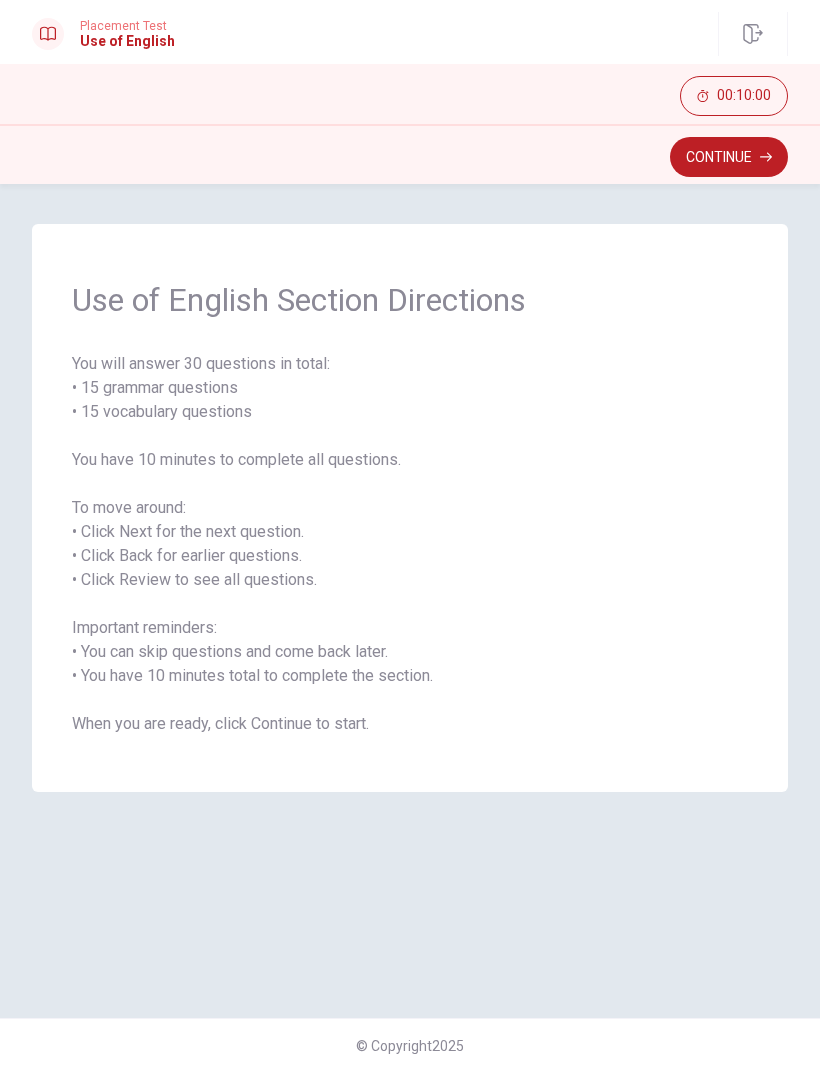 click on "You will answer 30 questions in total:
• 15 grammar questions
• 15 vocabulary questions
You have 10 minutes to complete all questions.
To move around:
• Click Next for the next question.
• Click Back for earlier questions.
• Click Review to see all questions.
Important reminders:
• You can skip questions and come back later.
• You have 10 minutes total to complete the section.
When you are ready, click Continue to start." at bounding box center [410, 544] 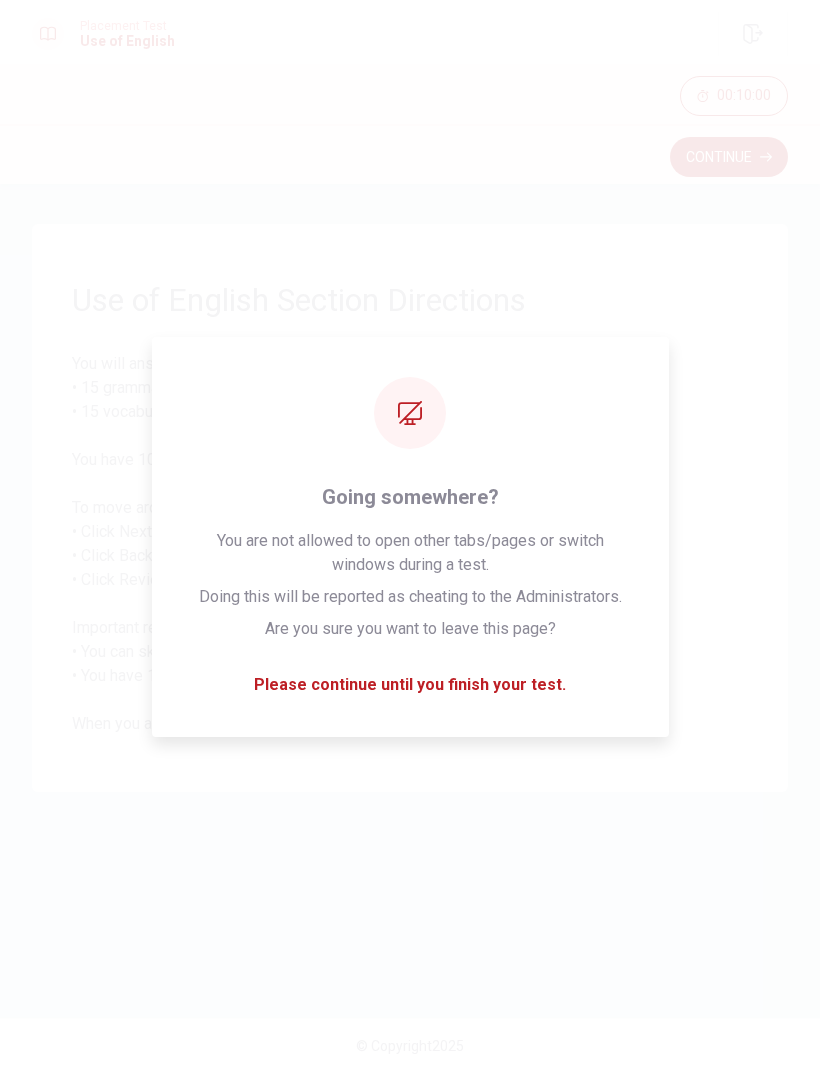 click on "Continue" at bounding box center (729, 157) 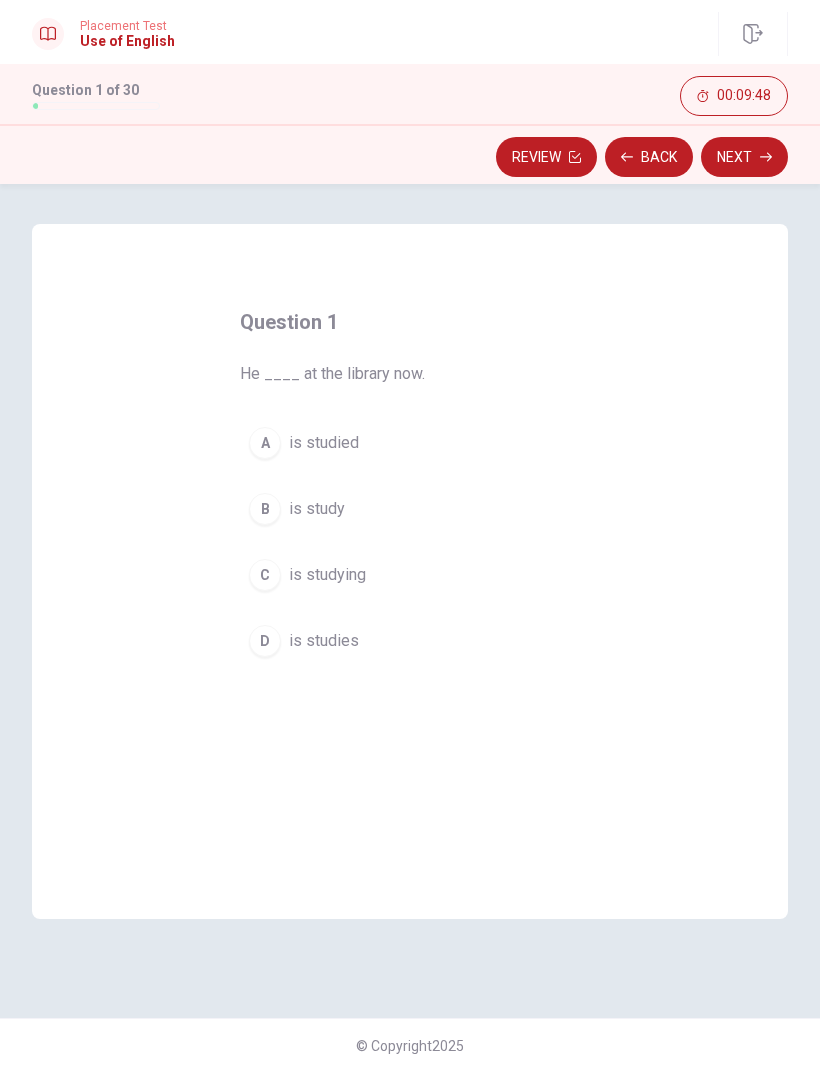 click on "is studying" at bounding box center [327, 575] 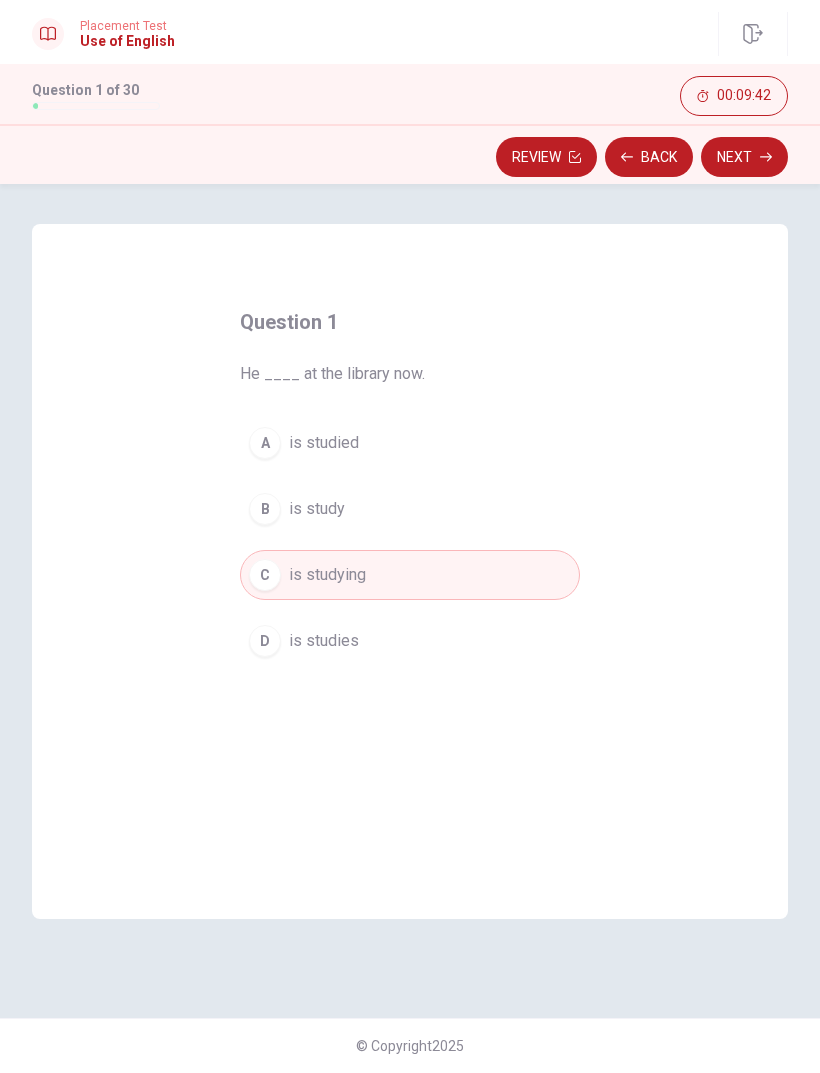click on "Next" at bounding box center [744, 157] 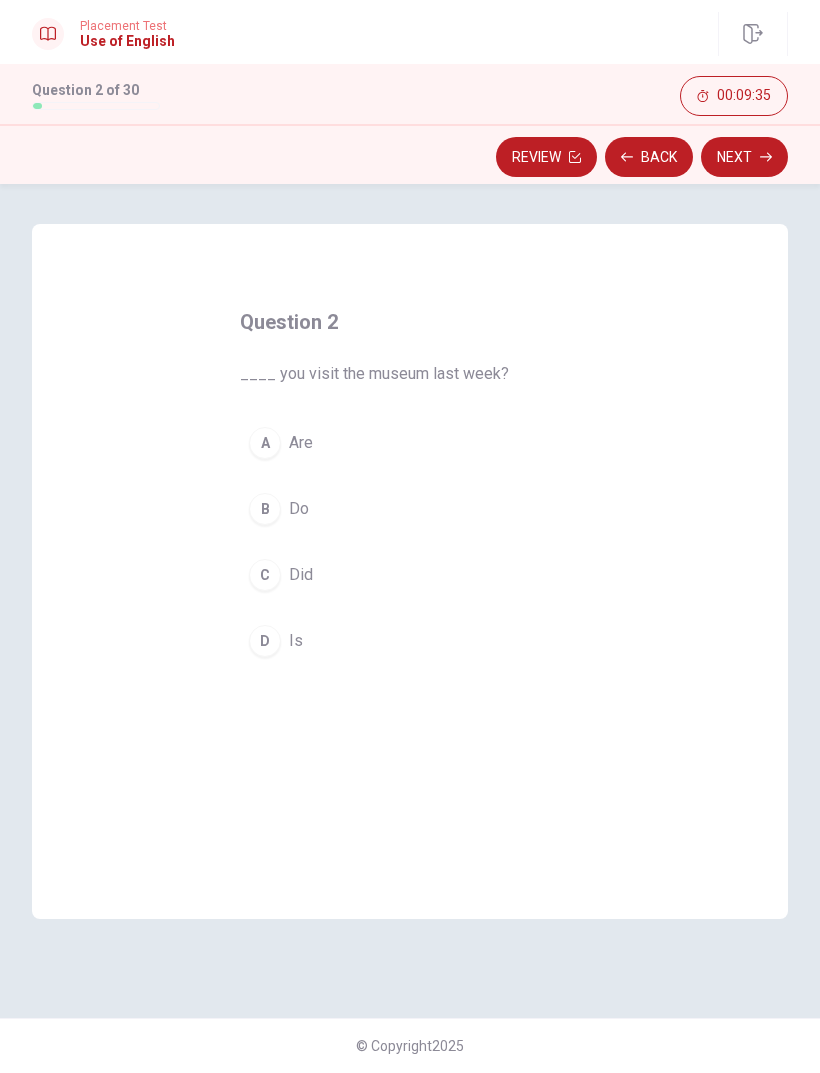 click on "Did" at bounding box center (301, 575) 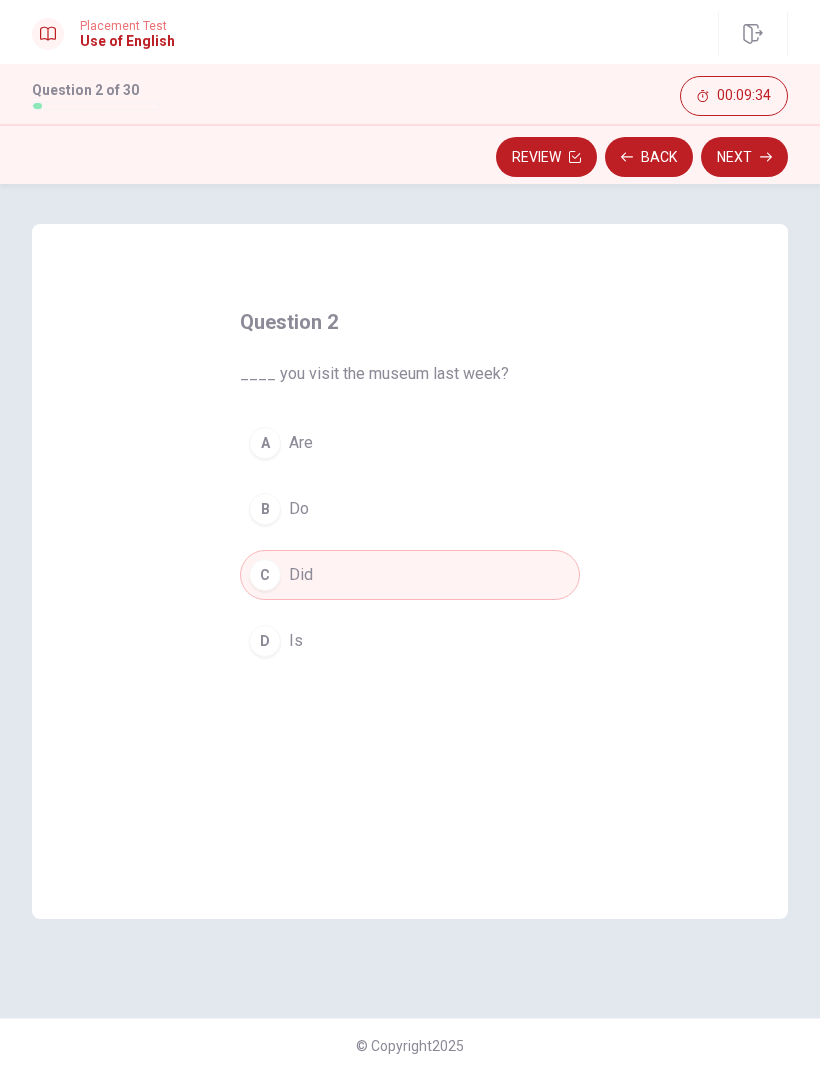 click on "Next" at bounding box center [744, 157] 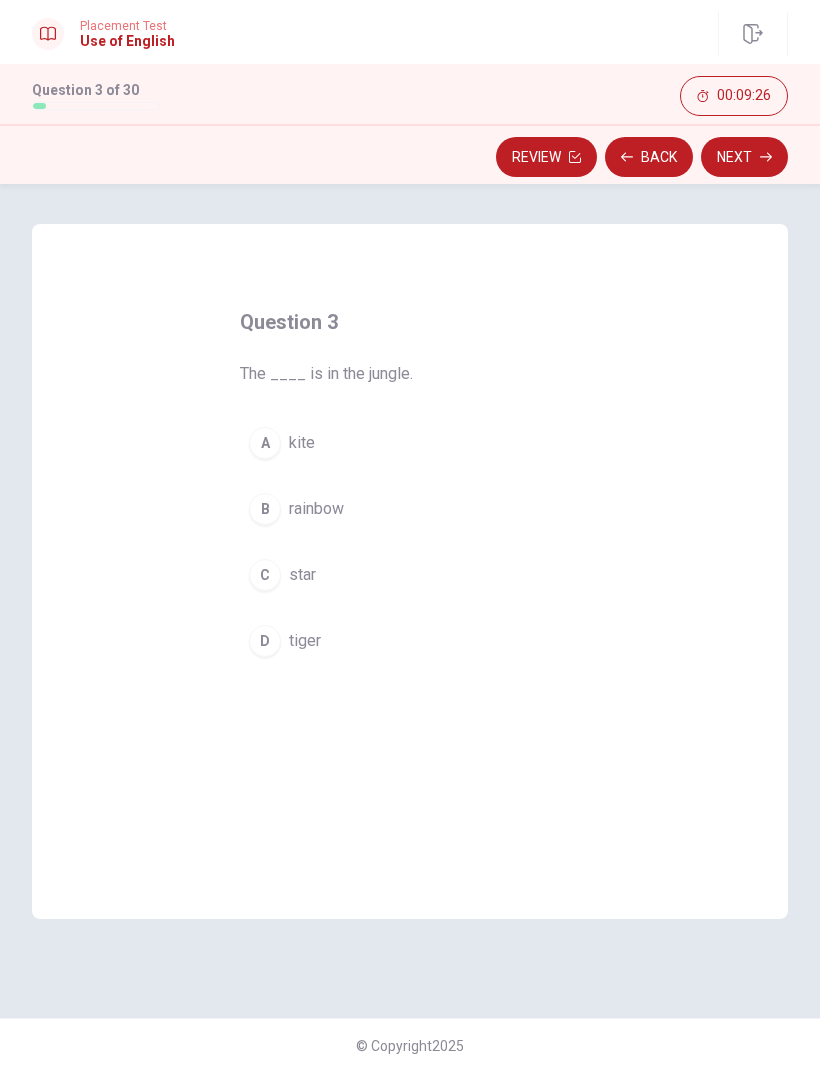 click on "tiger" at bounding box center [305, 641] 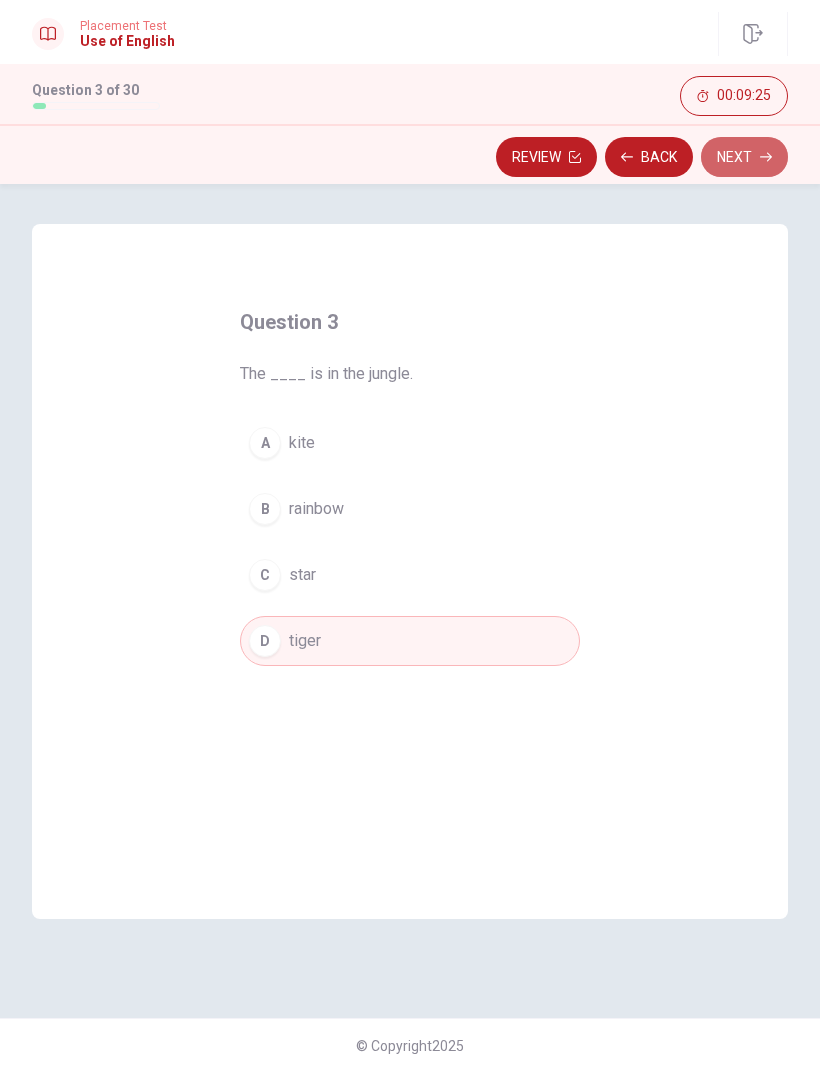 click on "Next" at bounding box center (744, 157) 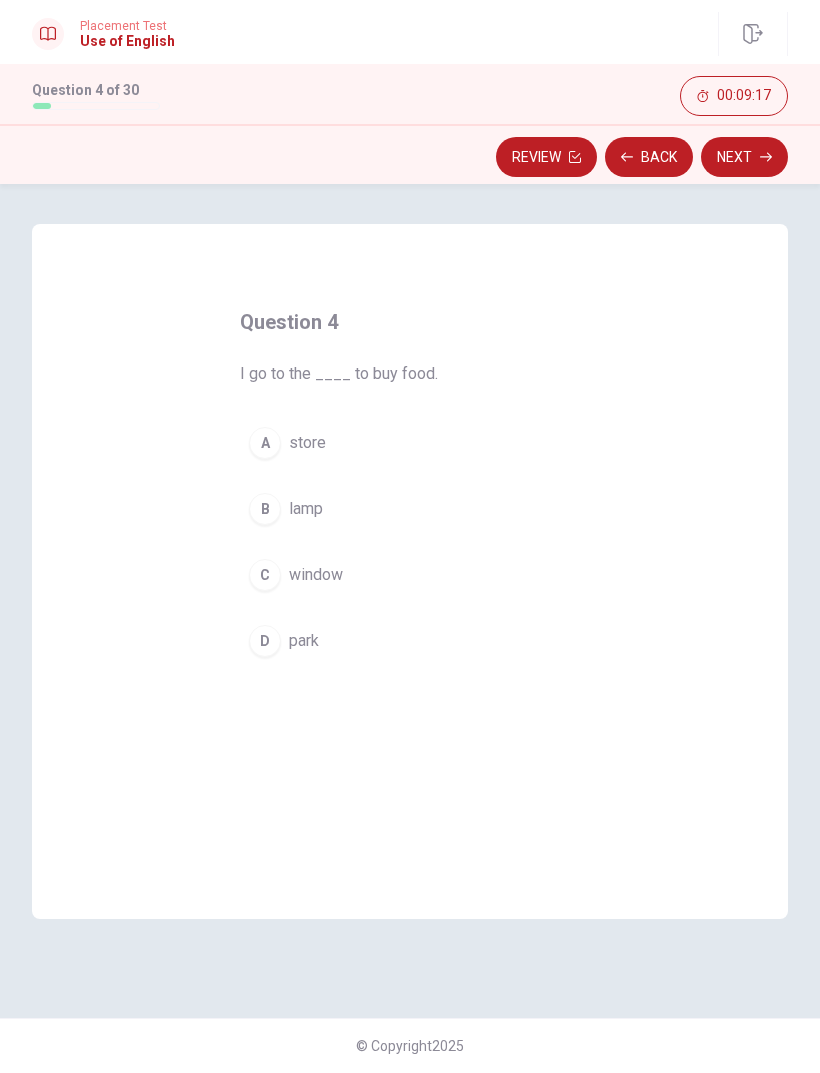 click on "store" at bounding box center (307, 443) 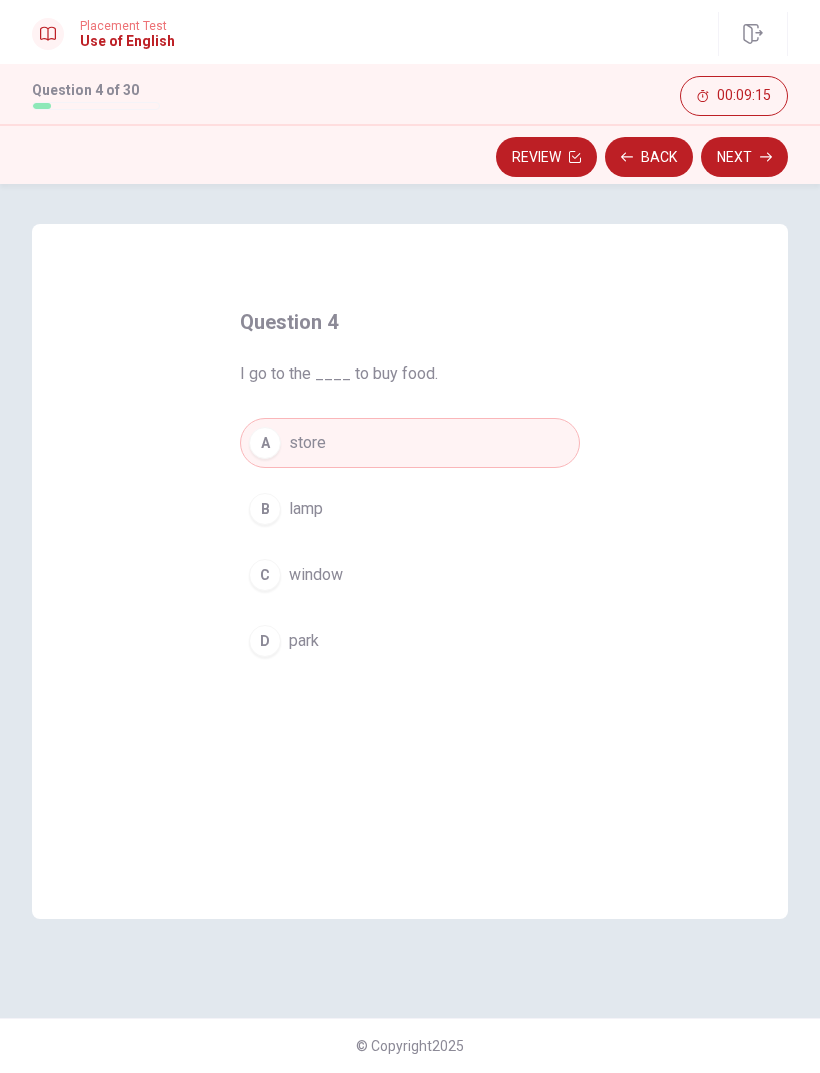 click on "Next" at bounding box center (744, 157) 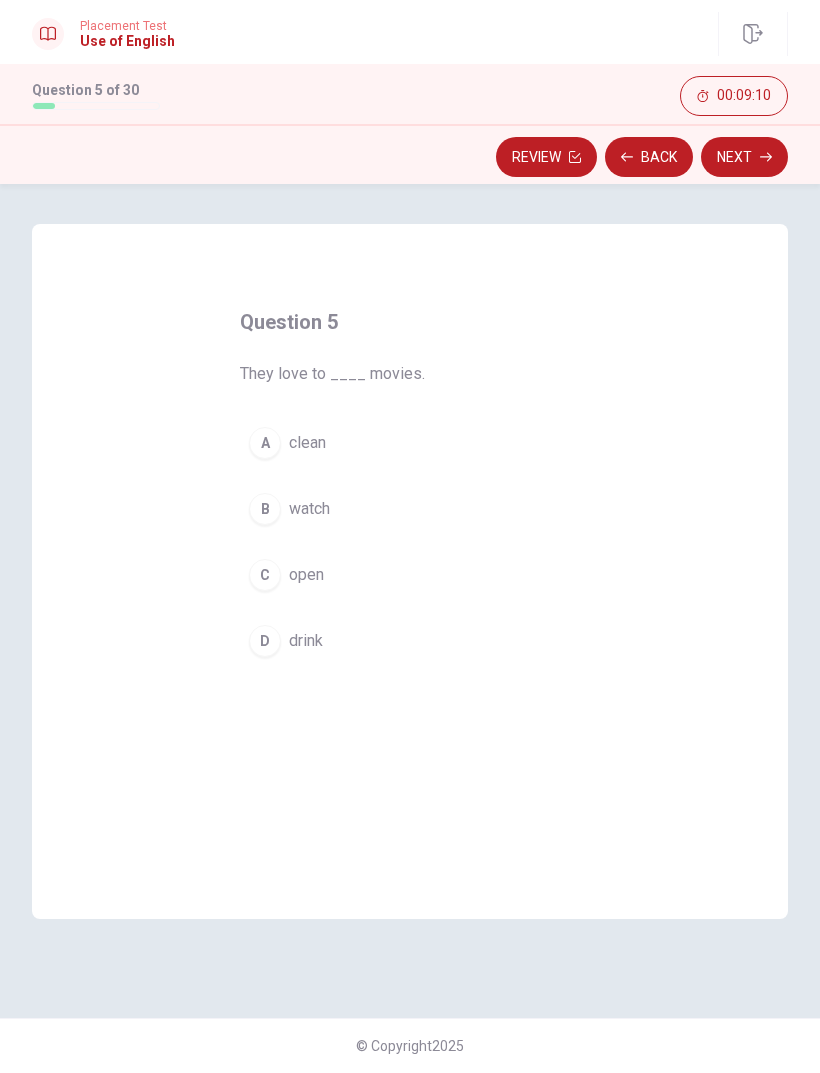 click on "watch" at bounding box center [309, 509] 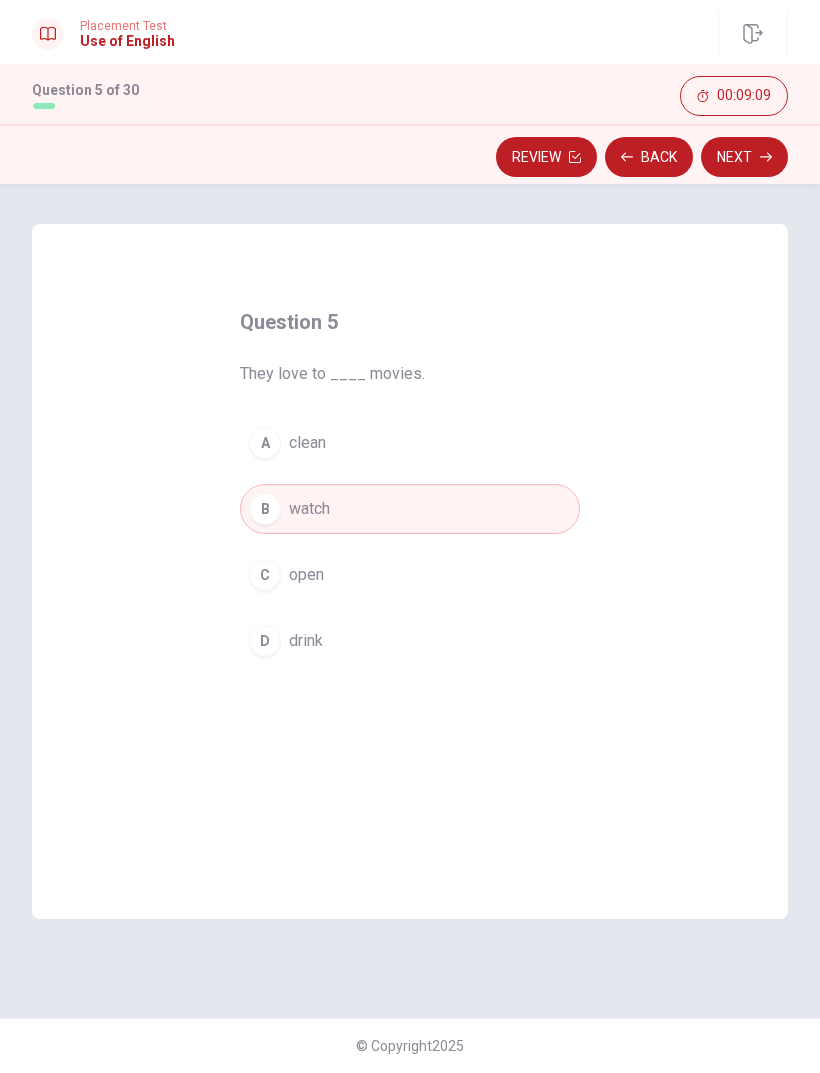 click on "Next" at bounding box center [744, 157] 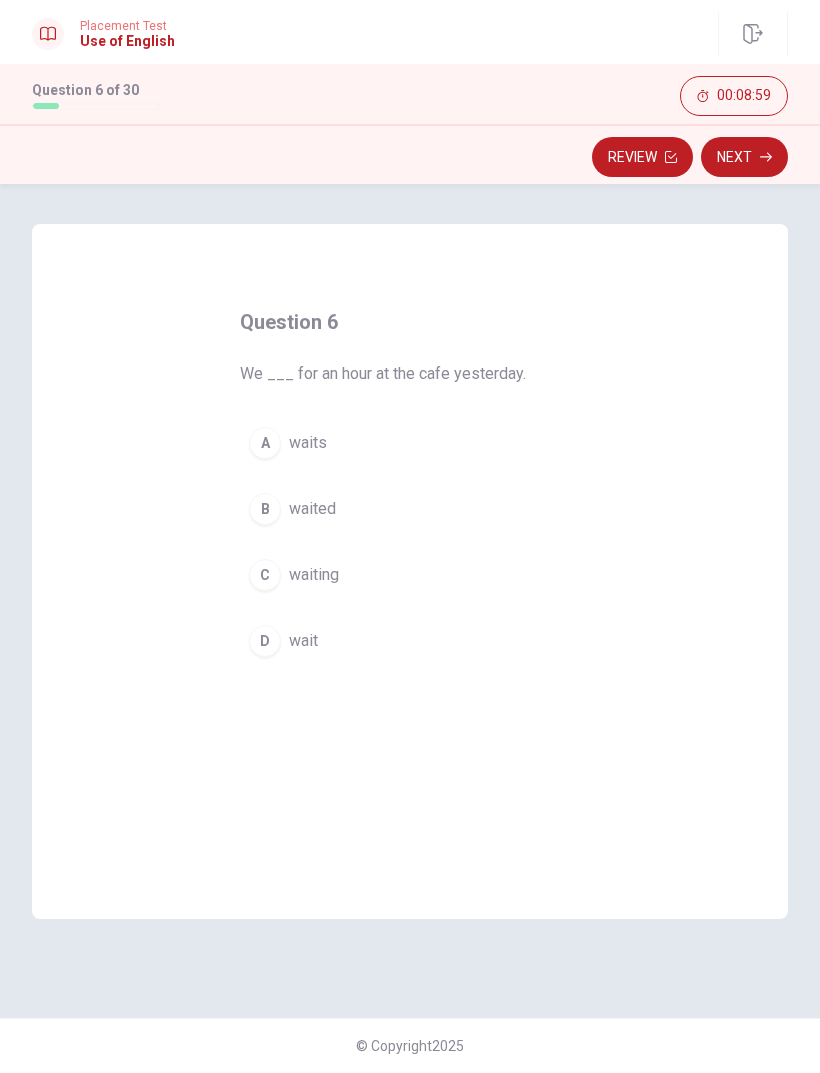 click on "waited" at bounding box center (312, 509) 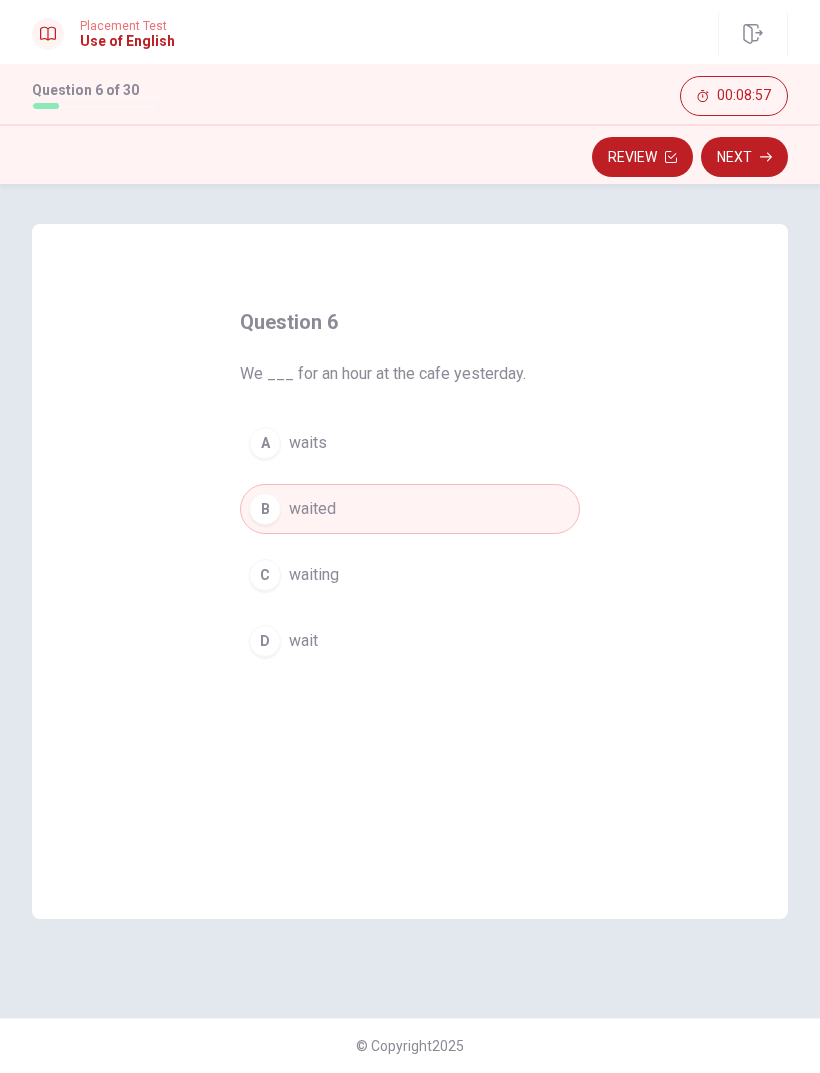 click on "Next" at bounding box center (744, 157) 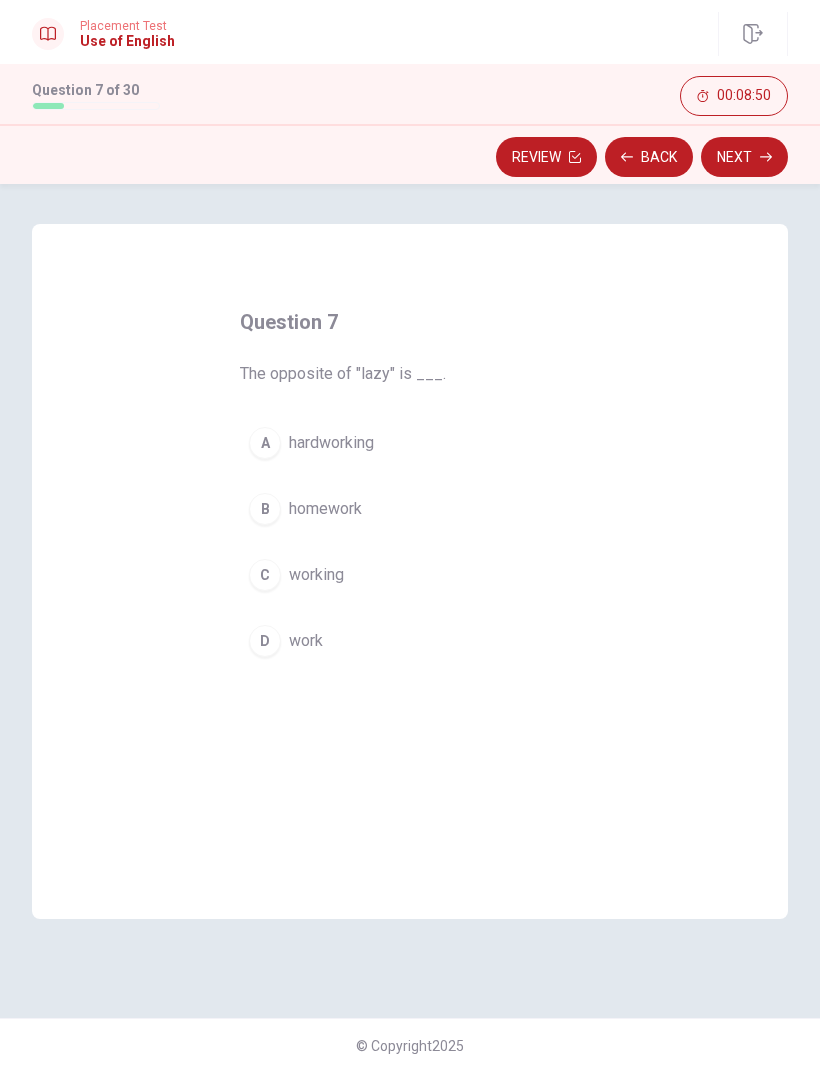 click on "hardworking" at bounding box center (331, 443) 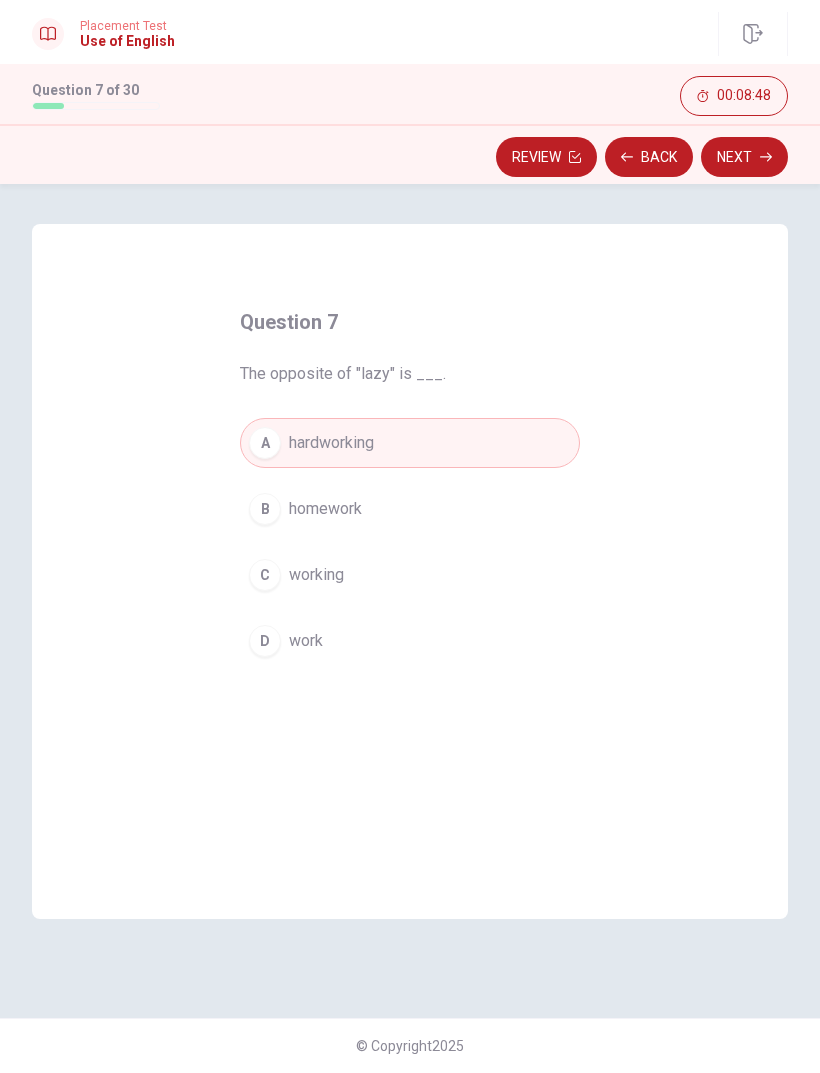 click on "Next" at bounding box center [744, 157] 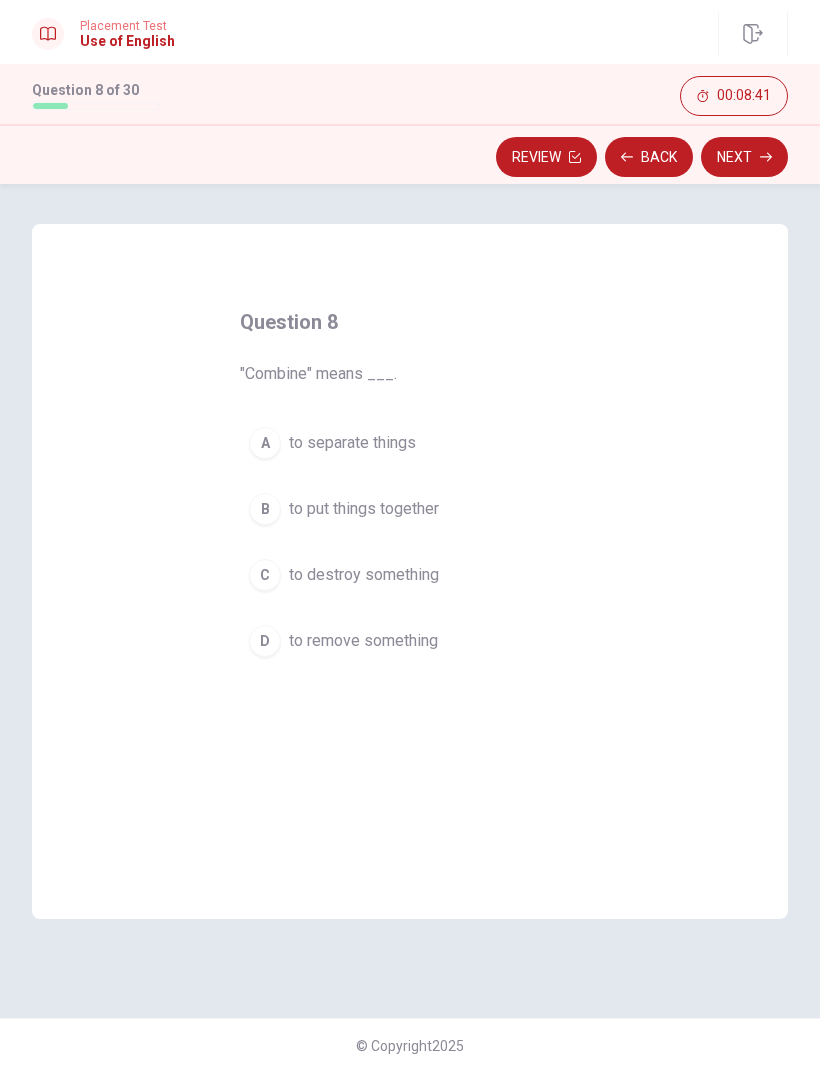 click on "to put things together" at bounding box center [364, 509] 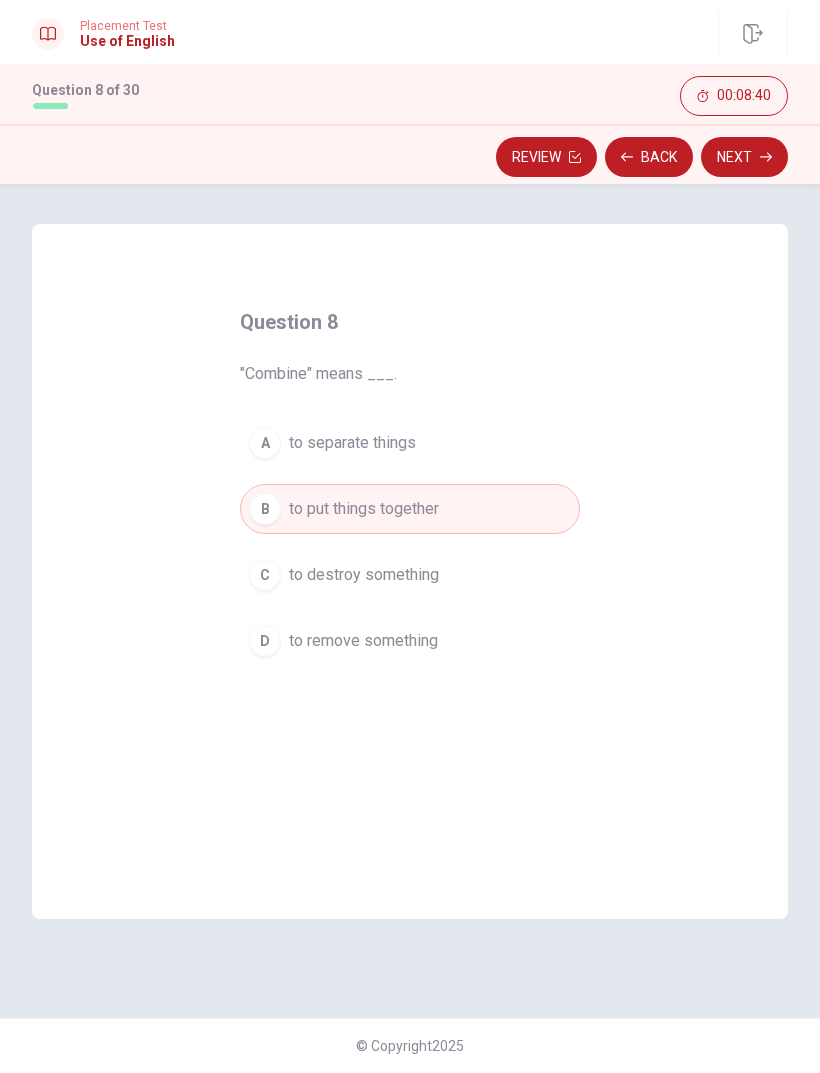 click 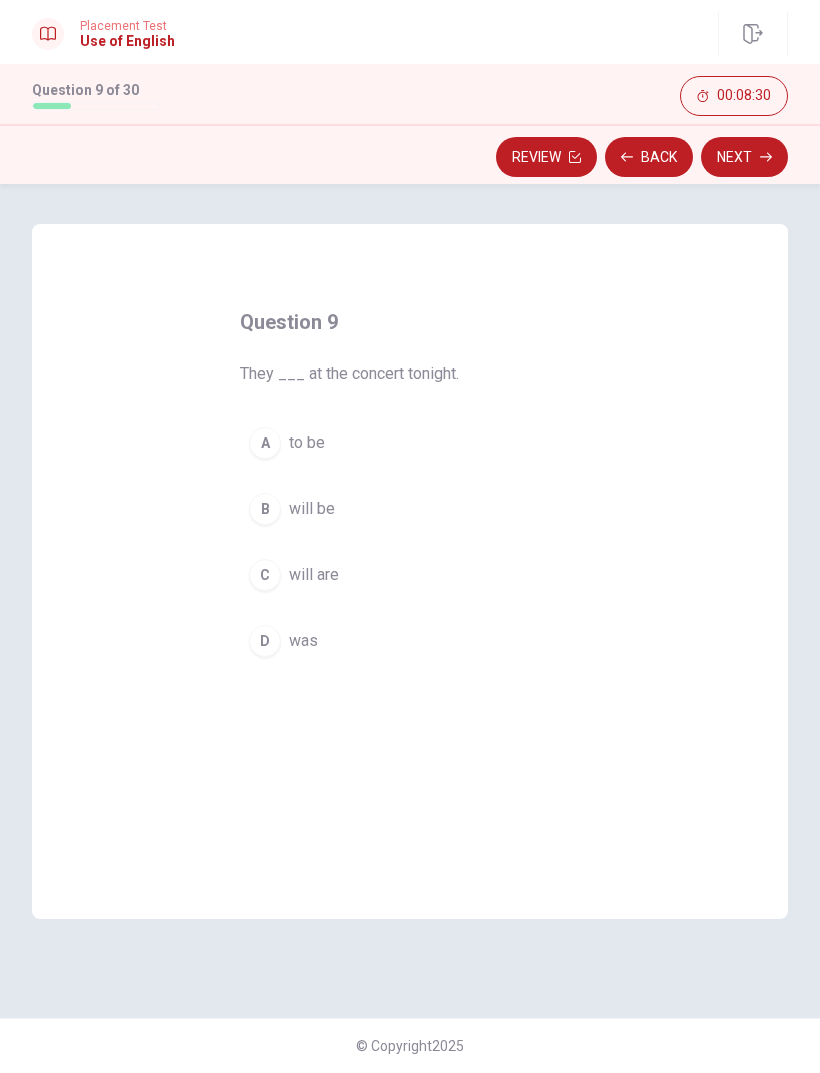click on "will be" at bounding box center [312, 509] 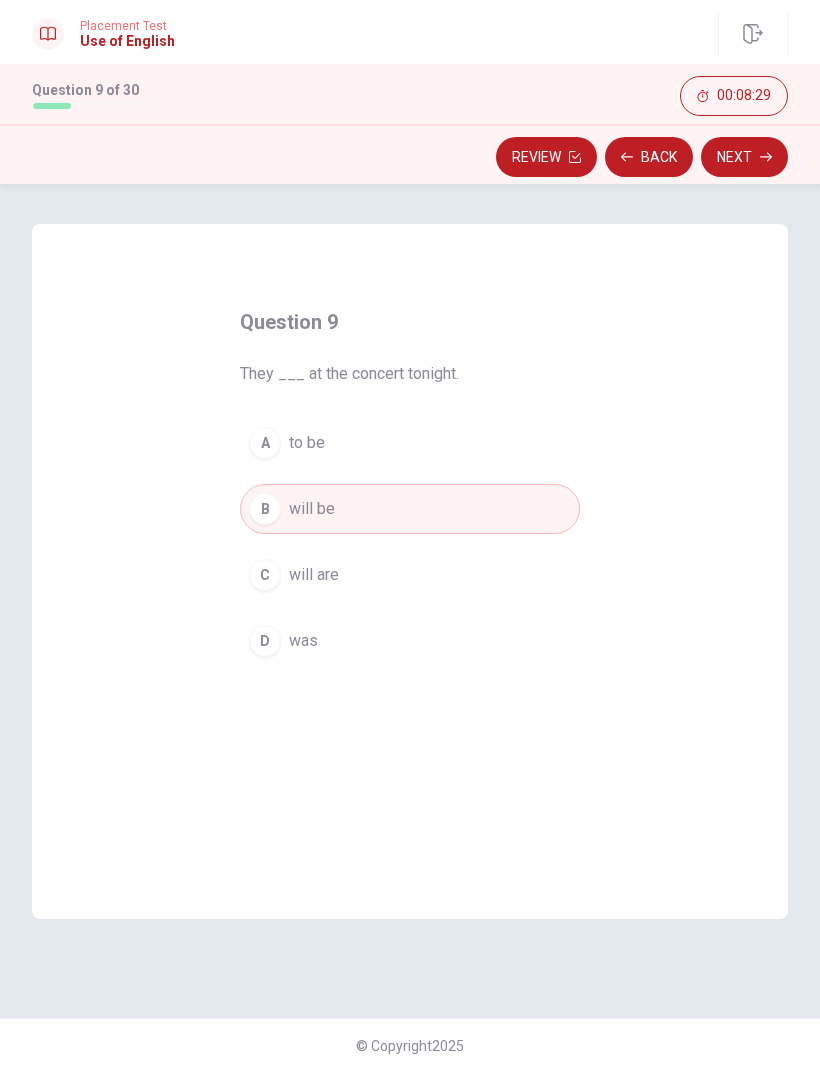 click on "Next" at bounding box center (744, 157) 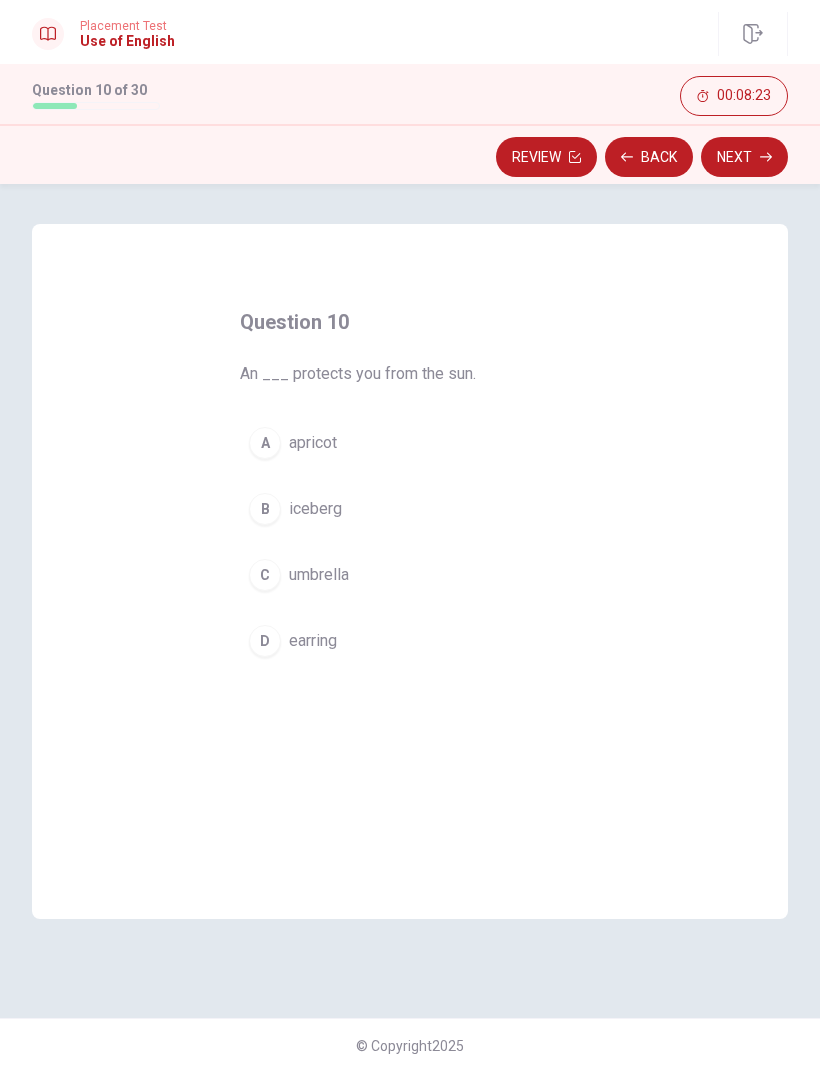 click on "umbrella" at bounding box center [319, 575] 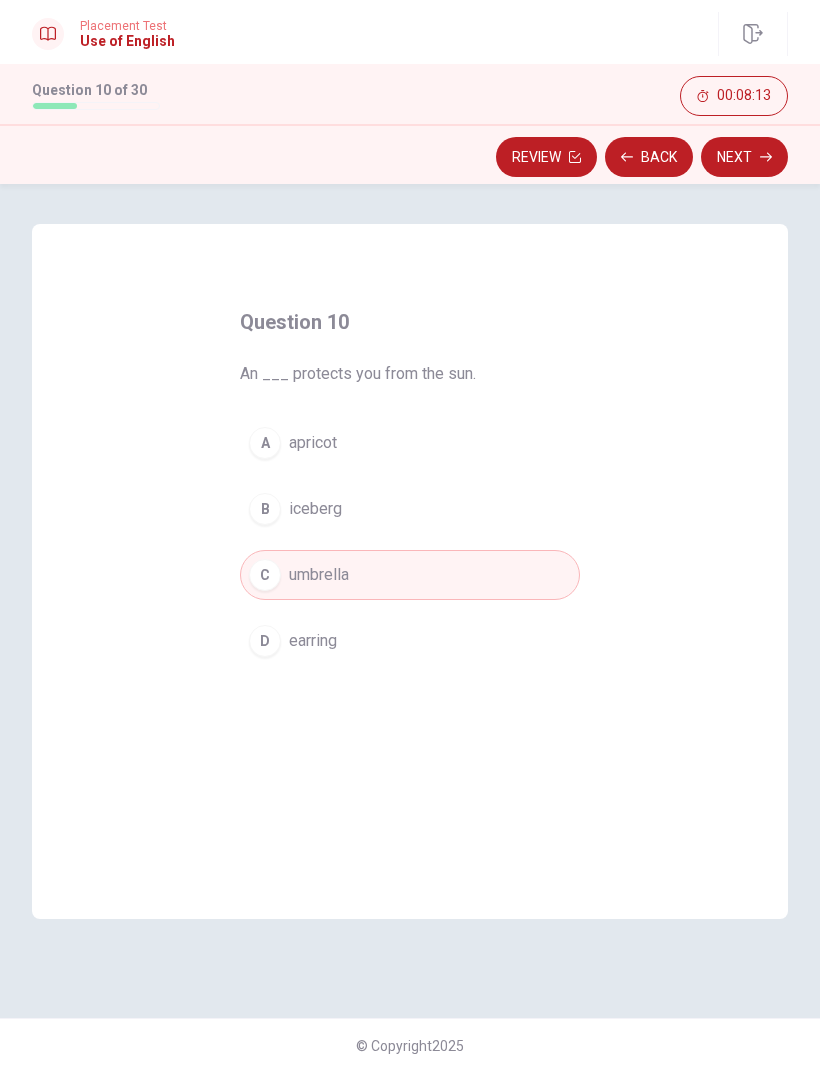 click on "Next" at bounding box center [744, 157] 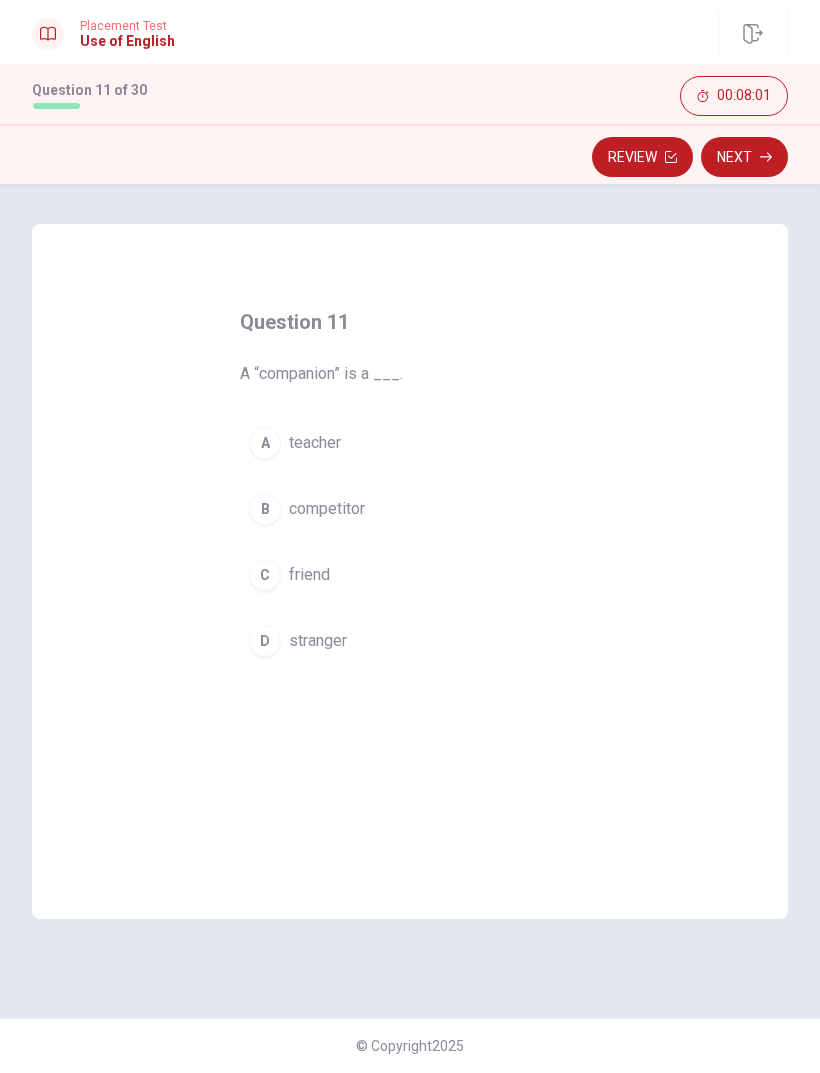 click on "friend" at bounding box center (309, 575) 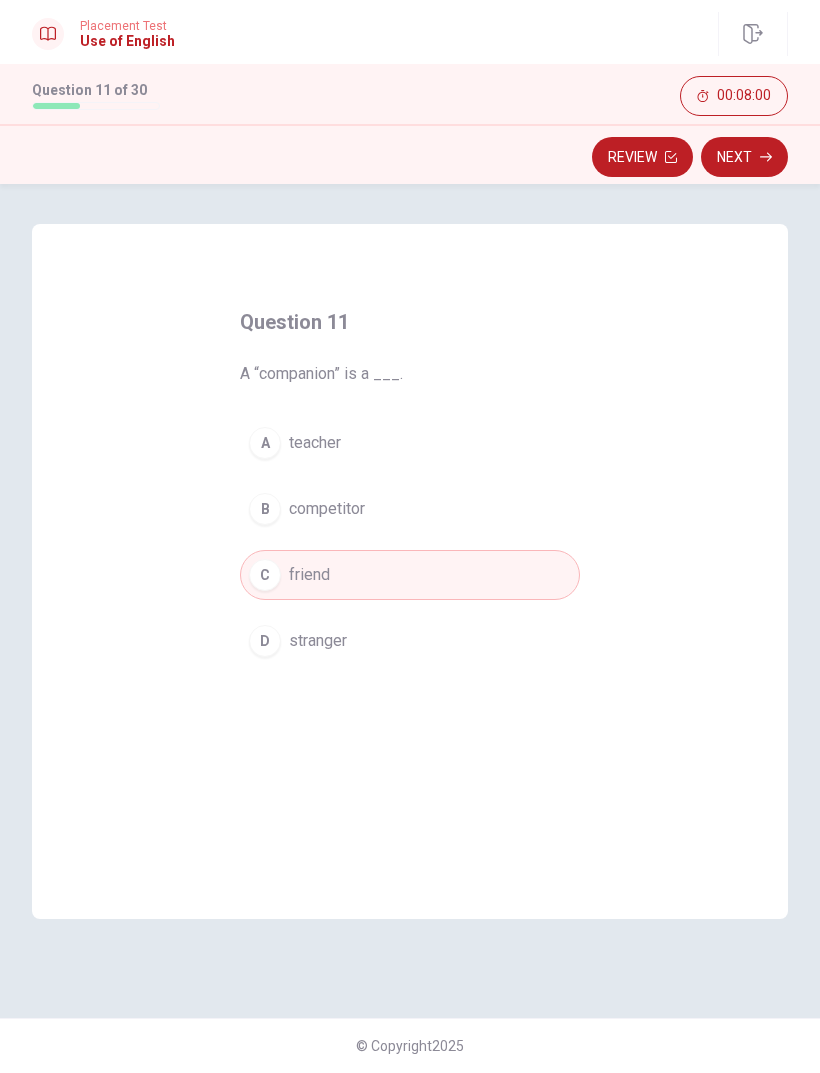 click on "Next" at bounding box center [744, 157] 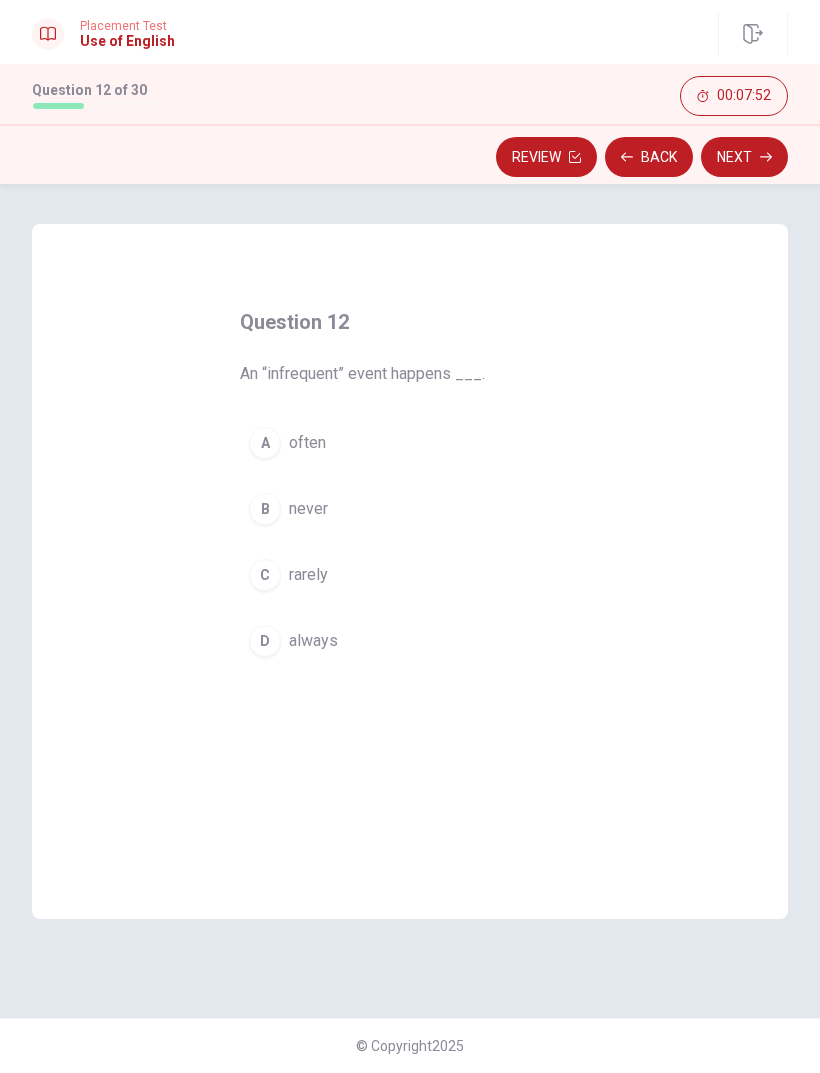 click on "rarely" at bounding box center [308, 575] 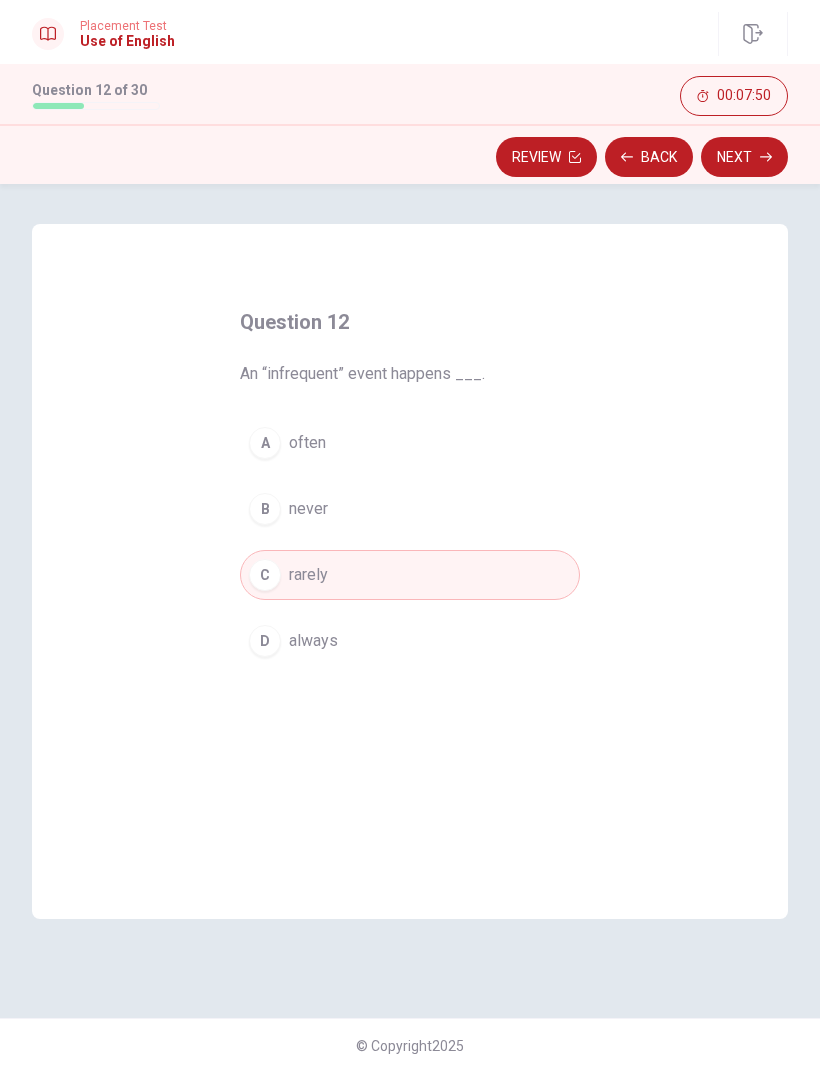 click 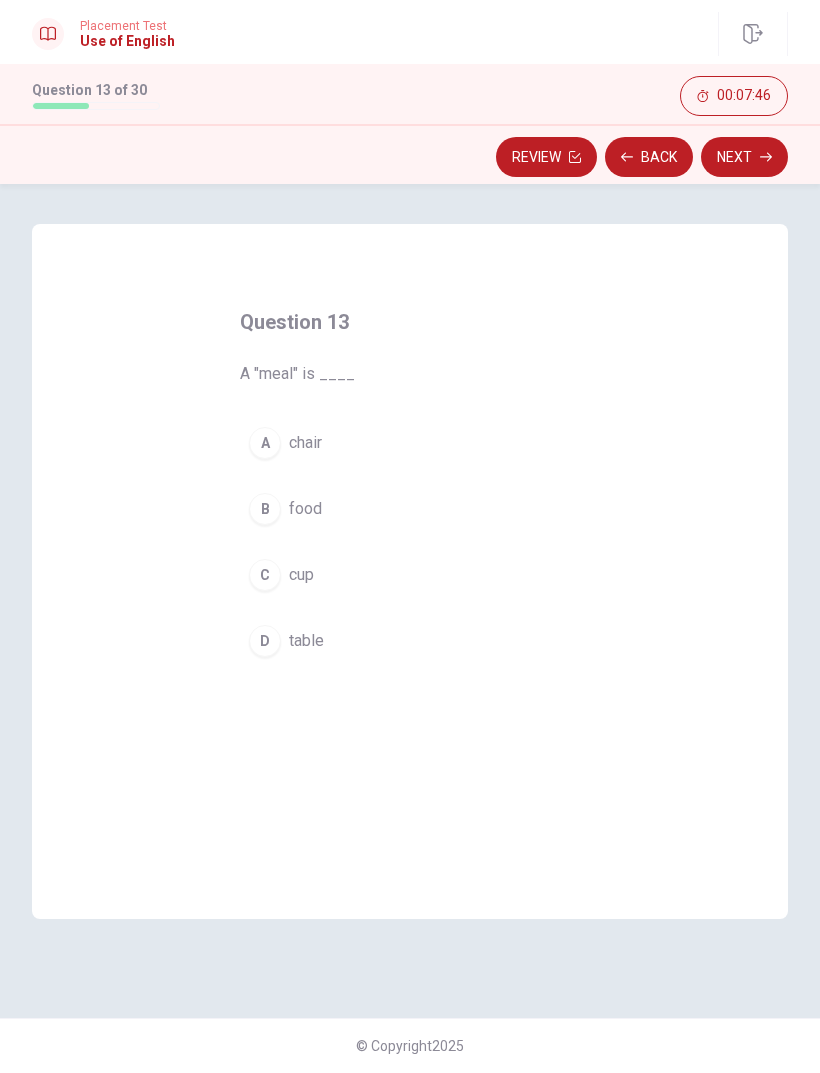 click on "food" at bounding box center [305, 509] 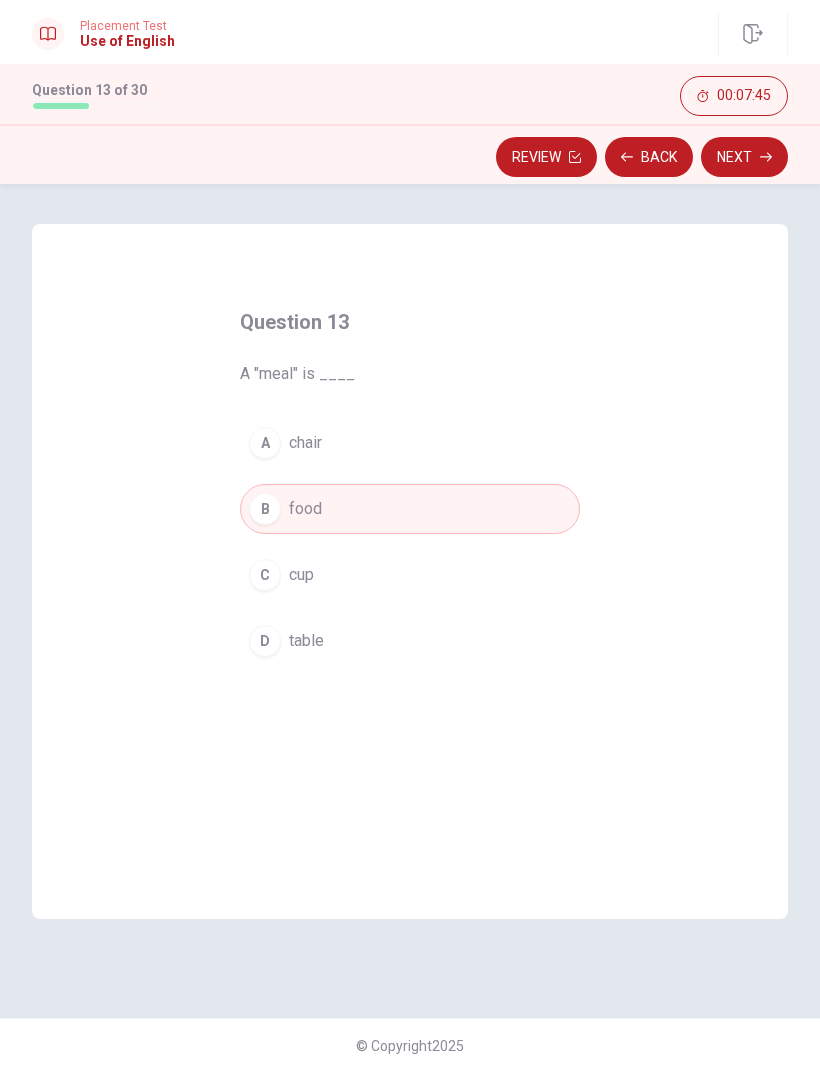 click on "Next" at bounding box center [744, 157] 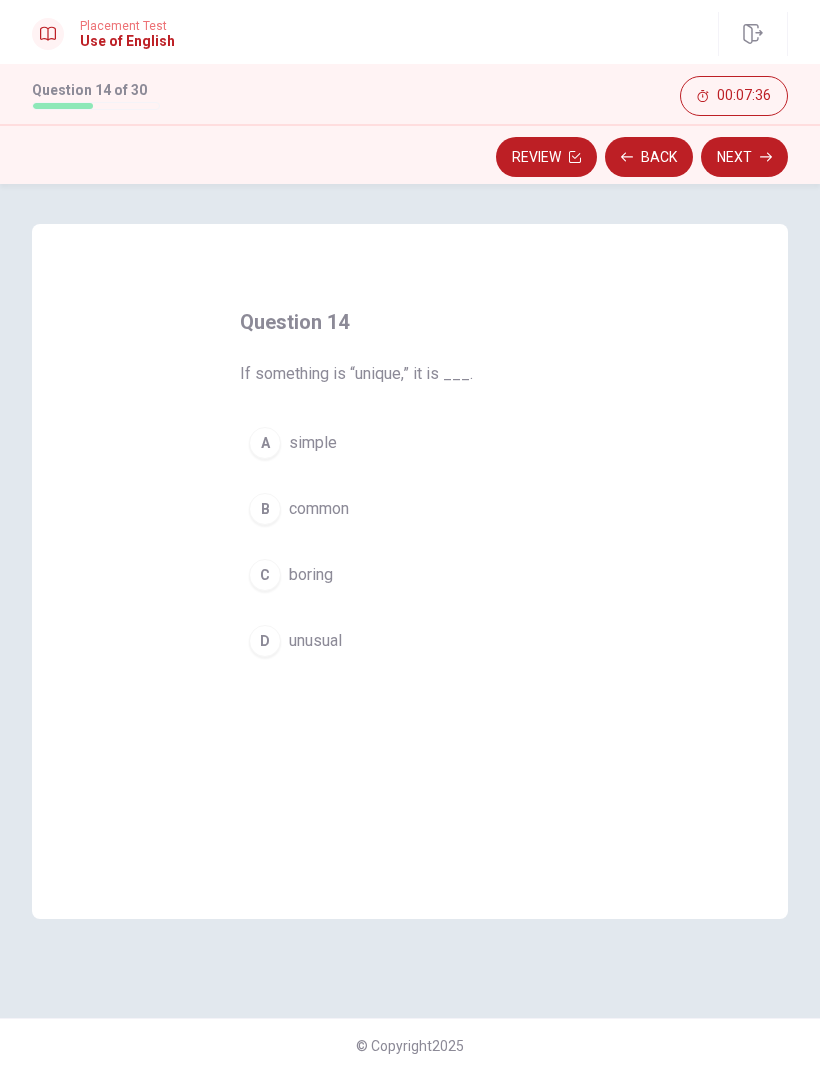 click on "unusual" at bounding box center [315, 641] 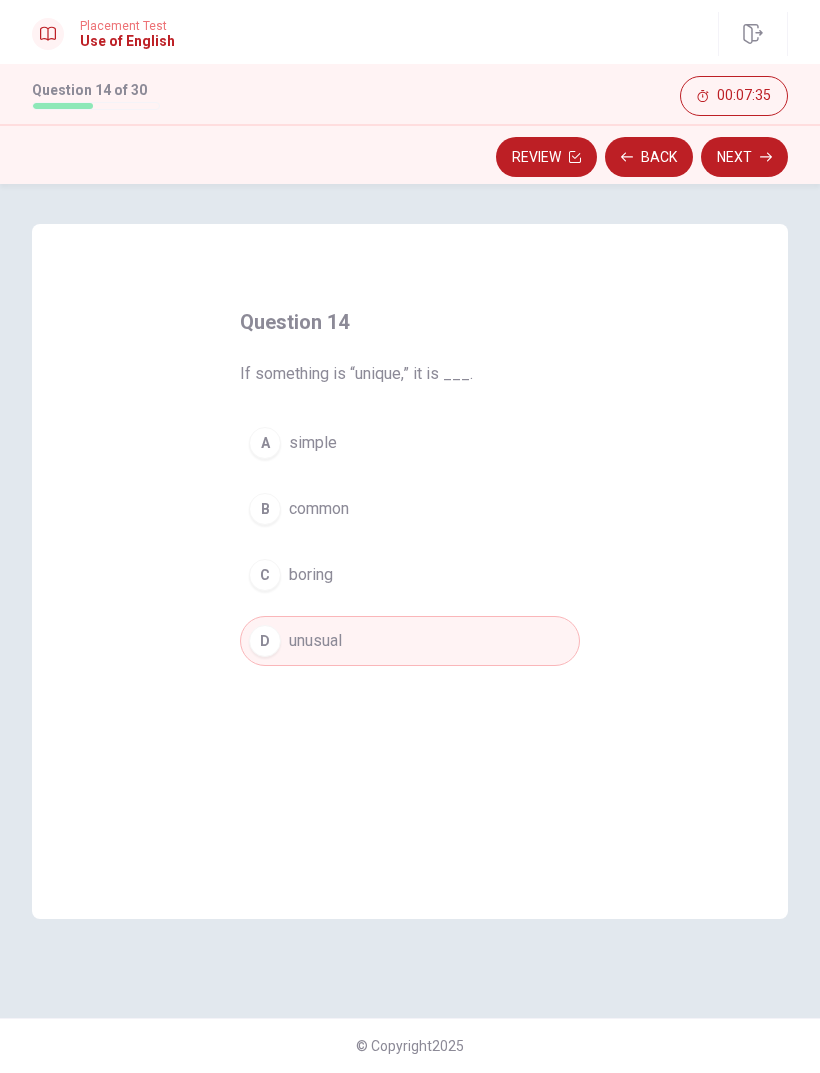 click 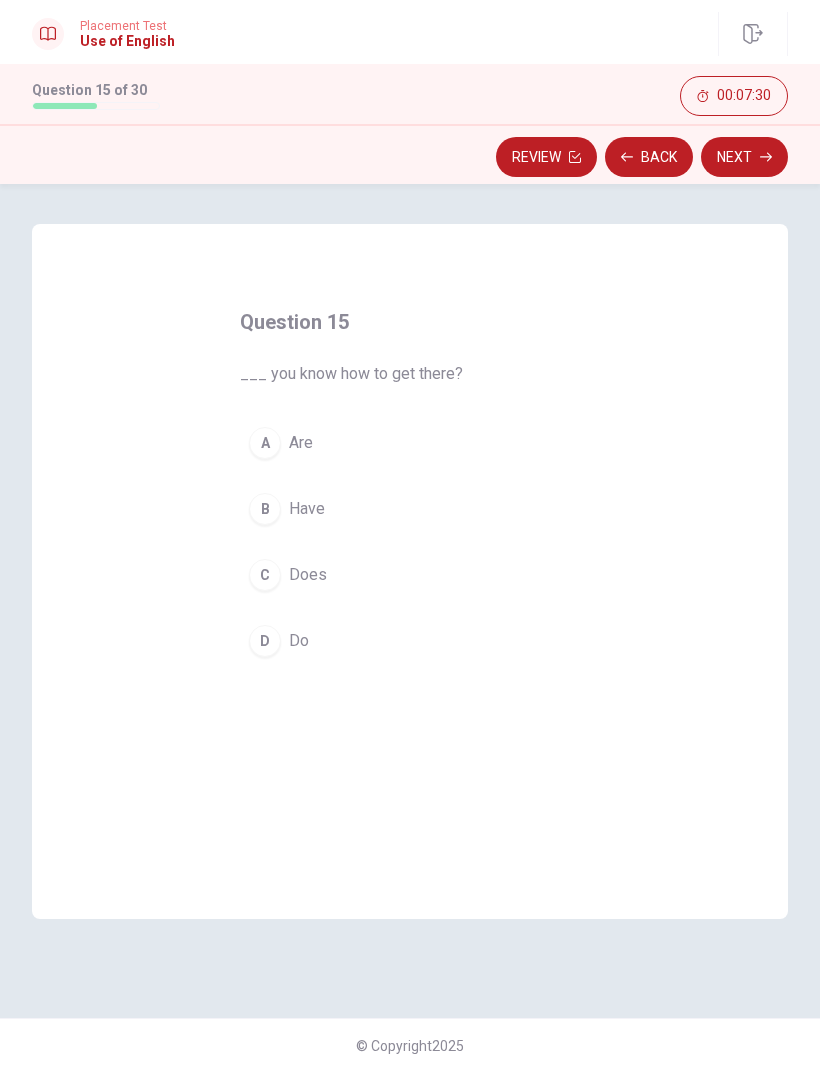 click on "Do" at bounding box center [299, 641] 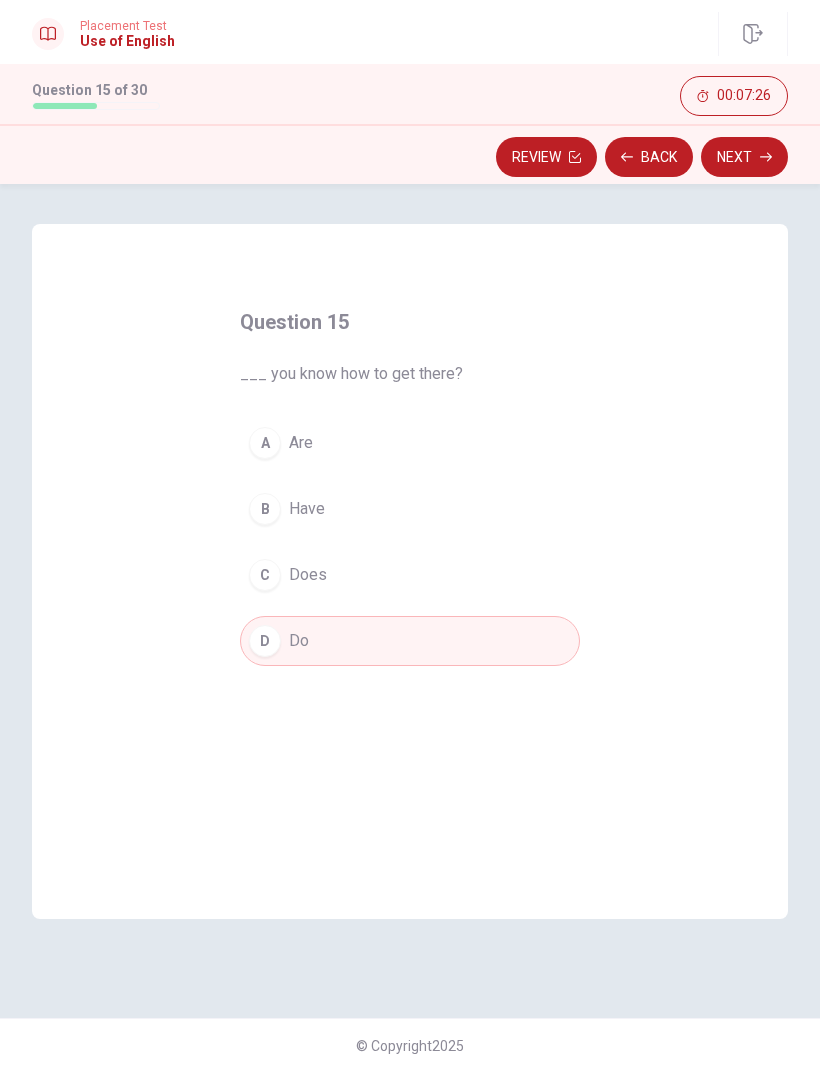 click on "Next" at bounding box center [744, 157] 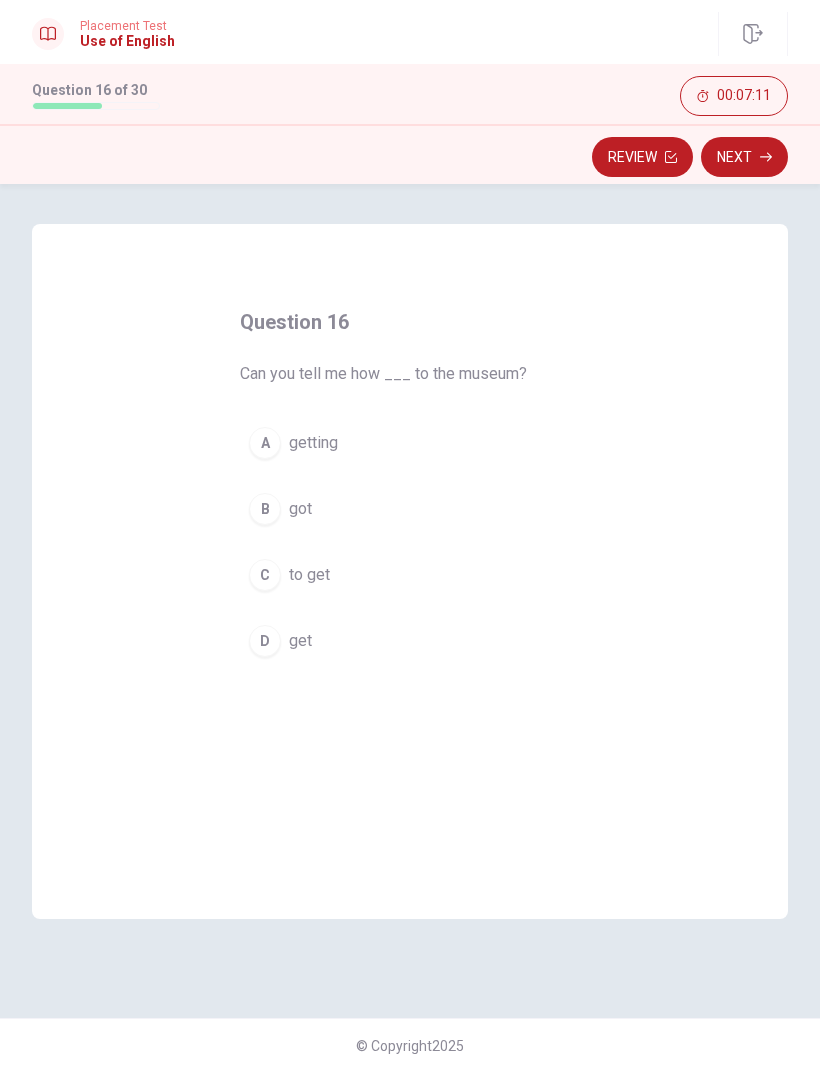 click on "C to get" at bounding box center (410, 575) 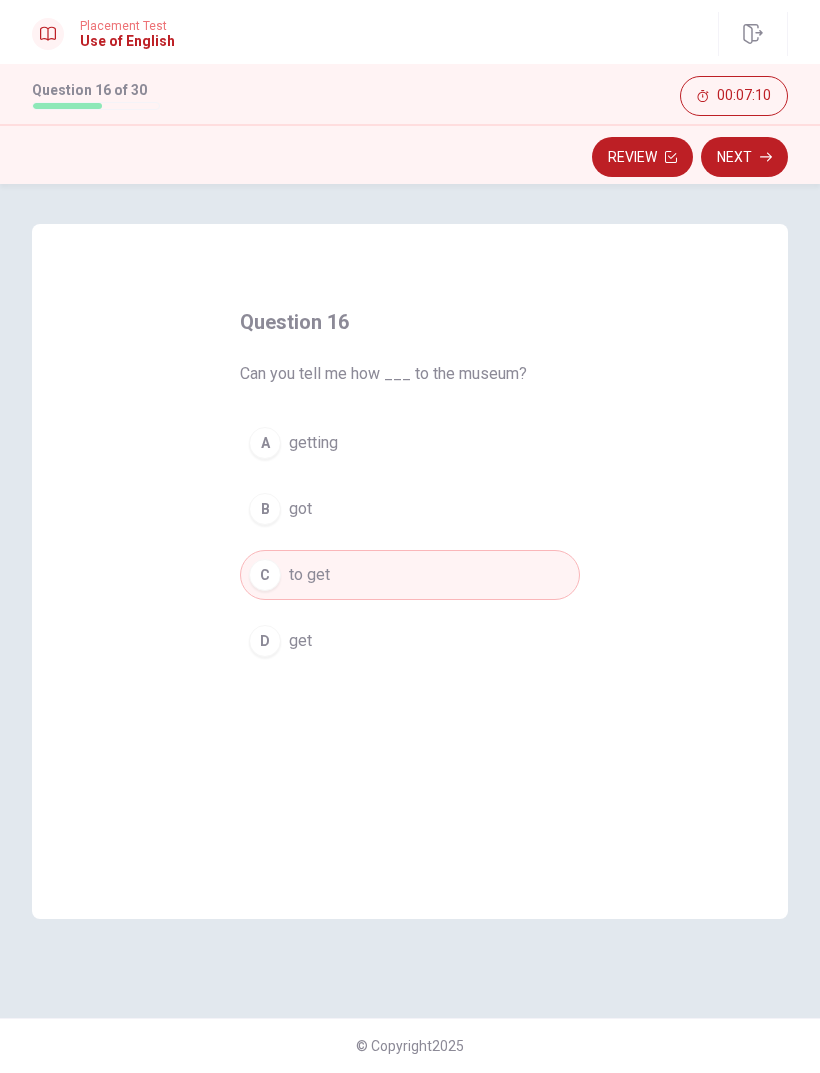 click on "Next" at bounding box center (744, 157) 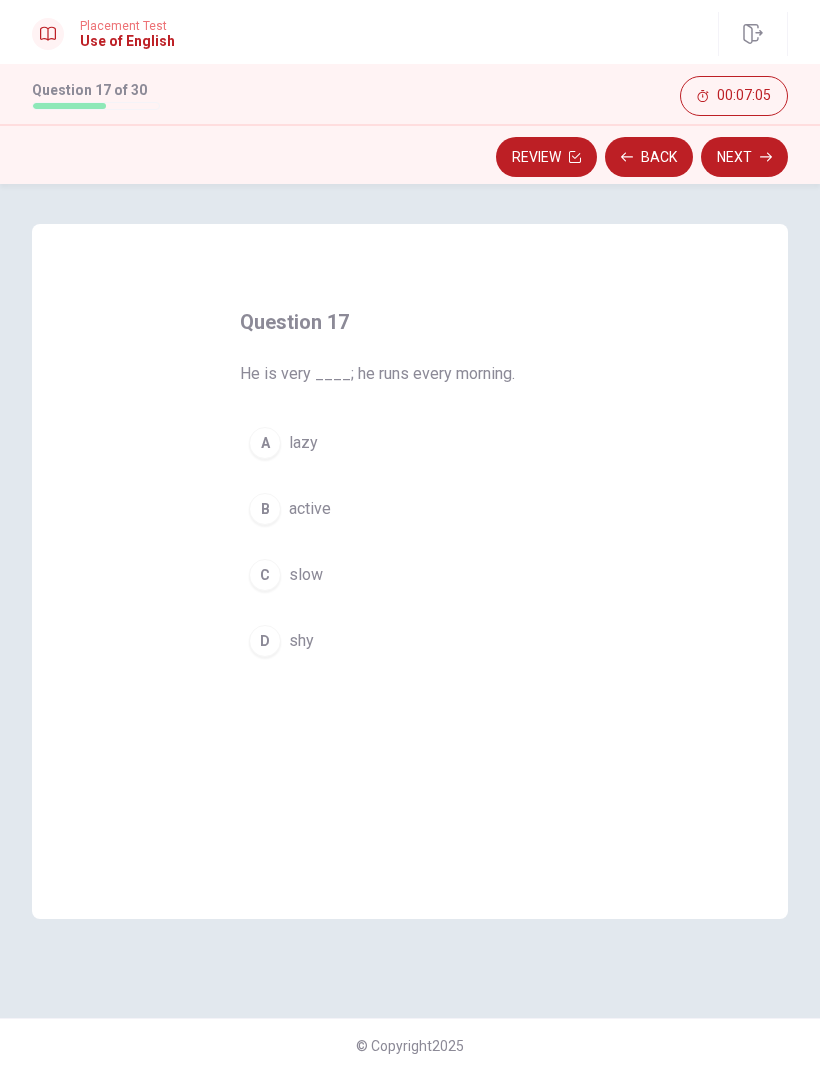 click on "active" at bounding box center [310, 509] 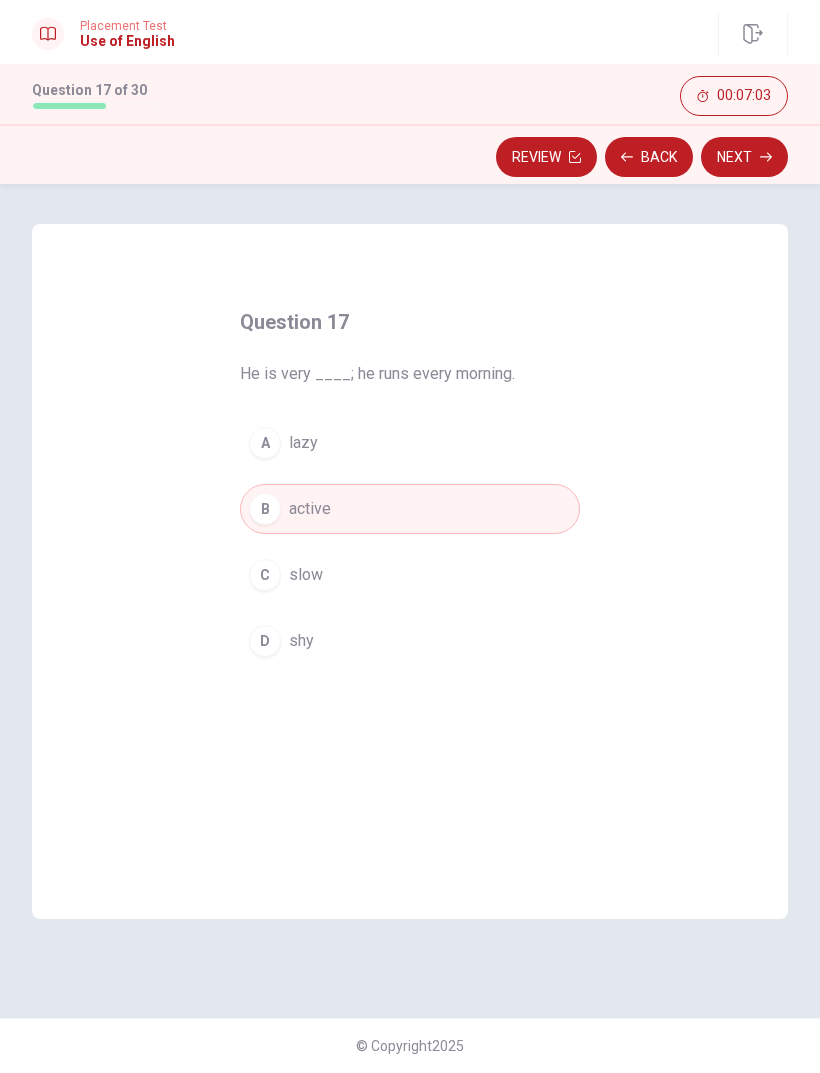 click on "Next" at bounding box center (744, 157) 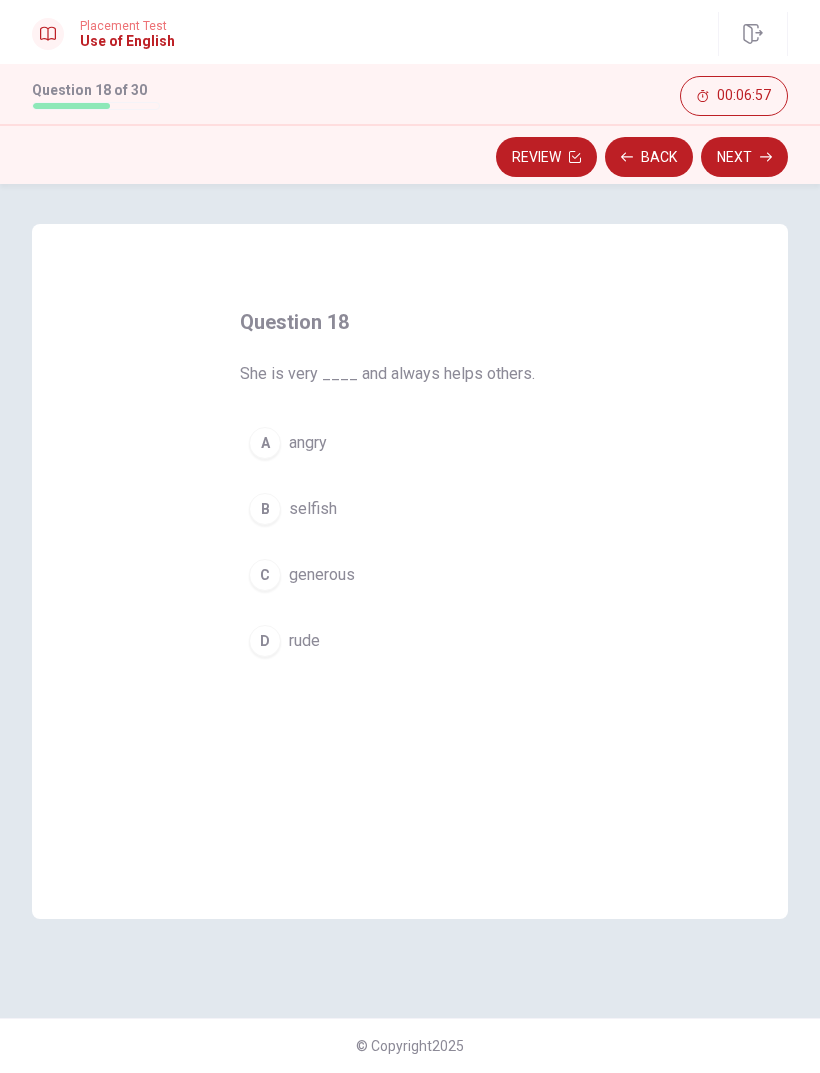 click on "generous" at bounding box center [322, 575] 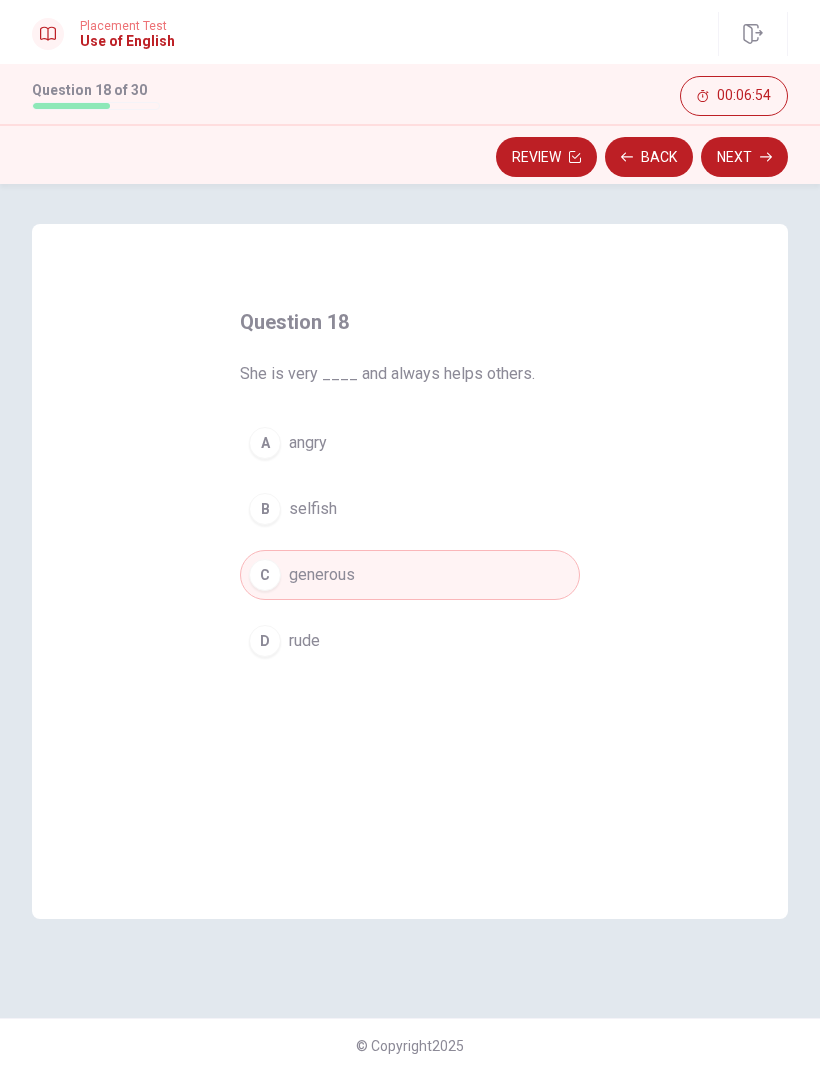 click on "Next" at bounding box center [744, 157] 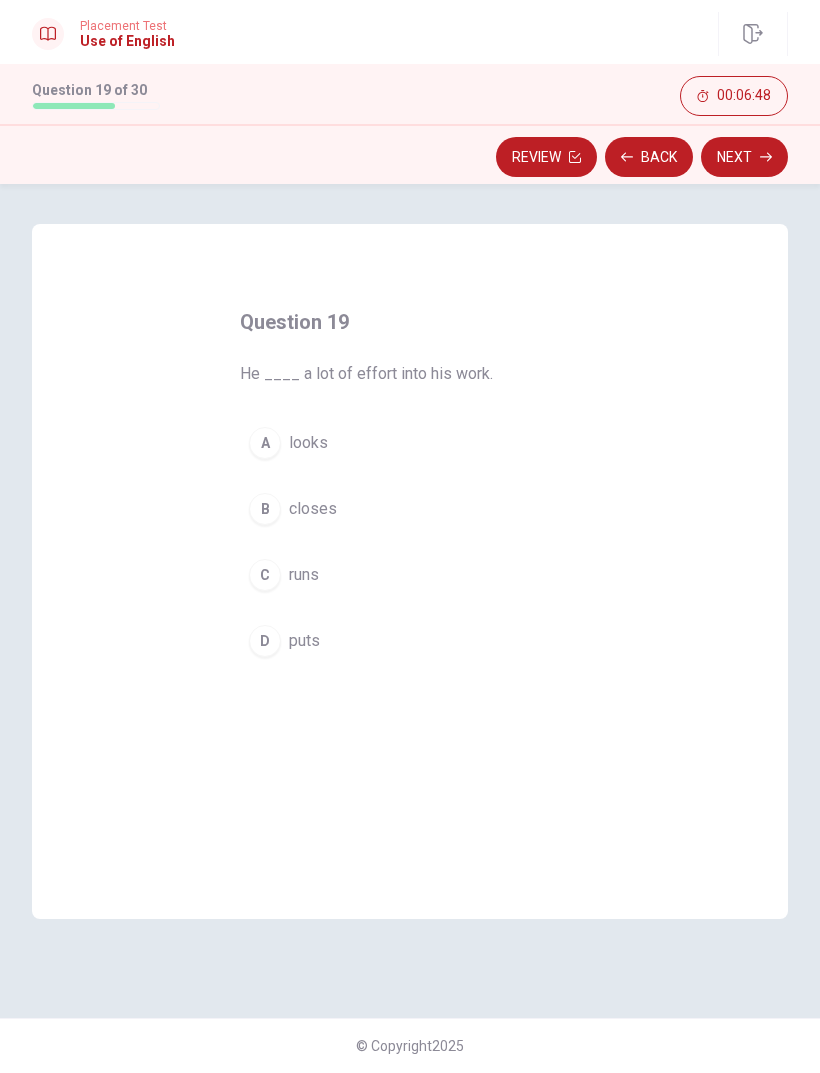 click on "puts" at bounding box center [304, 641] 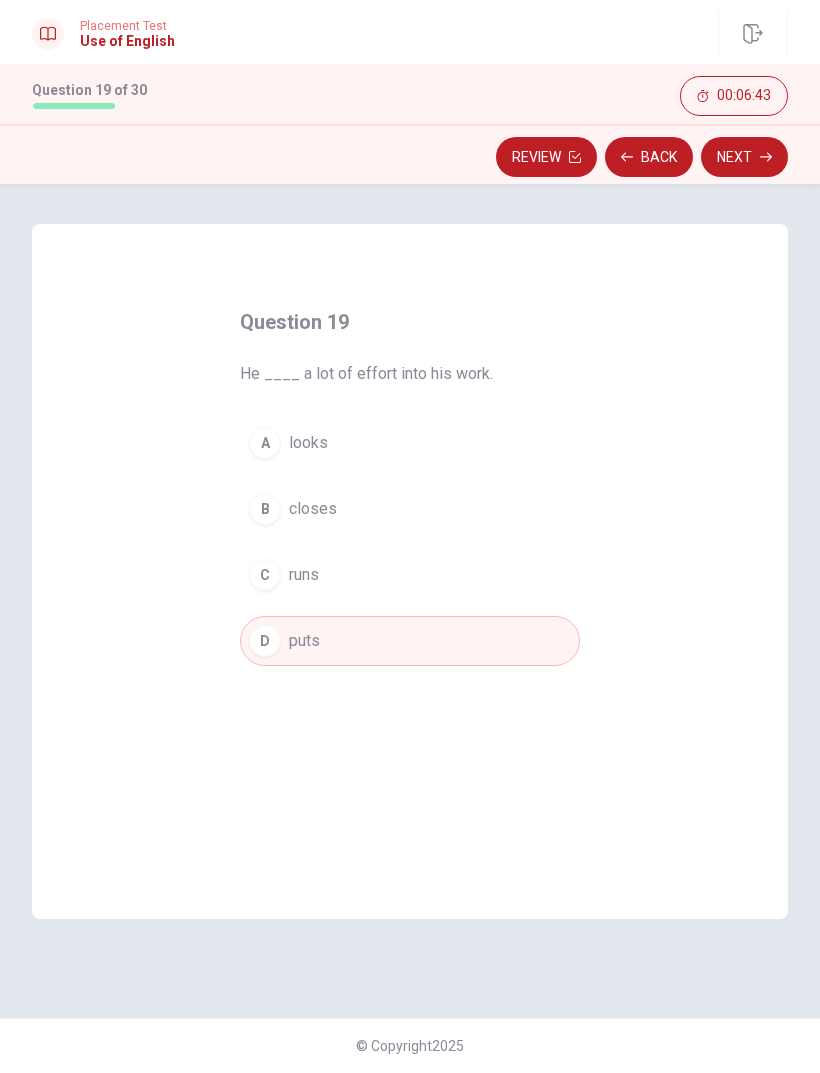 click 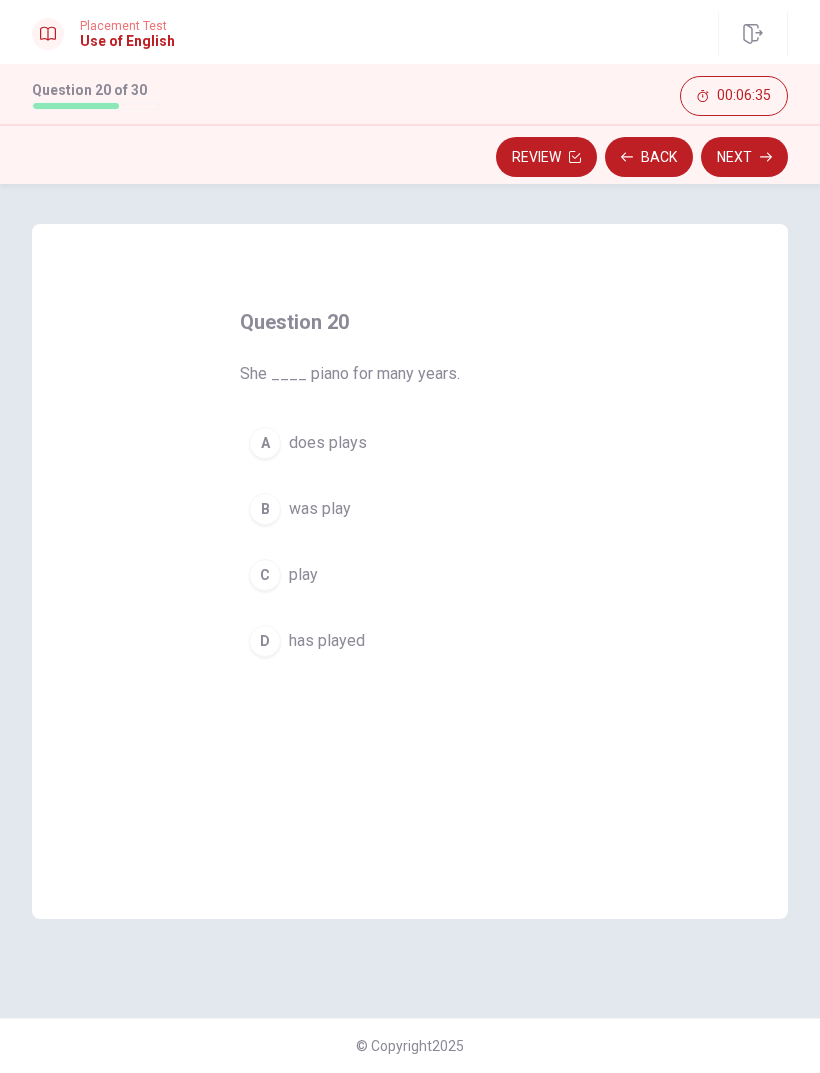 click on "has played" at bounding box center (327, 641) 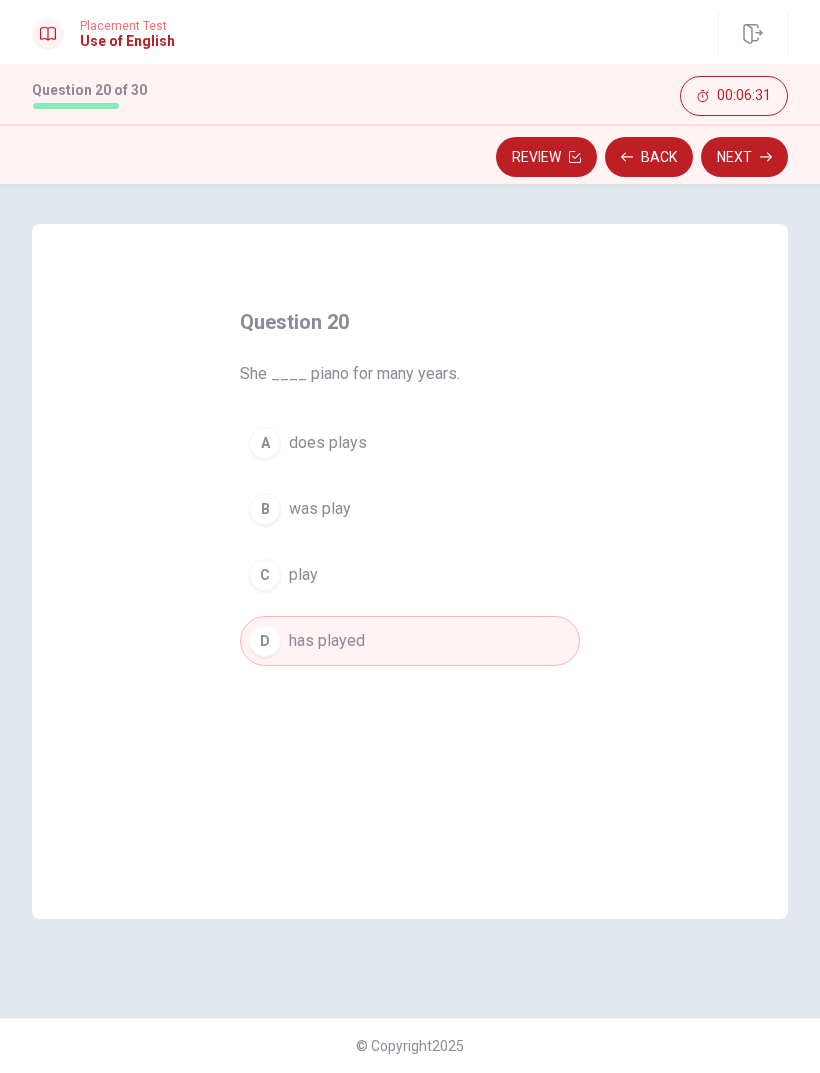 click on "Next" at bounding box center (744, 157) 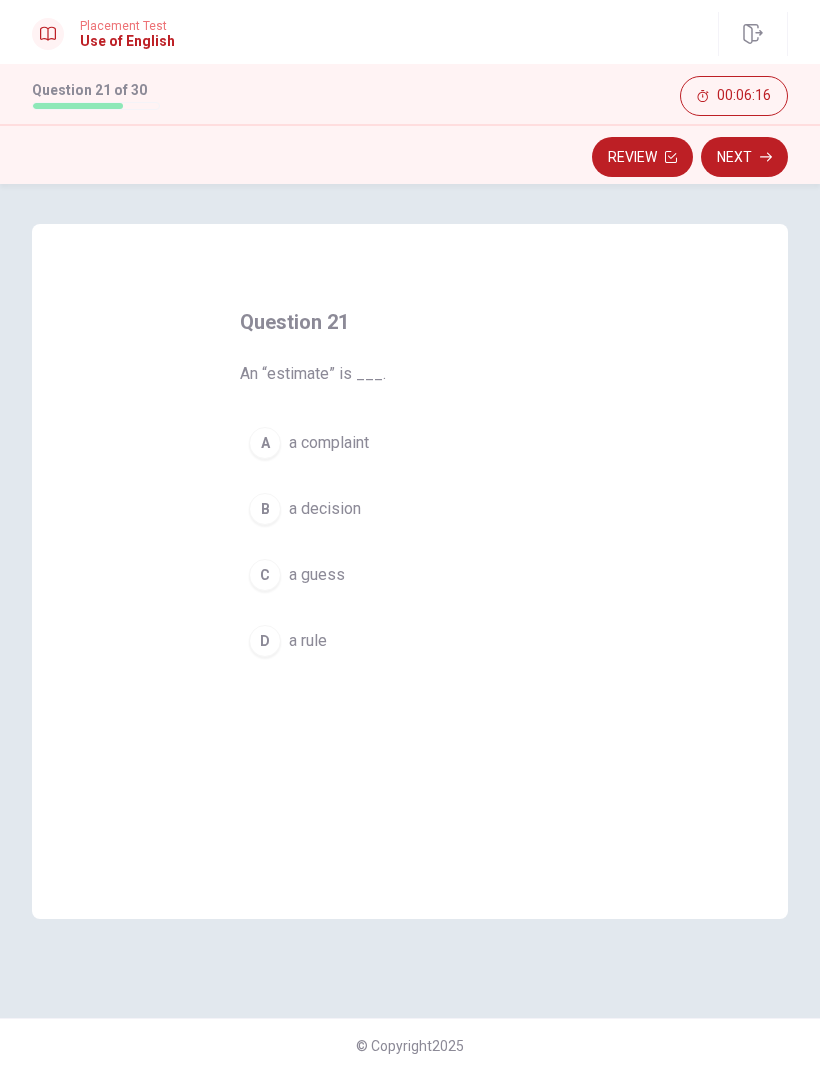 click on "C a guess" at bounding box center (410, 575) 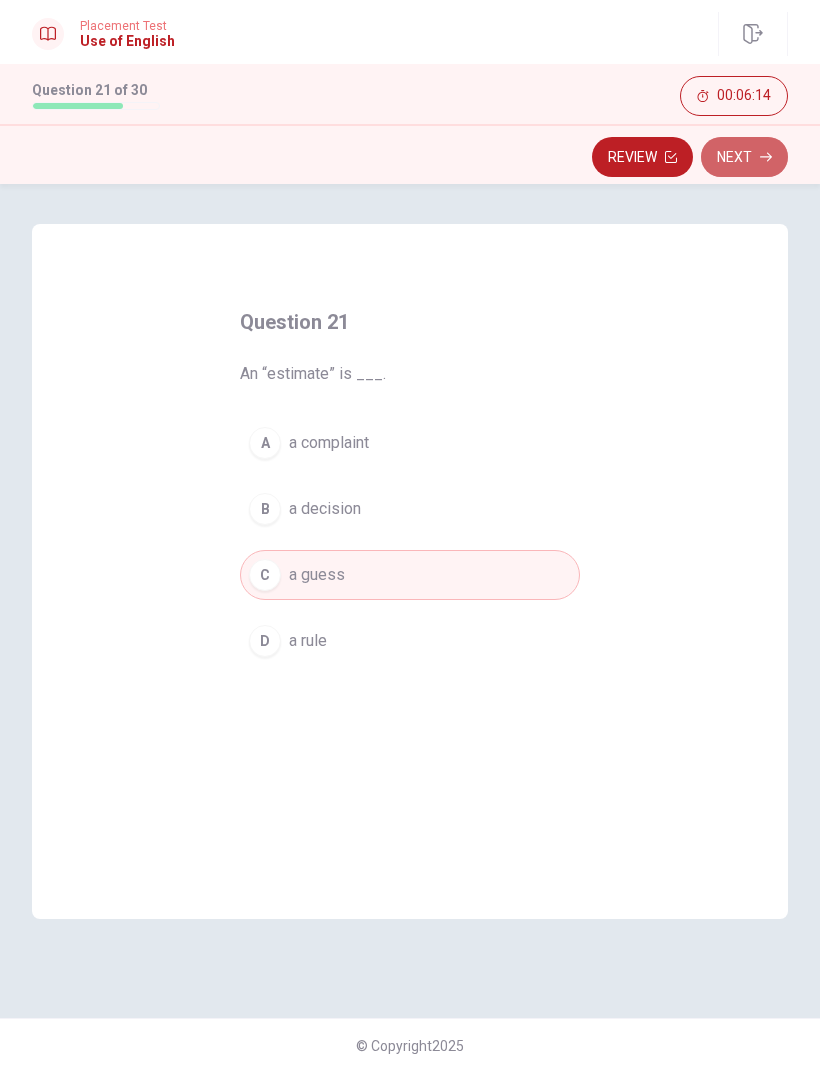 click on "Next" at bounding box center [744, 157] 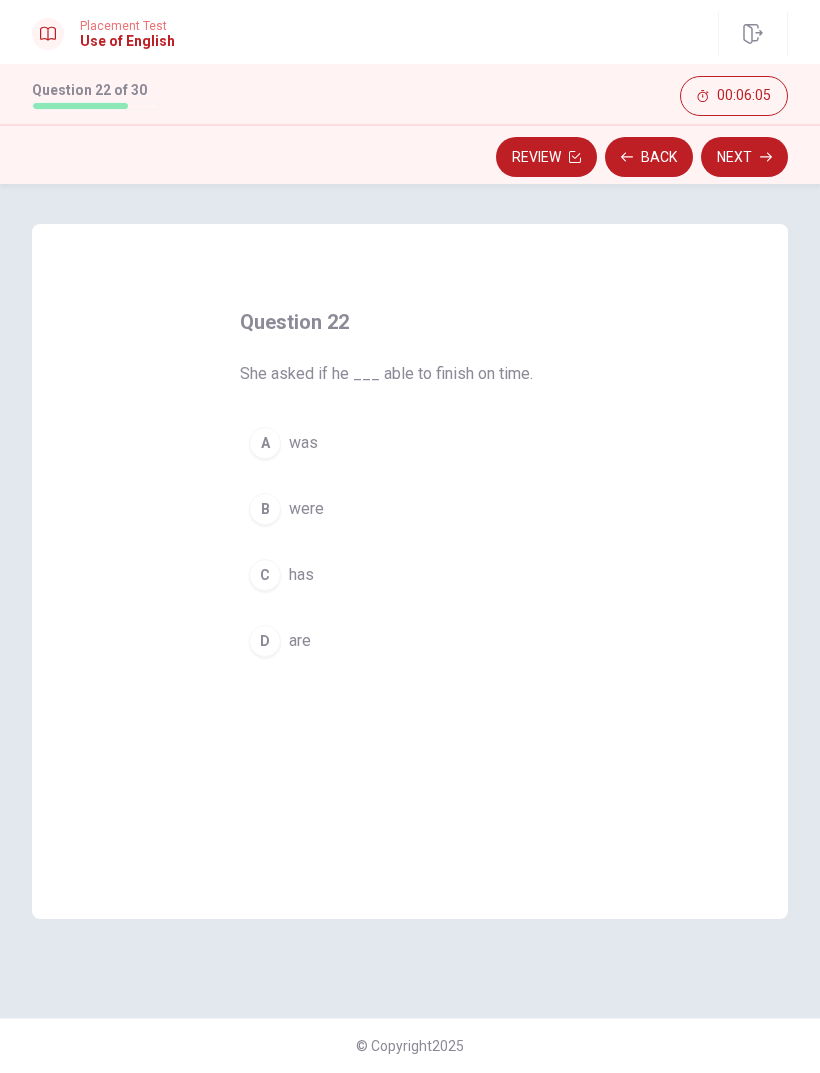 click on "were" at bounding box center (306, 509) 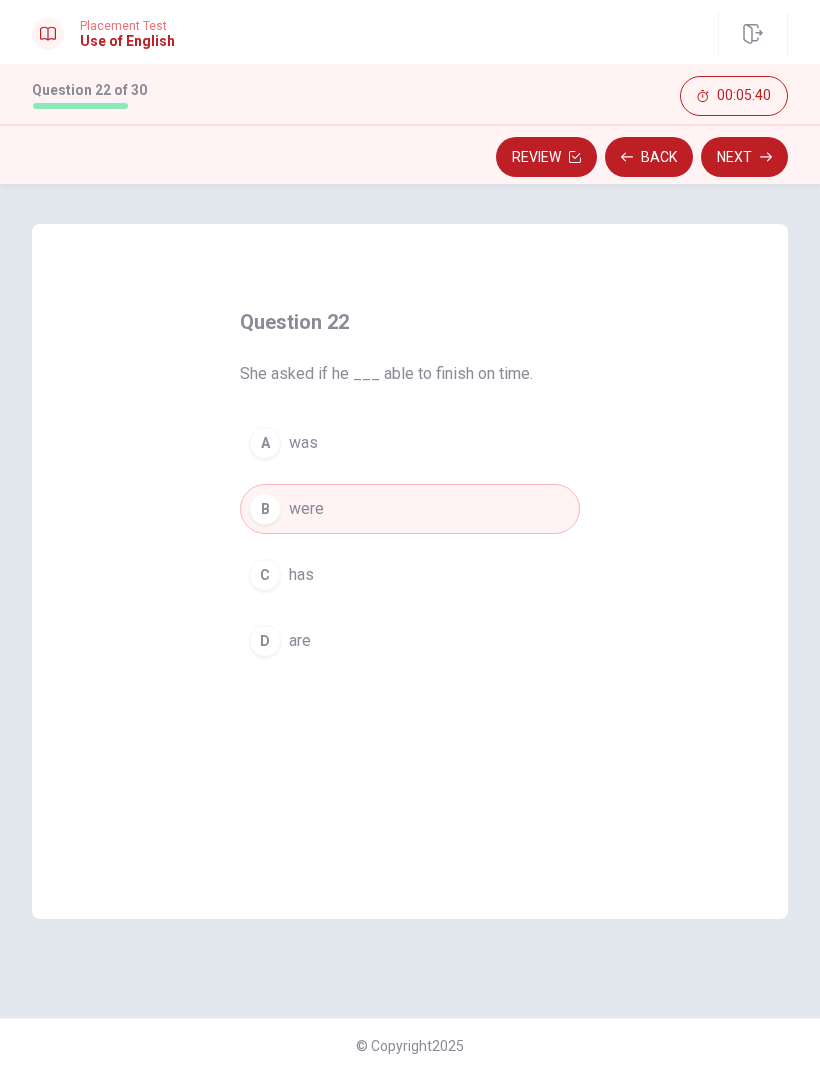 click on "Next" at bounding box center (744, 157) 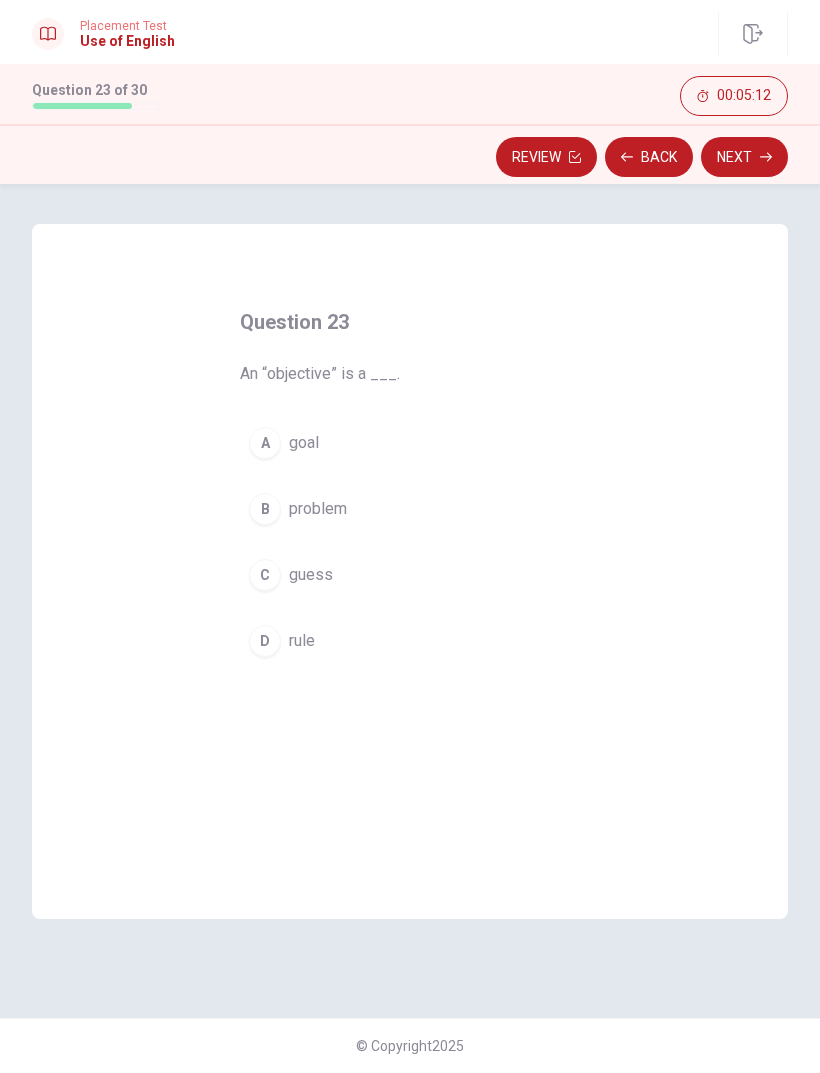 click on "goal" at bounding box center [304, 443] 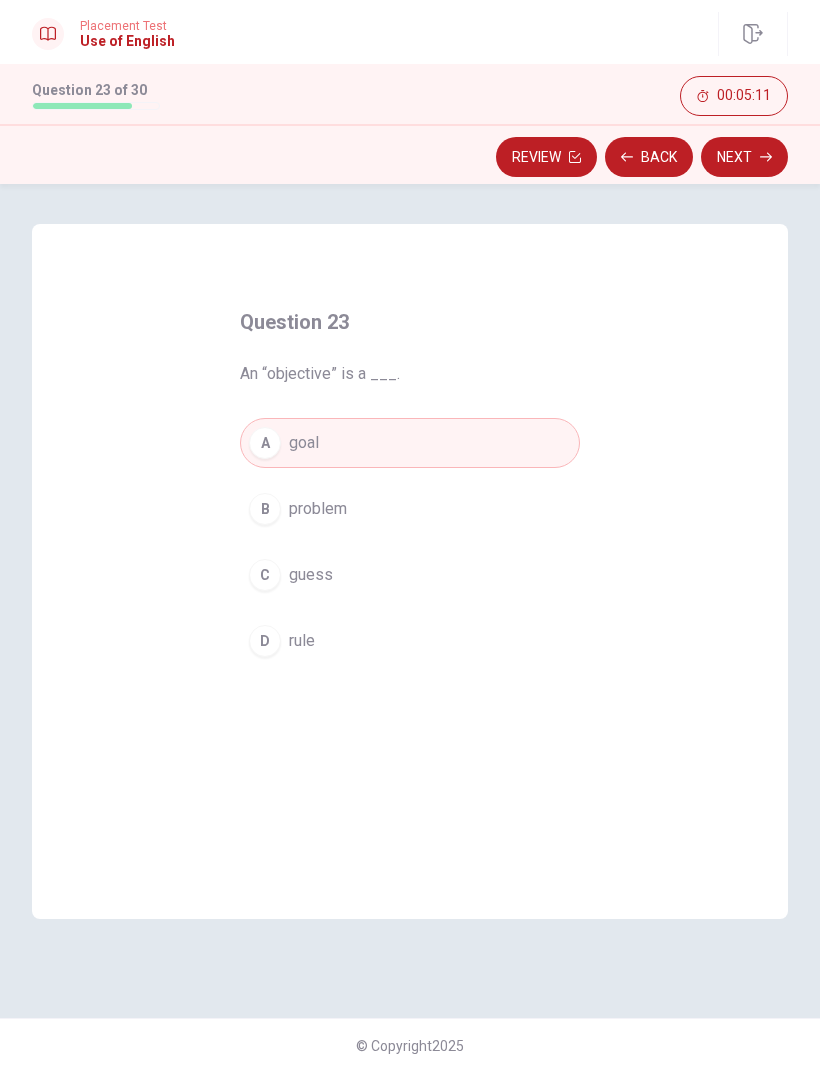 click 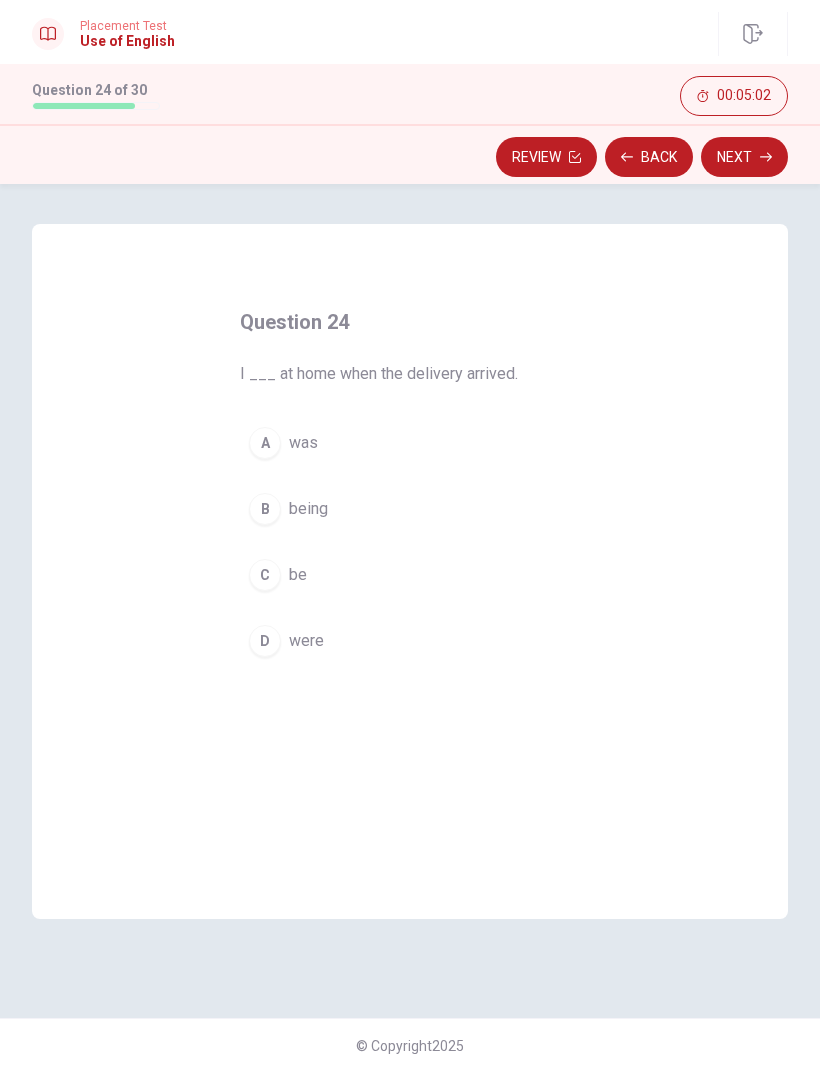 click on "was" at bounding box center [303, 443] 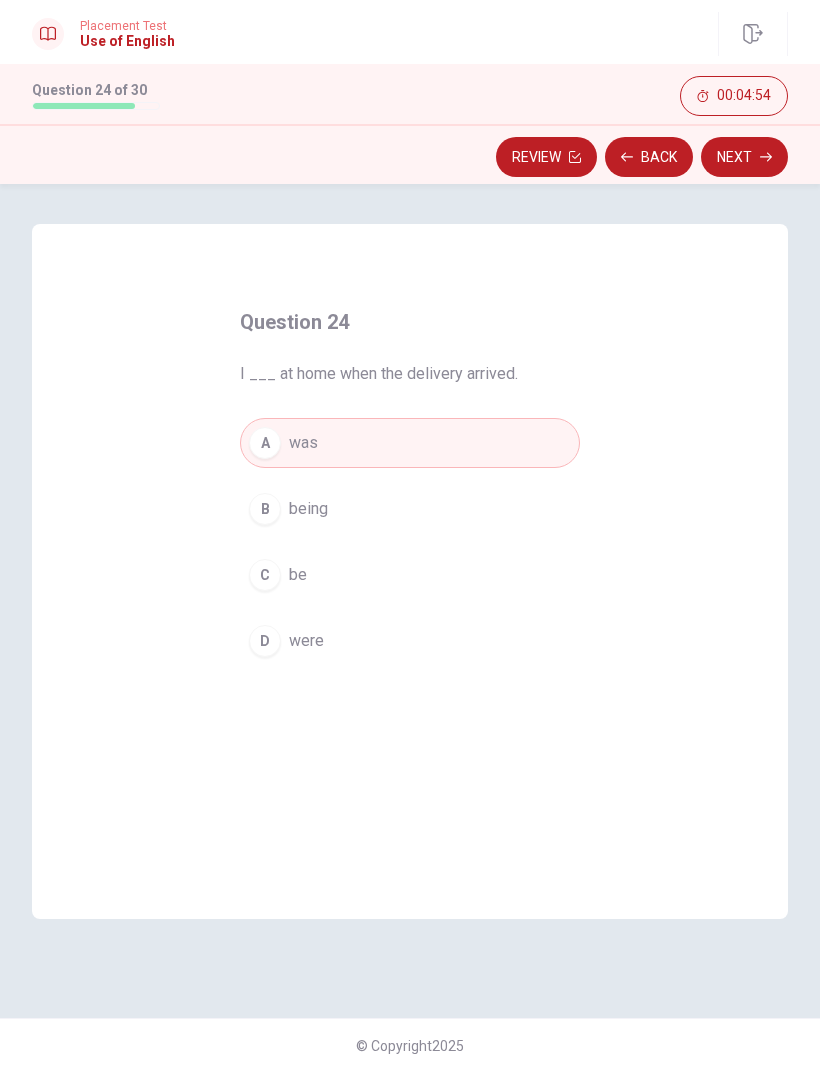 click on "were" at bounding box center [306, 641] 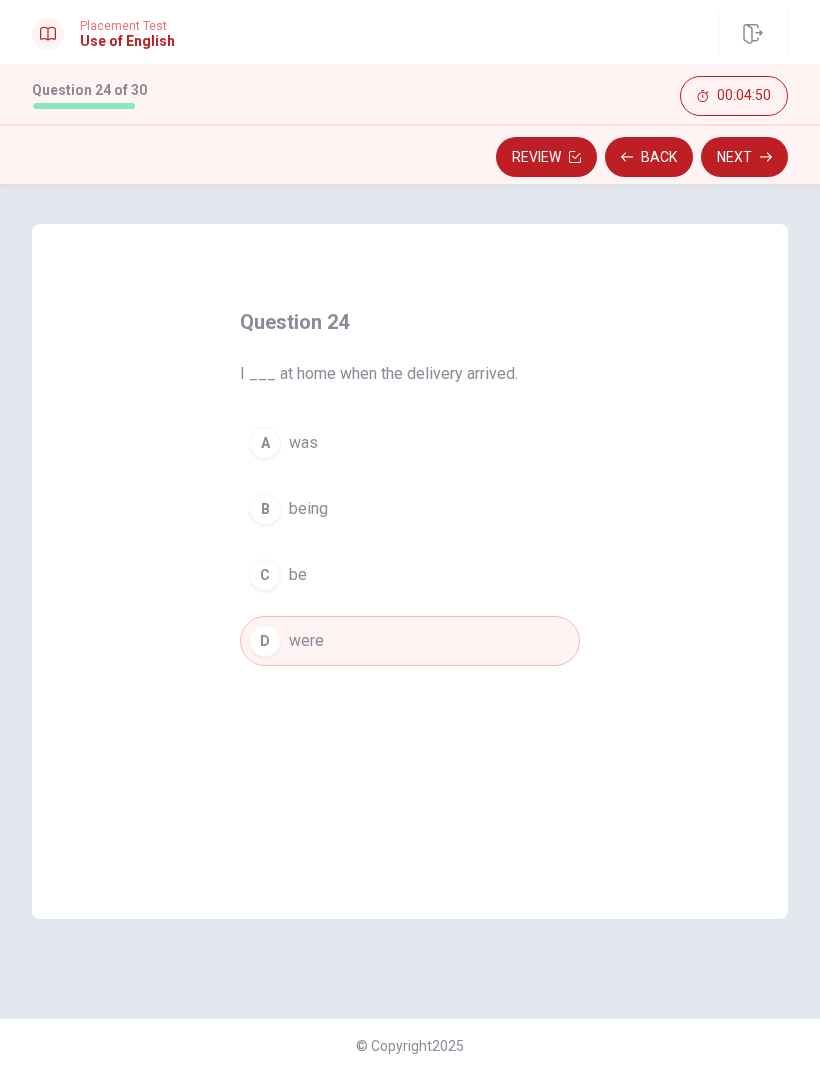 click on "A was" at bounding box center [410, 443] 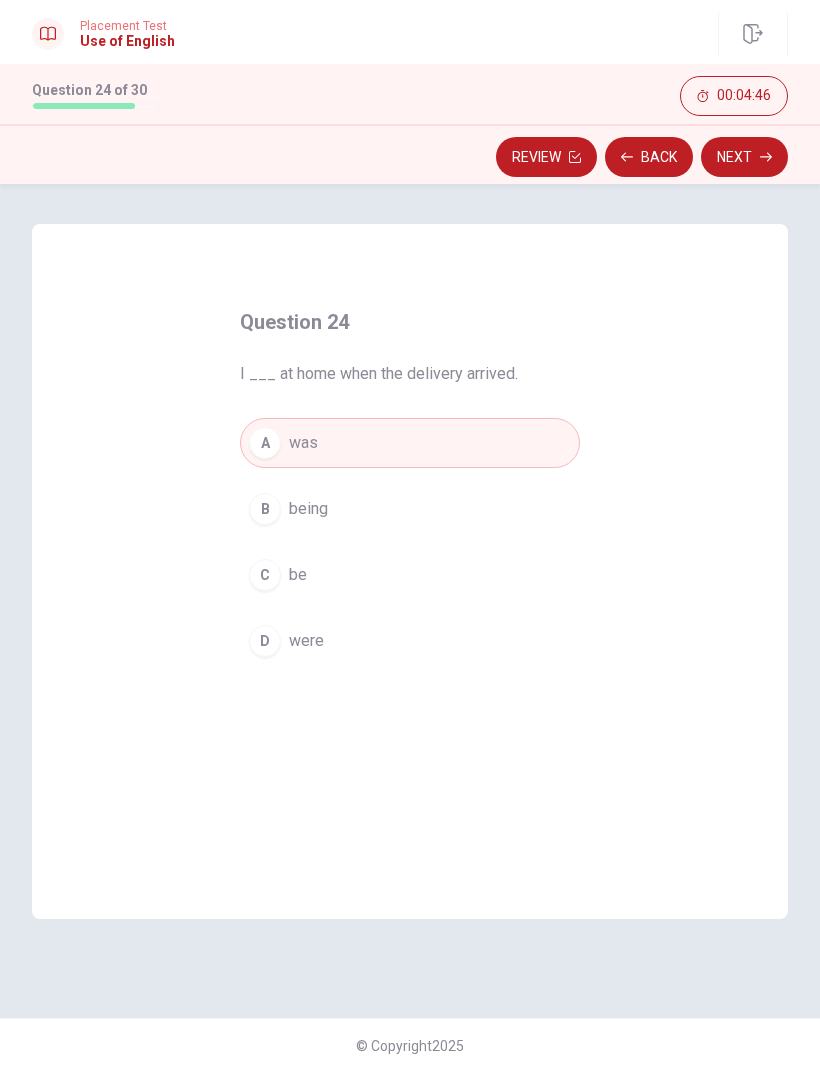 click 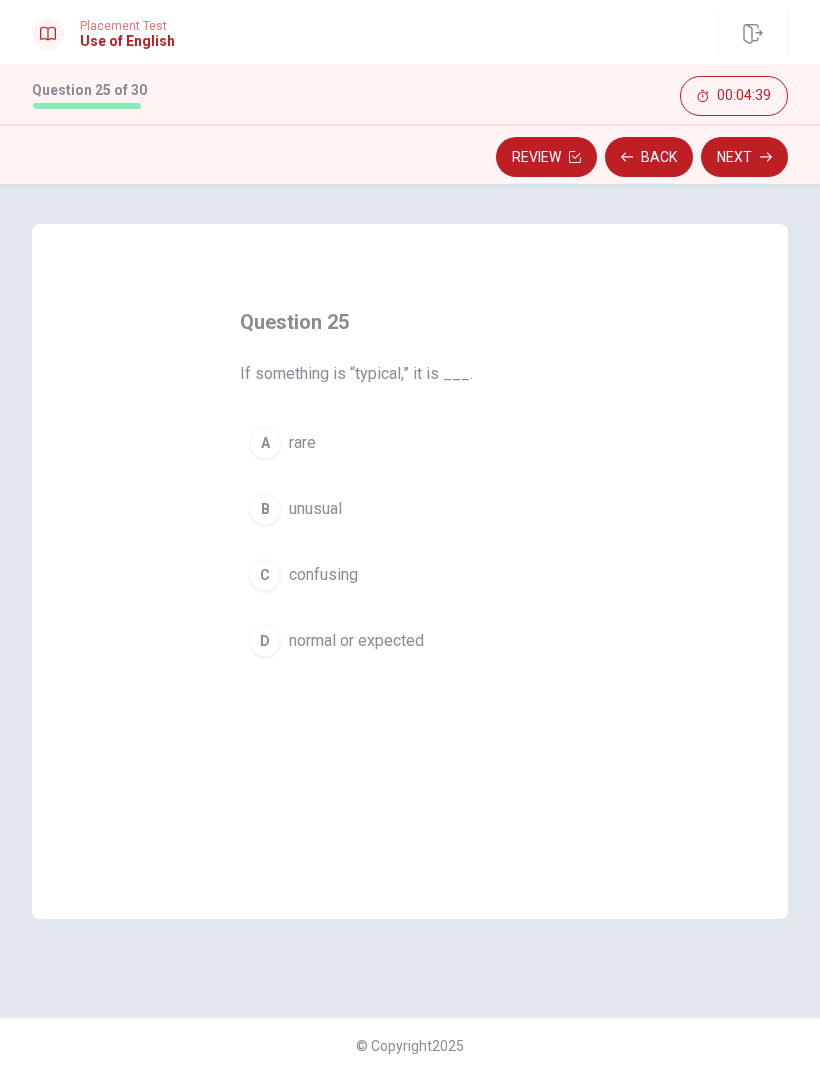 click on "normal or expected" at bounding box center [356, 641] 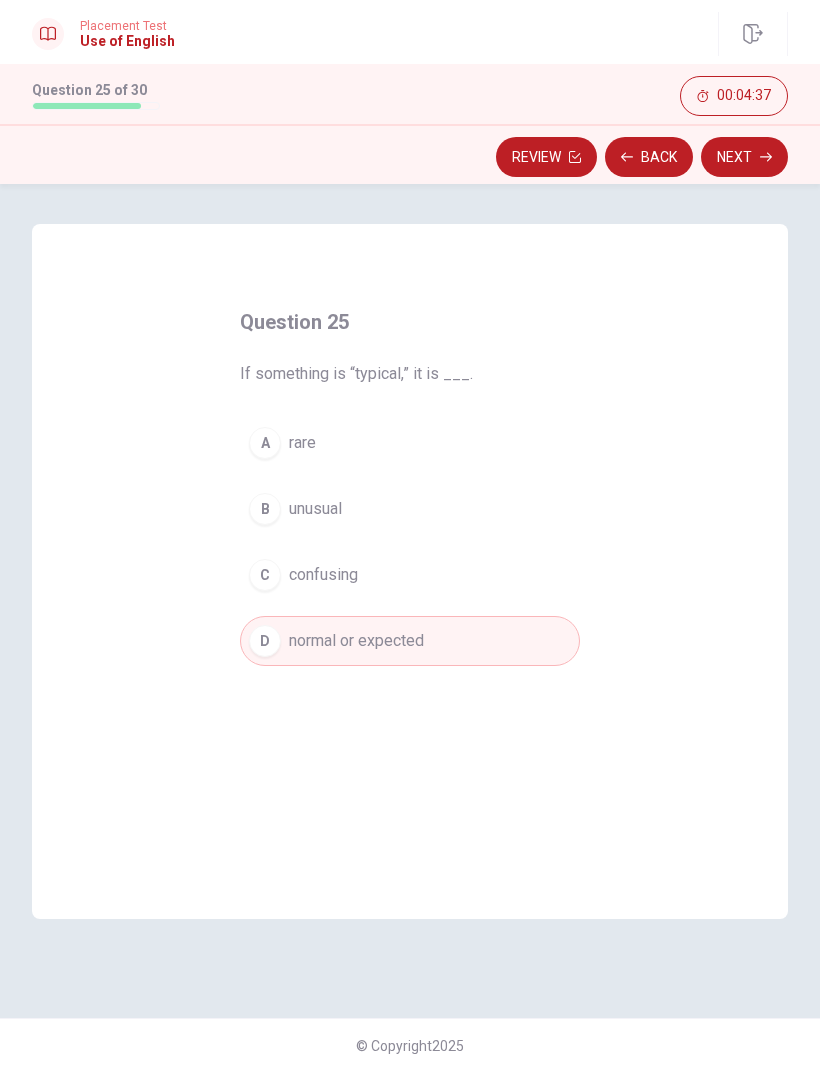 click on "Next" at bounding box center [744, 157] 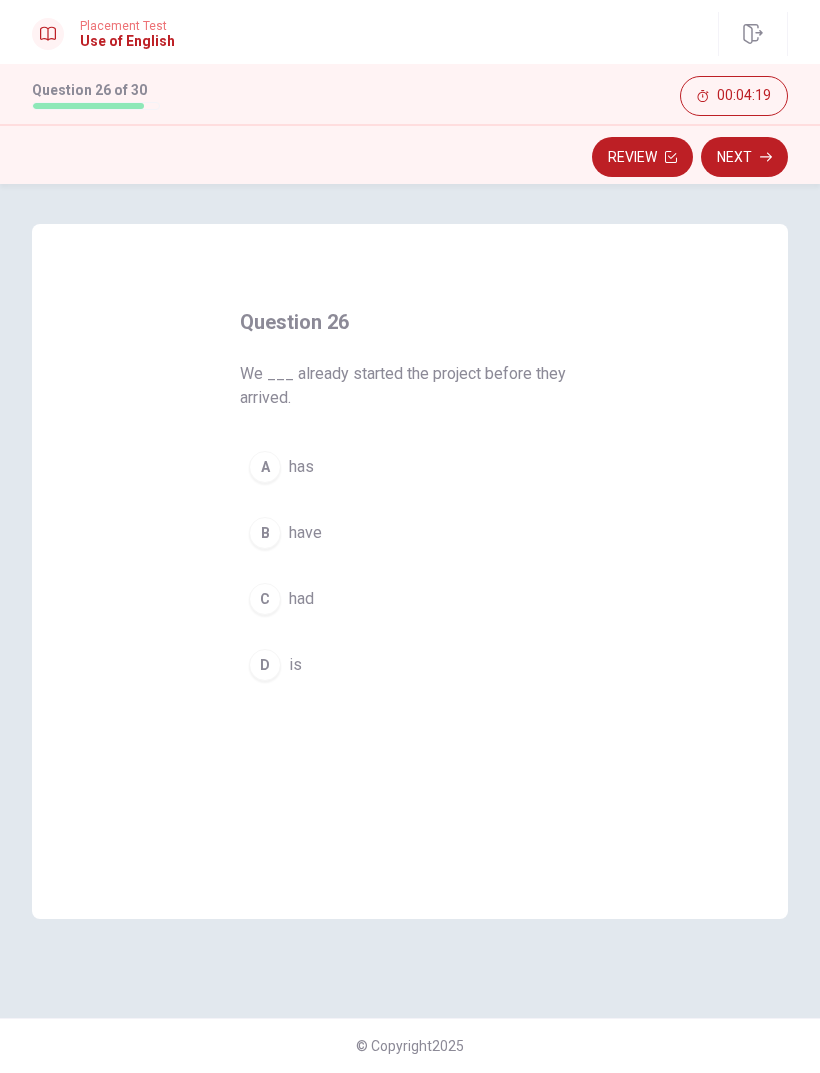 click on "had" at bounding box center (301, 599) 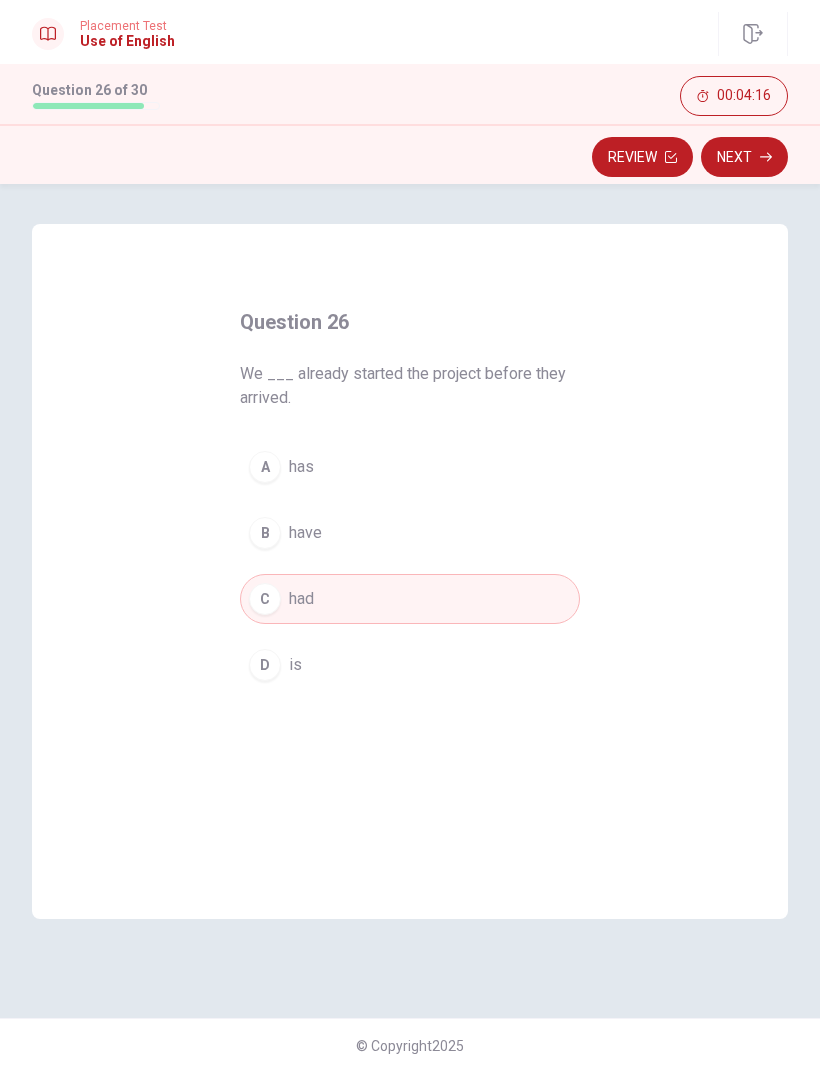 click on "Next" at bounding box center [744, 157] 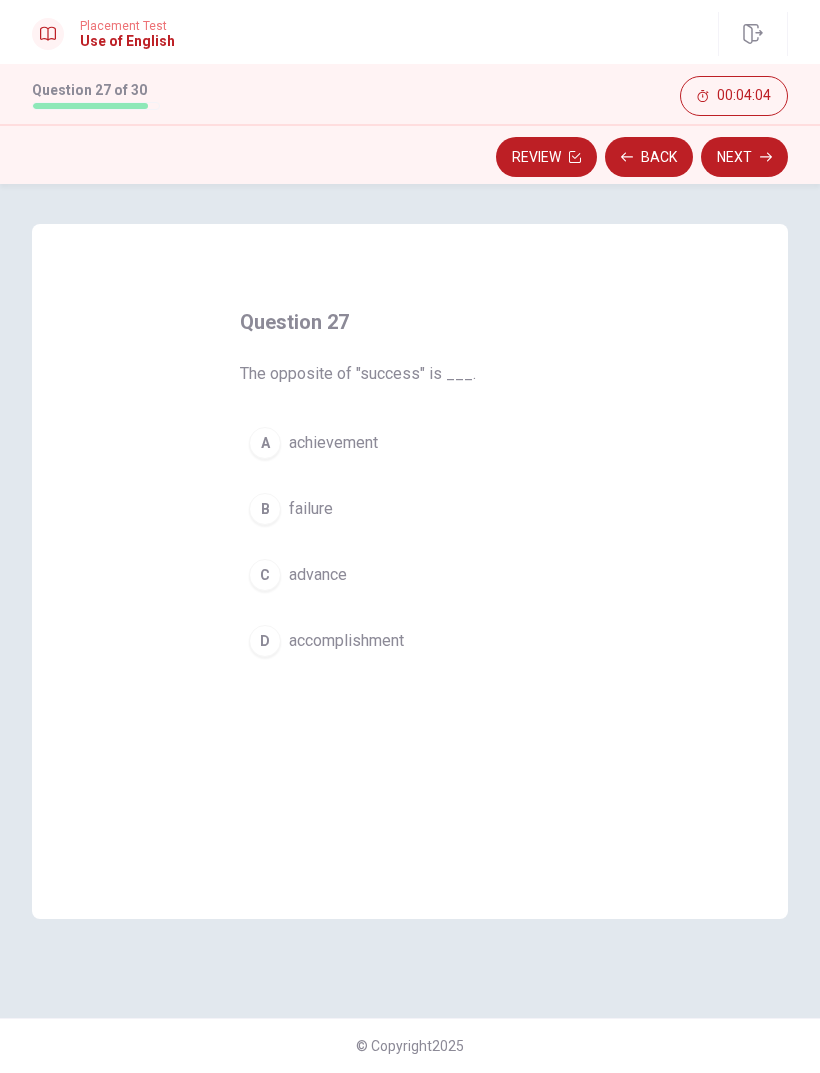 click on "failure" at bounding box center (311, 509) 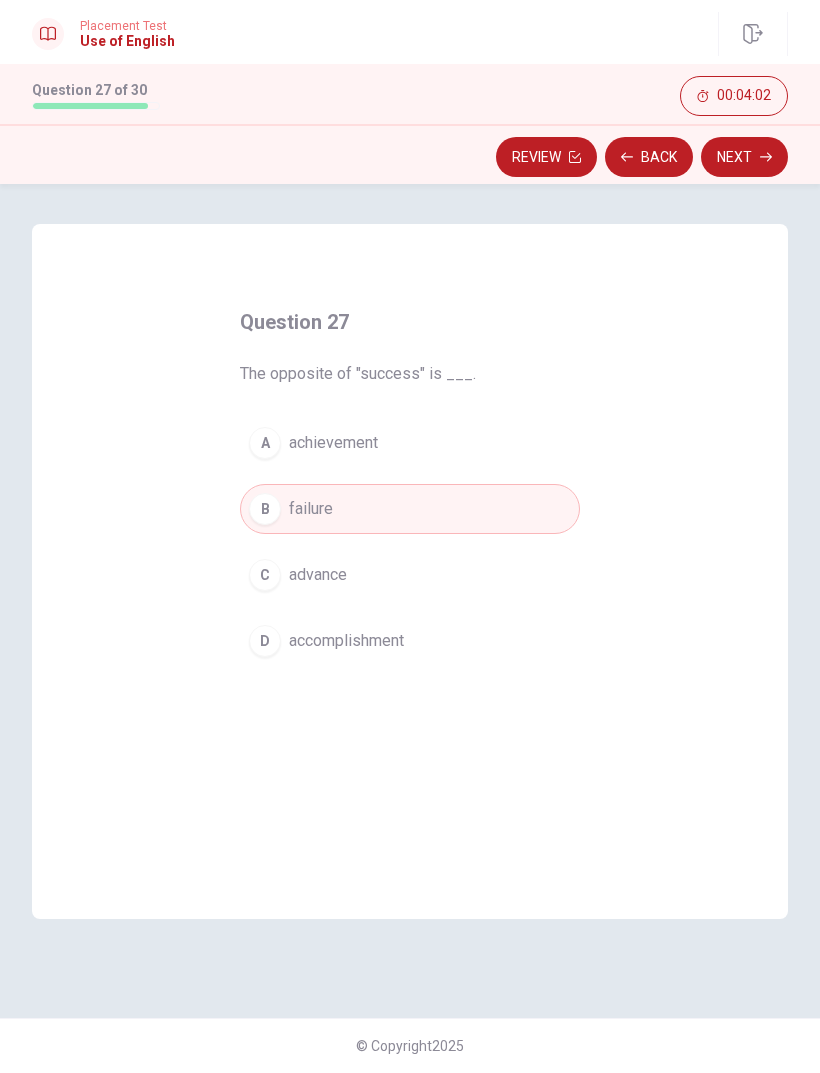 click 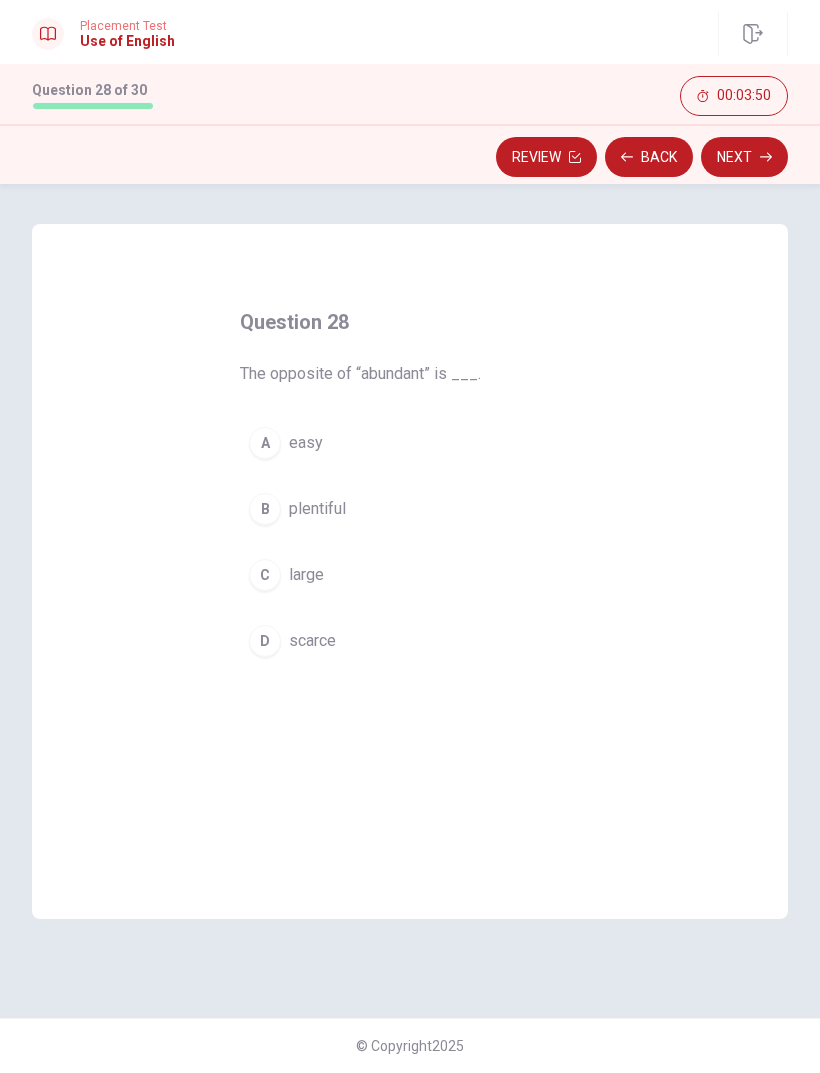 click on "scarce" at bounding box center (312, 641) 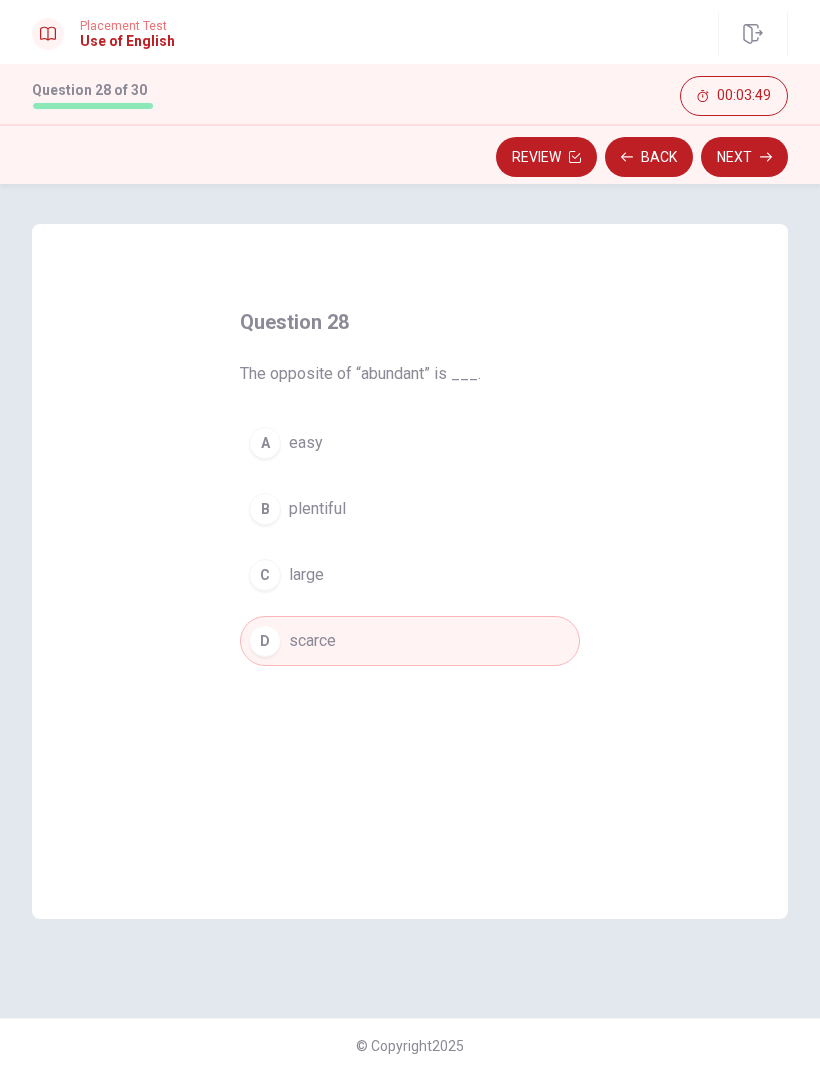 click on "Next" at bounding box center (744, 157) 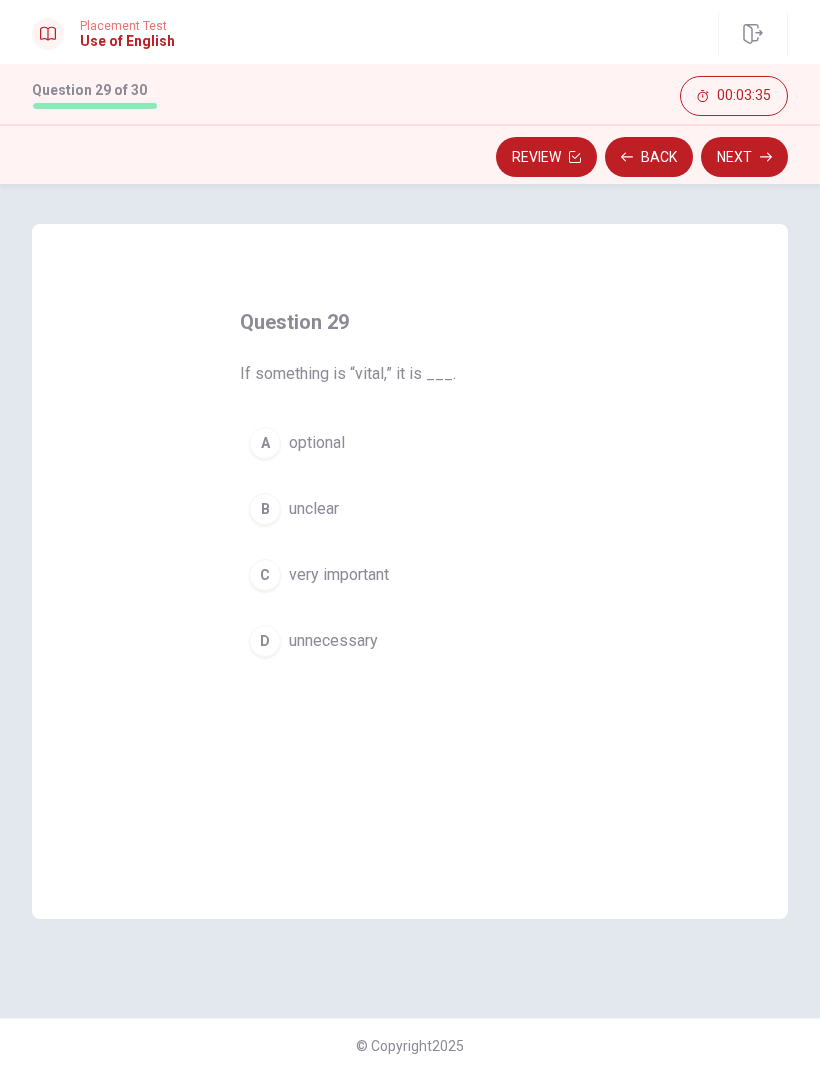 click on "very important" at bounding box center [339, 575] 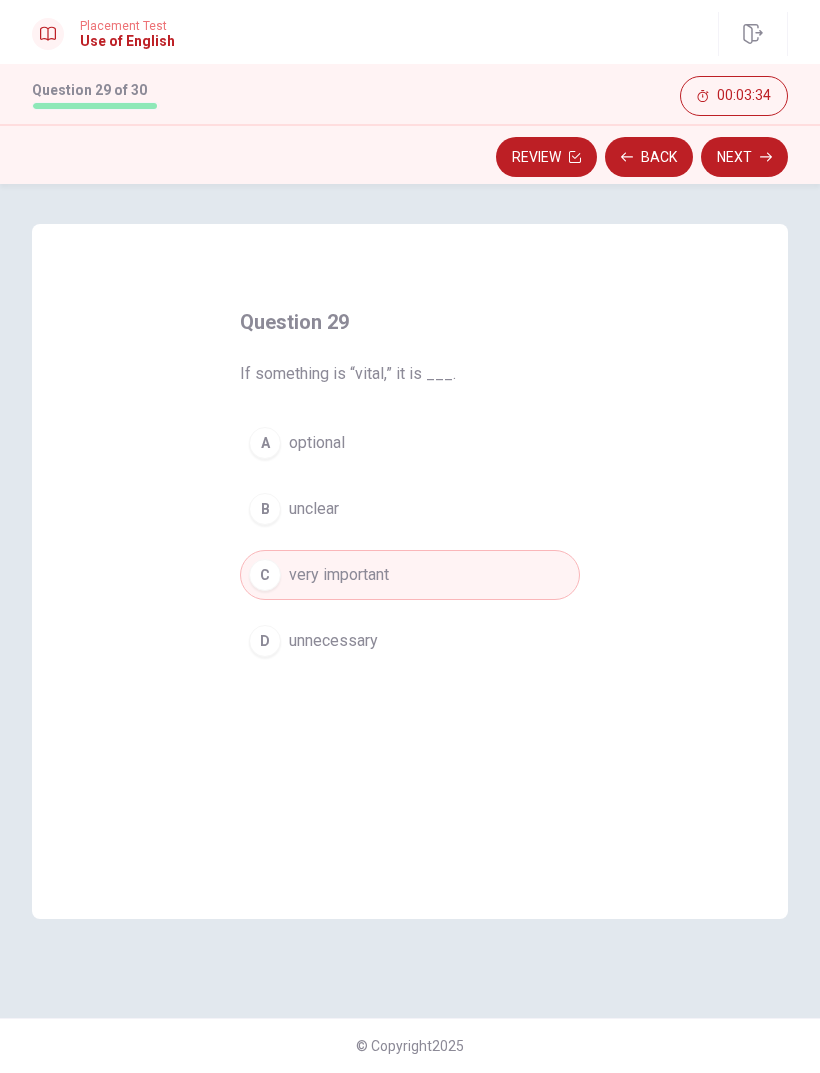 click on "Next" at bounding box center (744, 157) 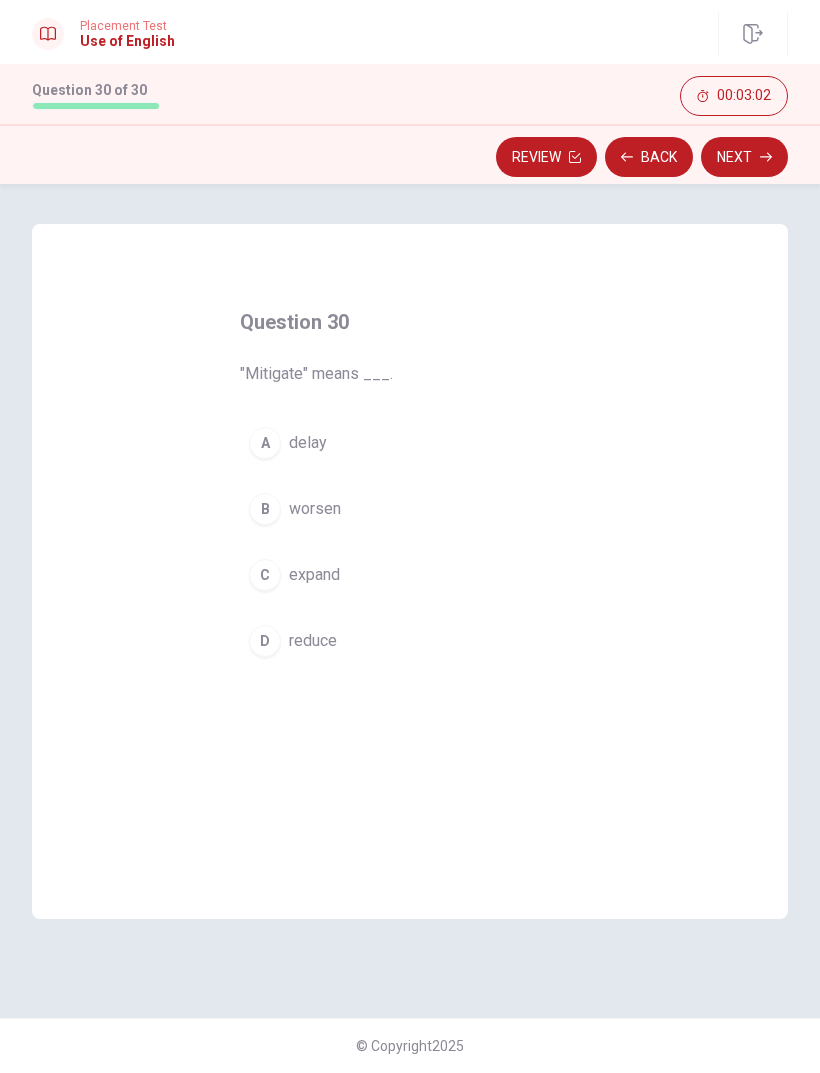 click on "A delay" at bounding box center [410, 443] 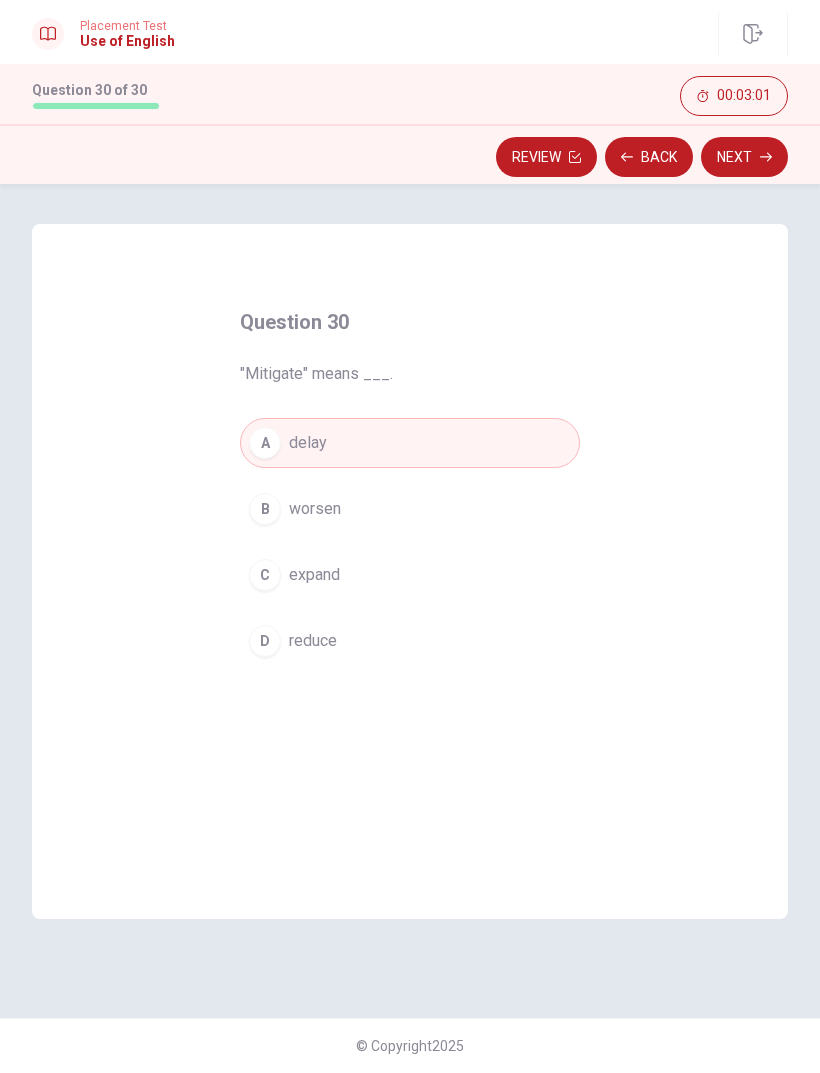 click on "Next" at bounding box center (744, 157) 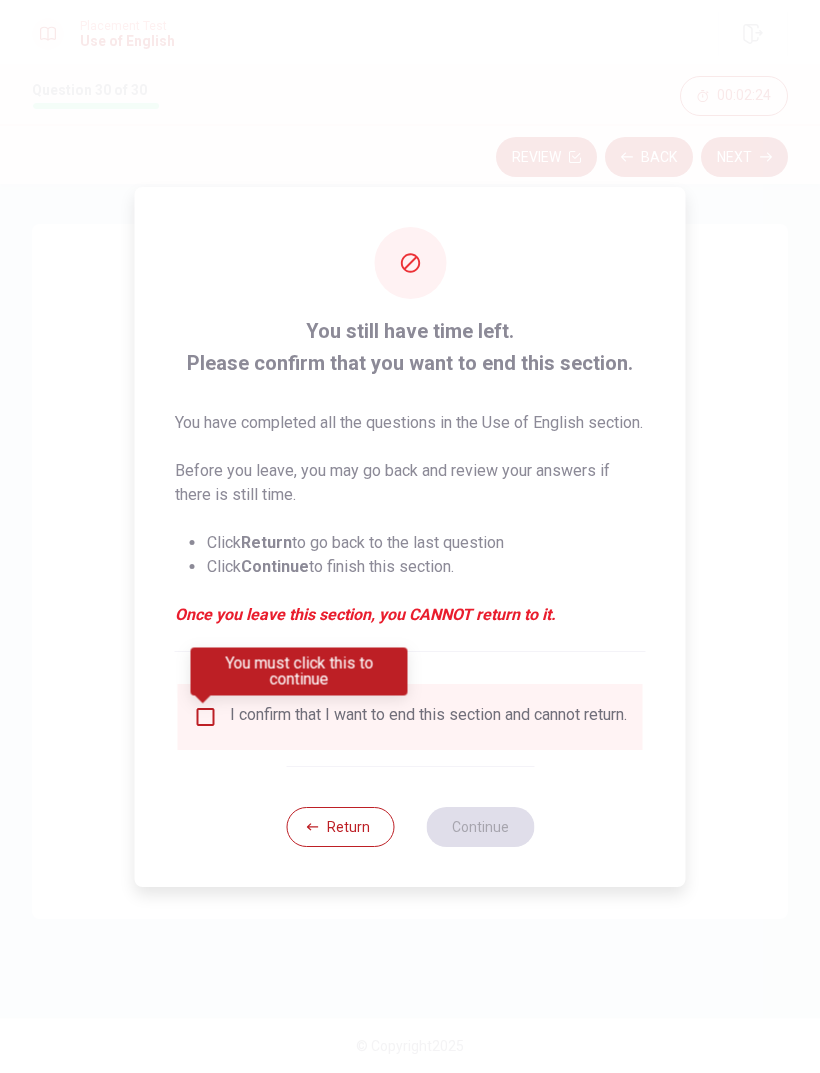 click on "Return" at bounding box center [340, 827] 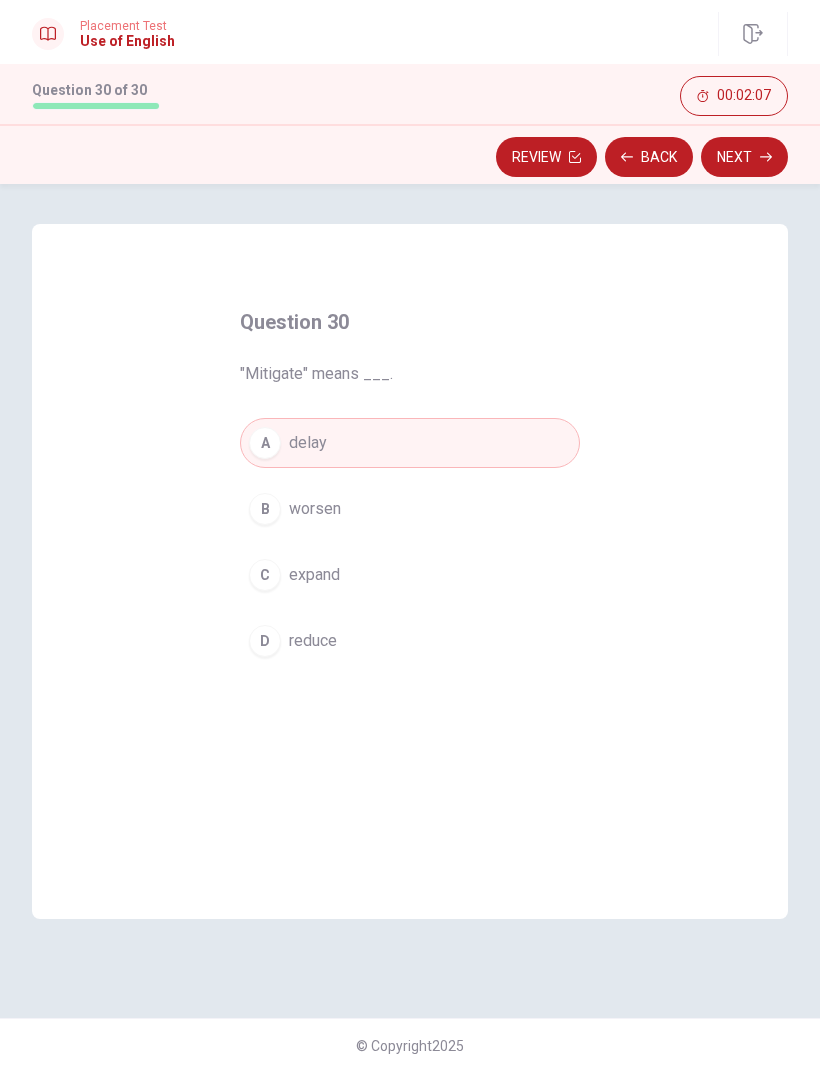 click on "D reduce" at bounding box center (410, 641) 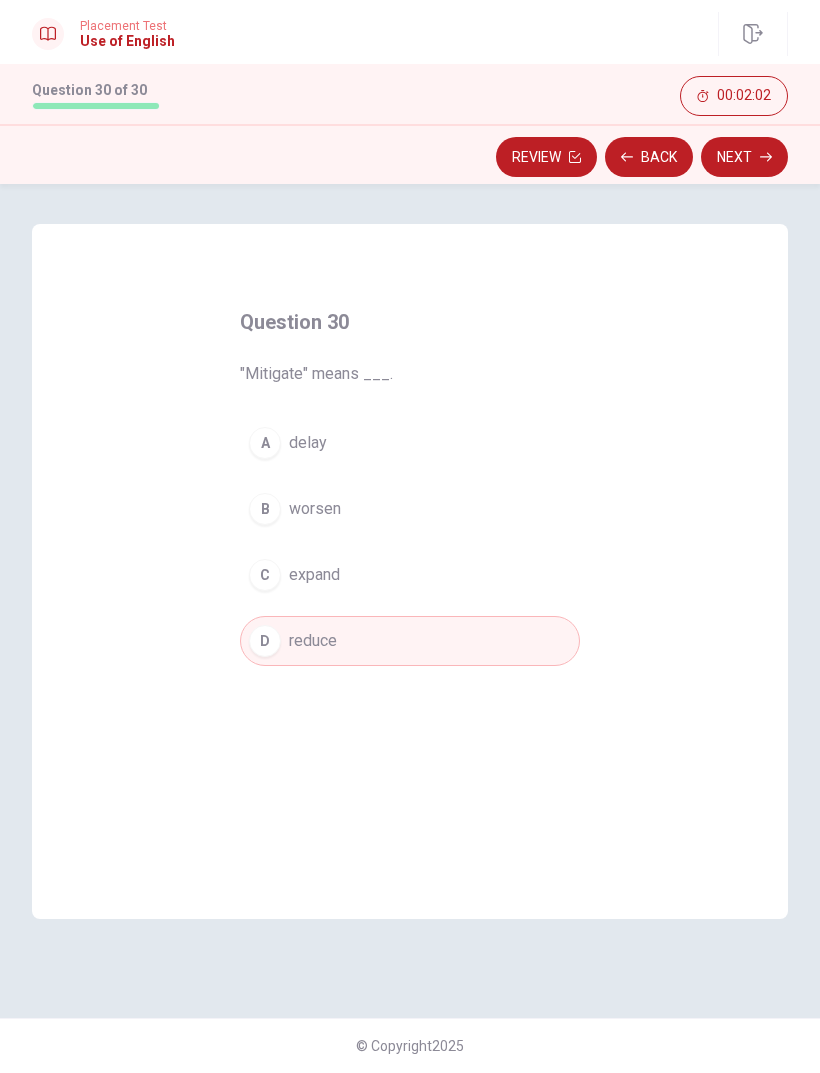 click on "B worsen" at bounding box center (410, 509) 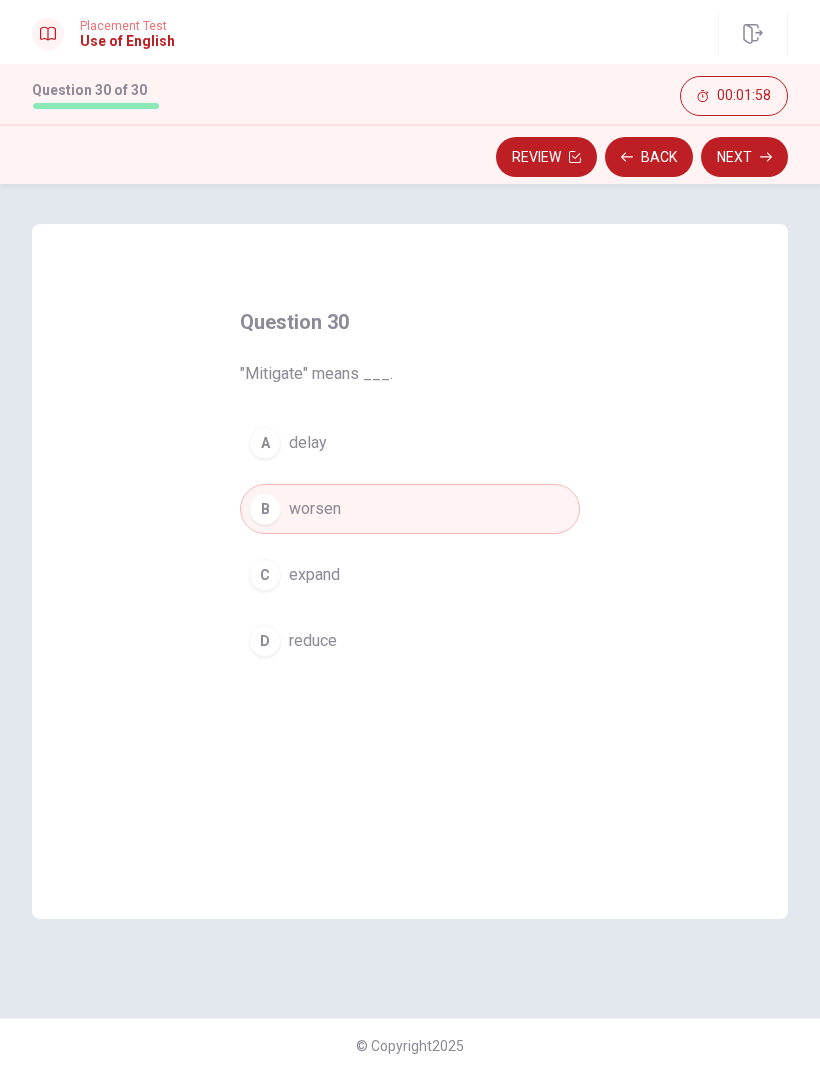 click on "D reduce" at bounding box center [410, 641] 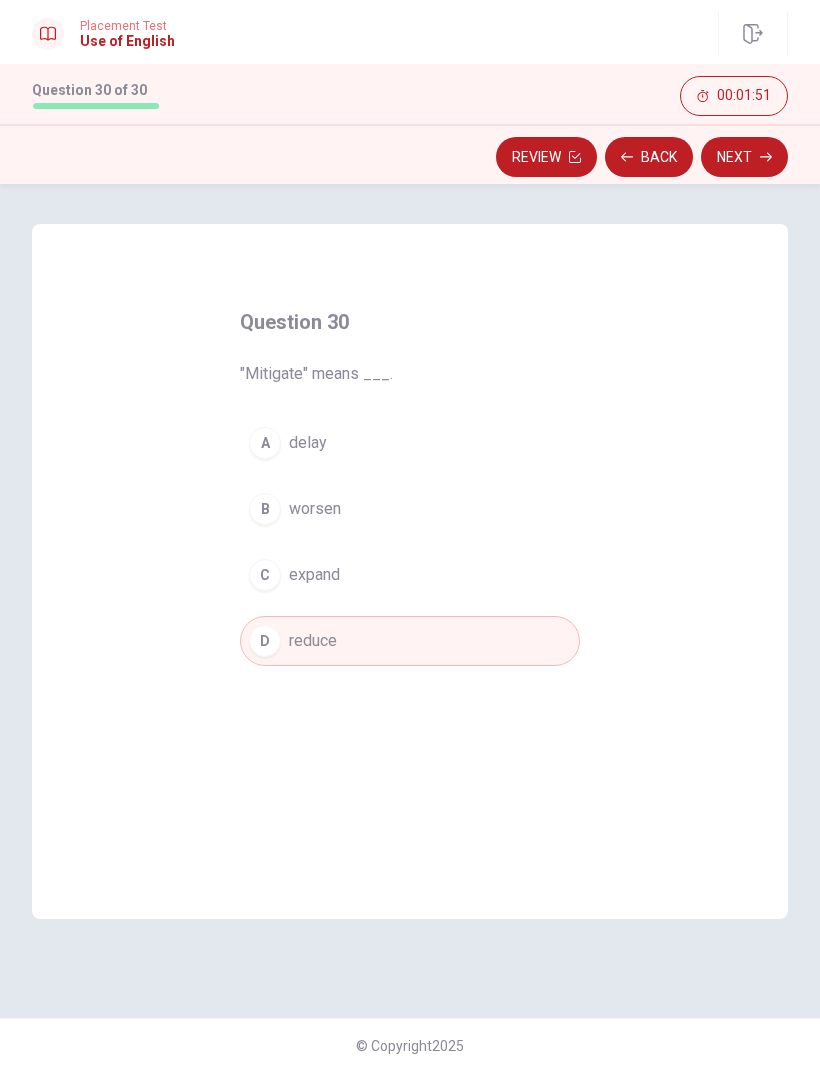 click on "D reduce" at bounding box center [410, 641] 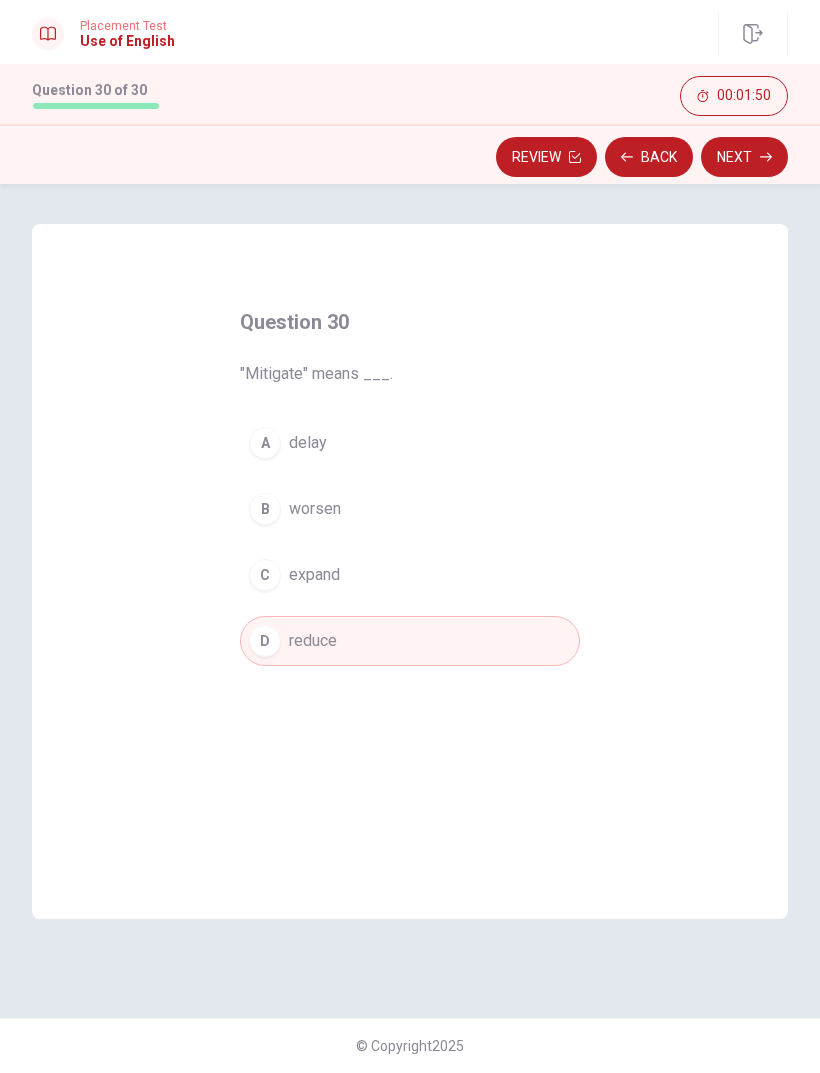 click on "Next" at bounding box center (744, 157) 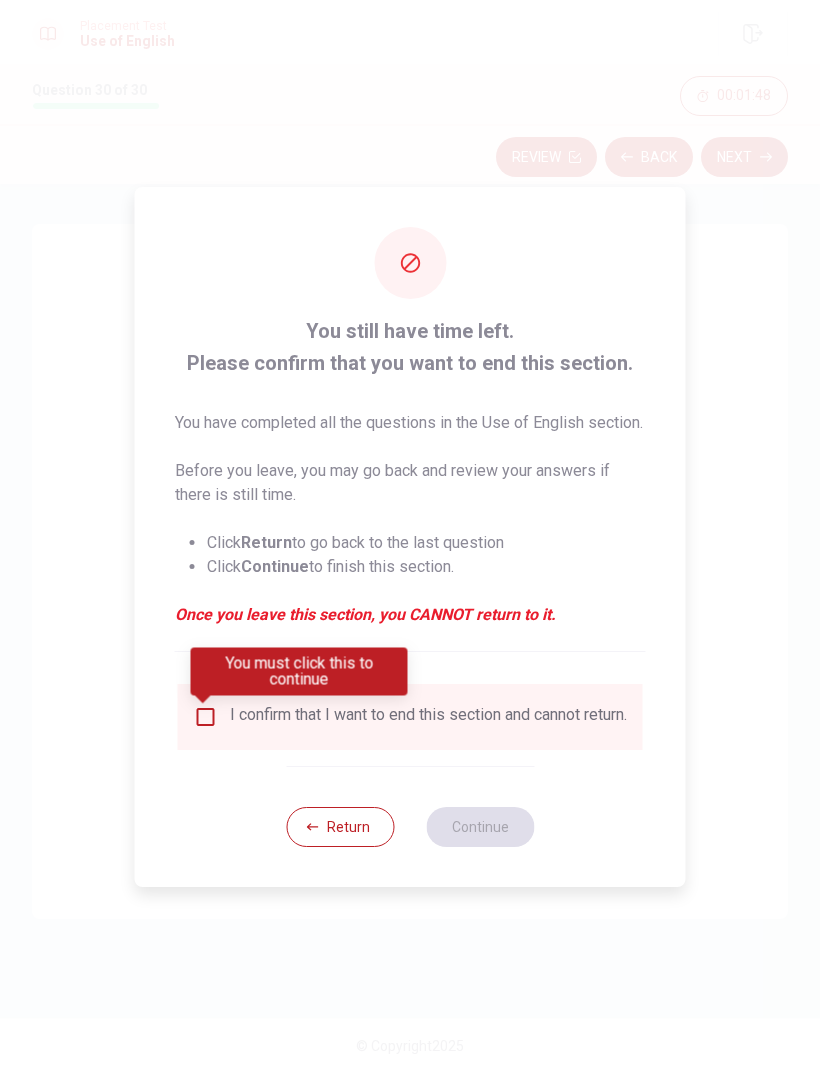 click on "I confirm that I want to end this section and cannot return." at bounding box center [410, 717] 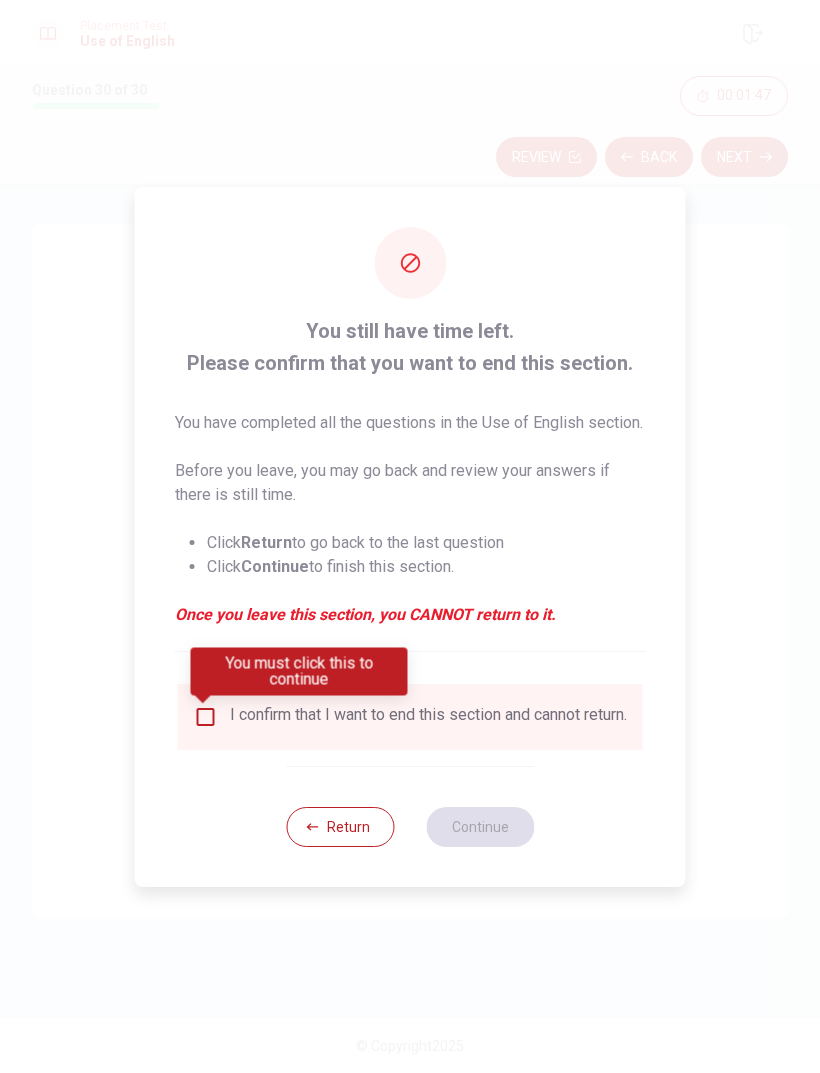 click on "I confirm that I want to end this section and cannot return." at bounding box center [428, 717] 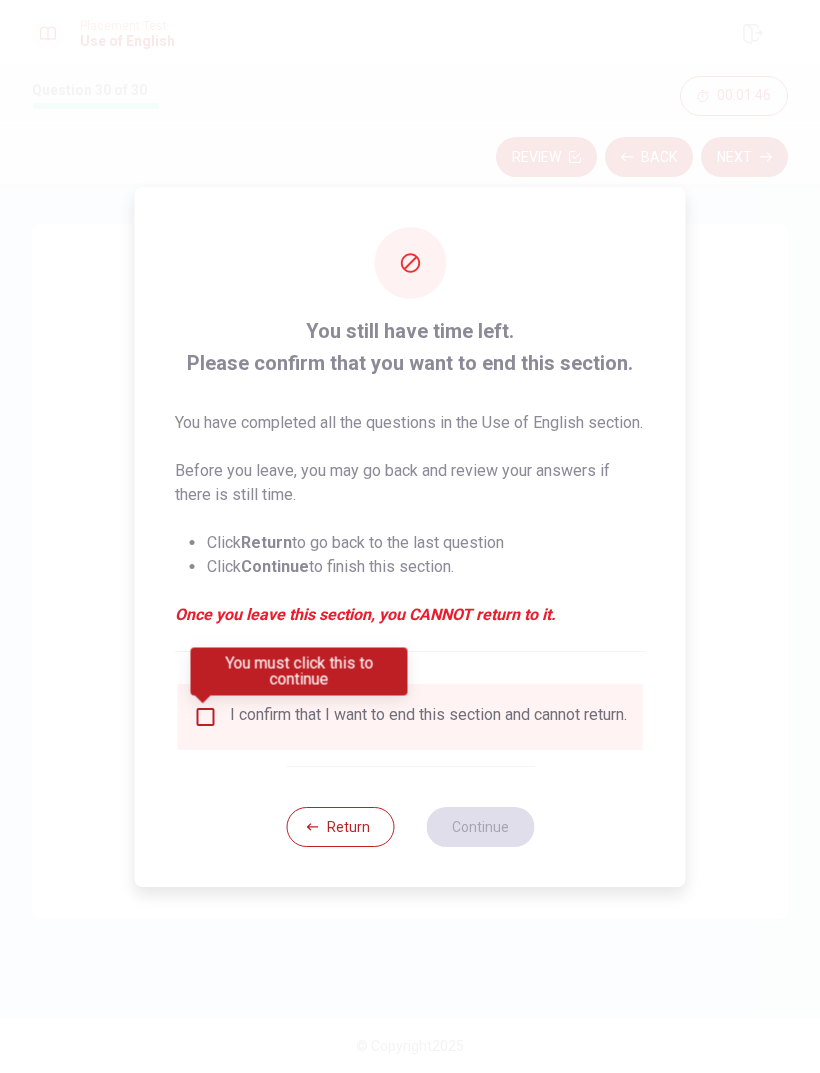click at bounding box center [206, 717] 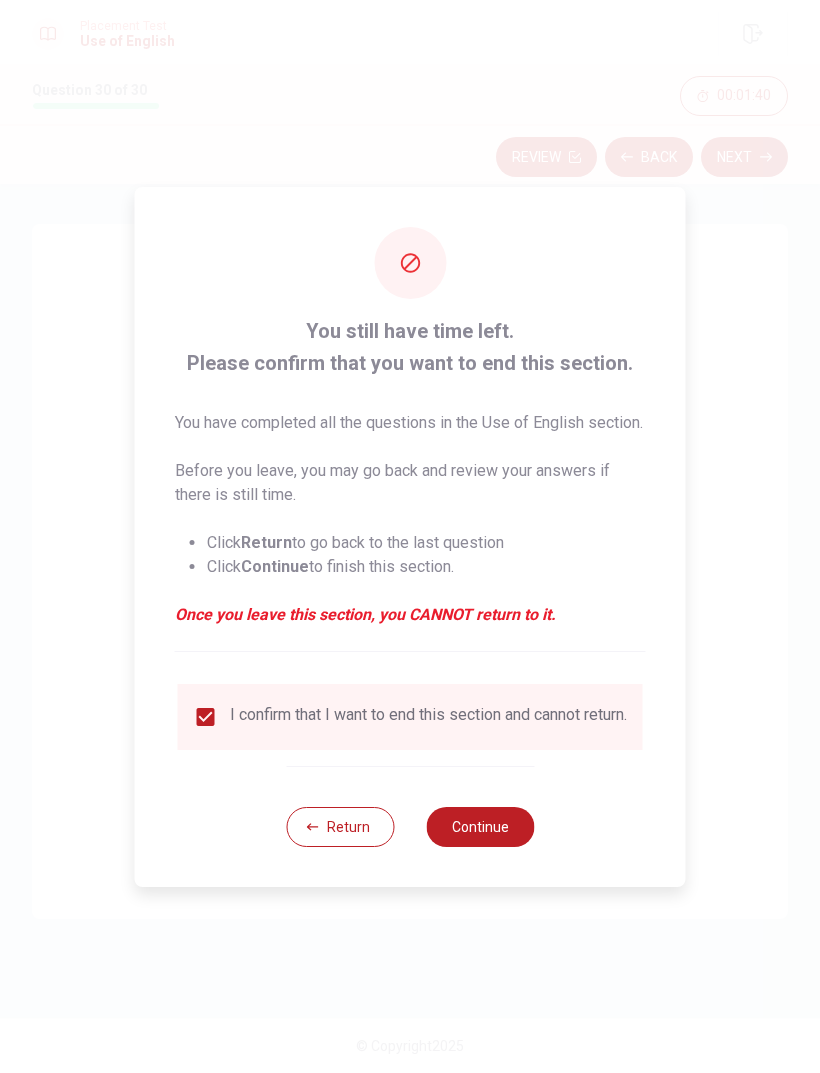 click on "Continue" at bounding box center (480, 827) 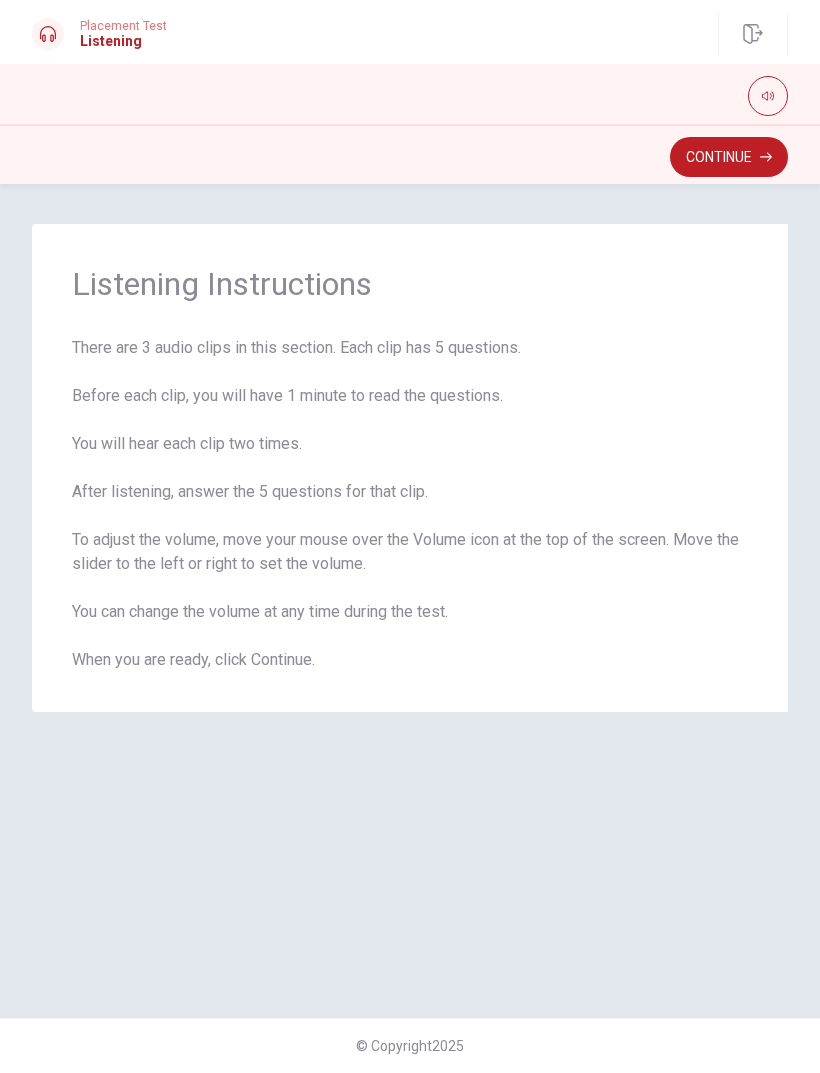 click on "Continue" at bounding box center [729, 157] 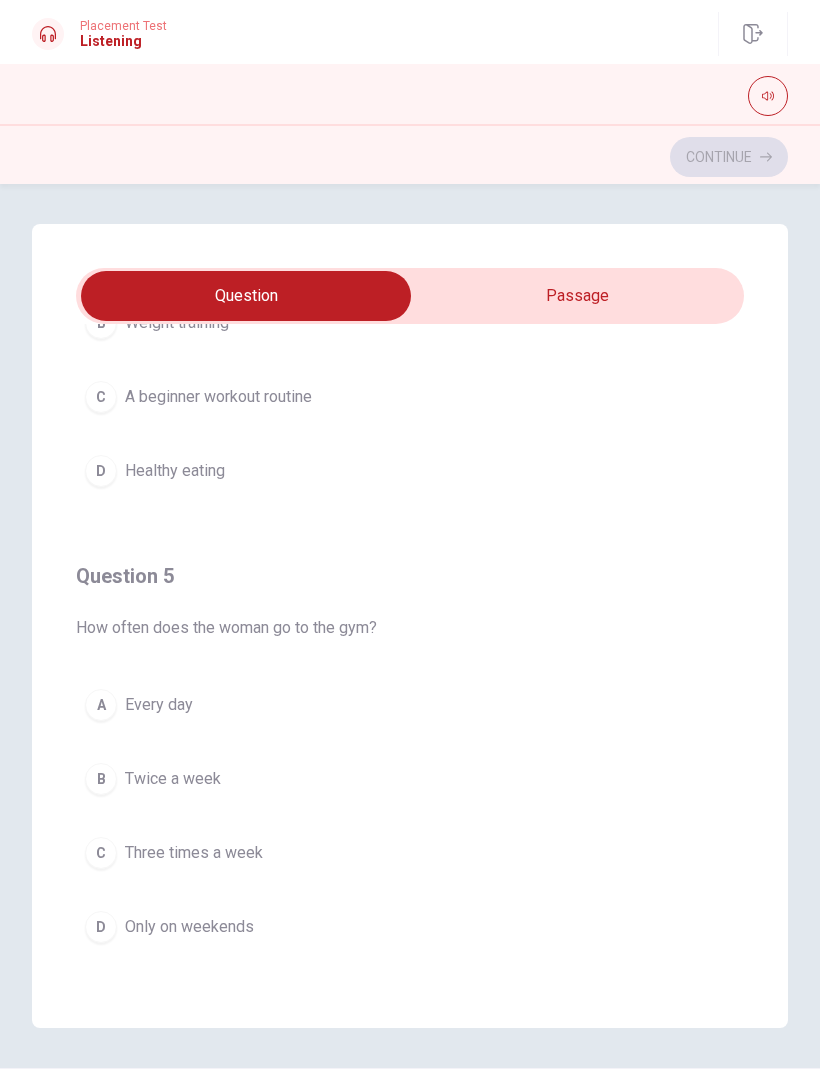 scroll, scrollTop: 1620, scrollLeft: 0, axis: vertical 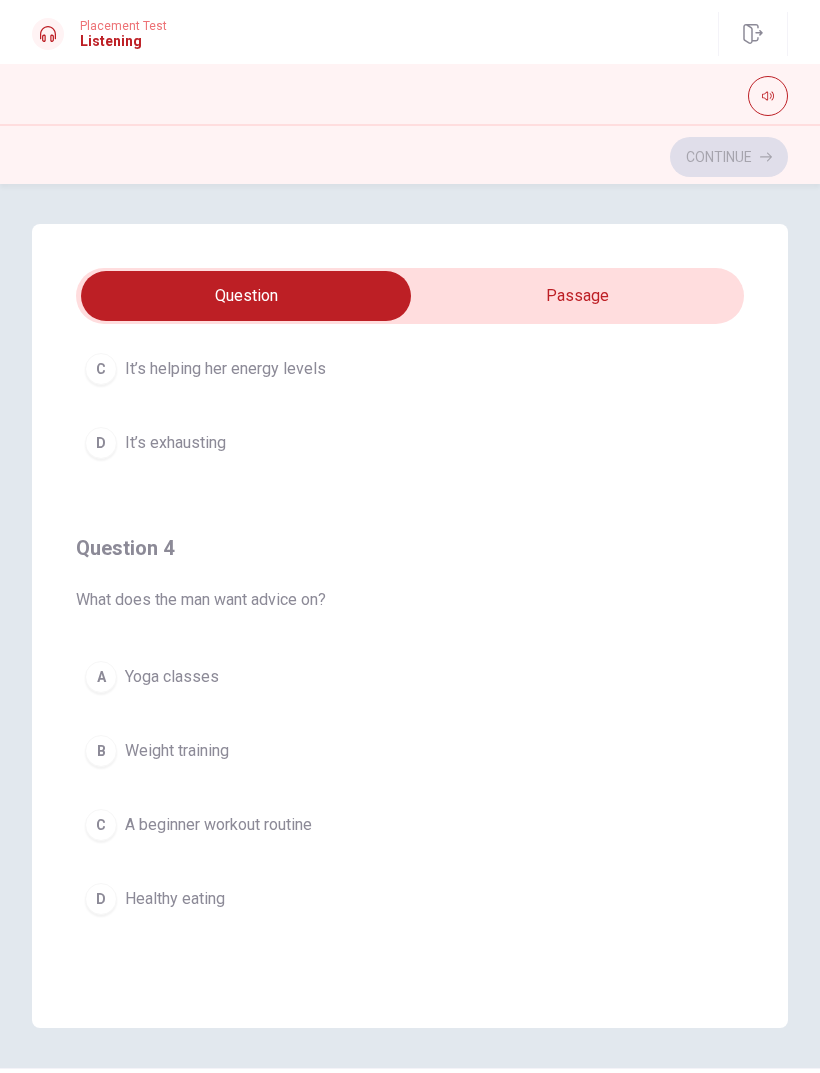 click on "C A beginner workout routine" at bounding box center [410, 825] 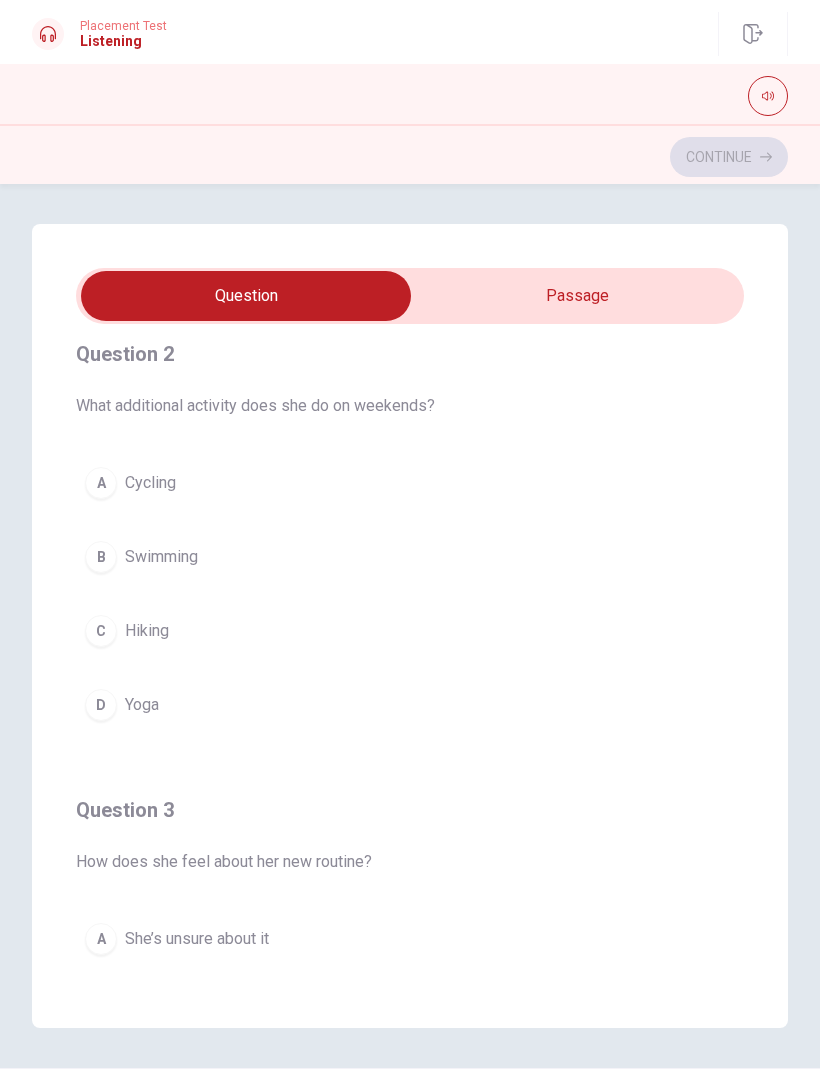 scroll, scrollTop: 451, scrollLeft: 0, axis: vertical 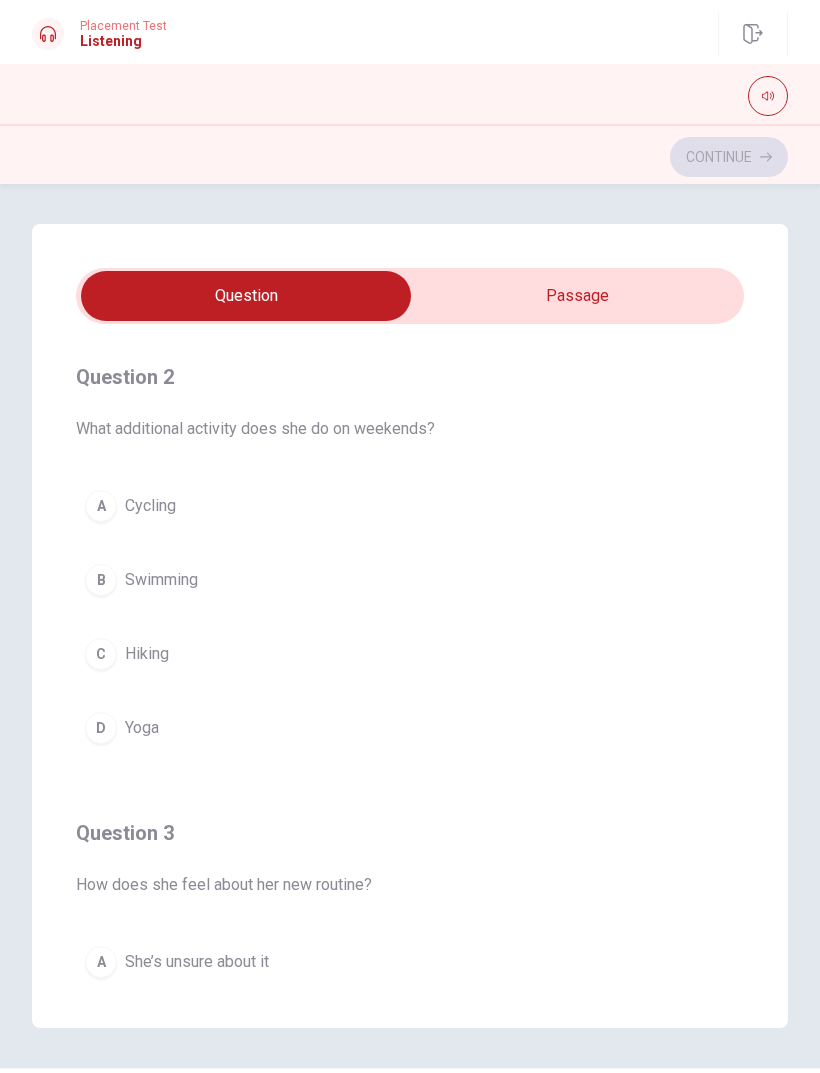 click on "Yoga" at bounding box center [142, 728] 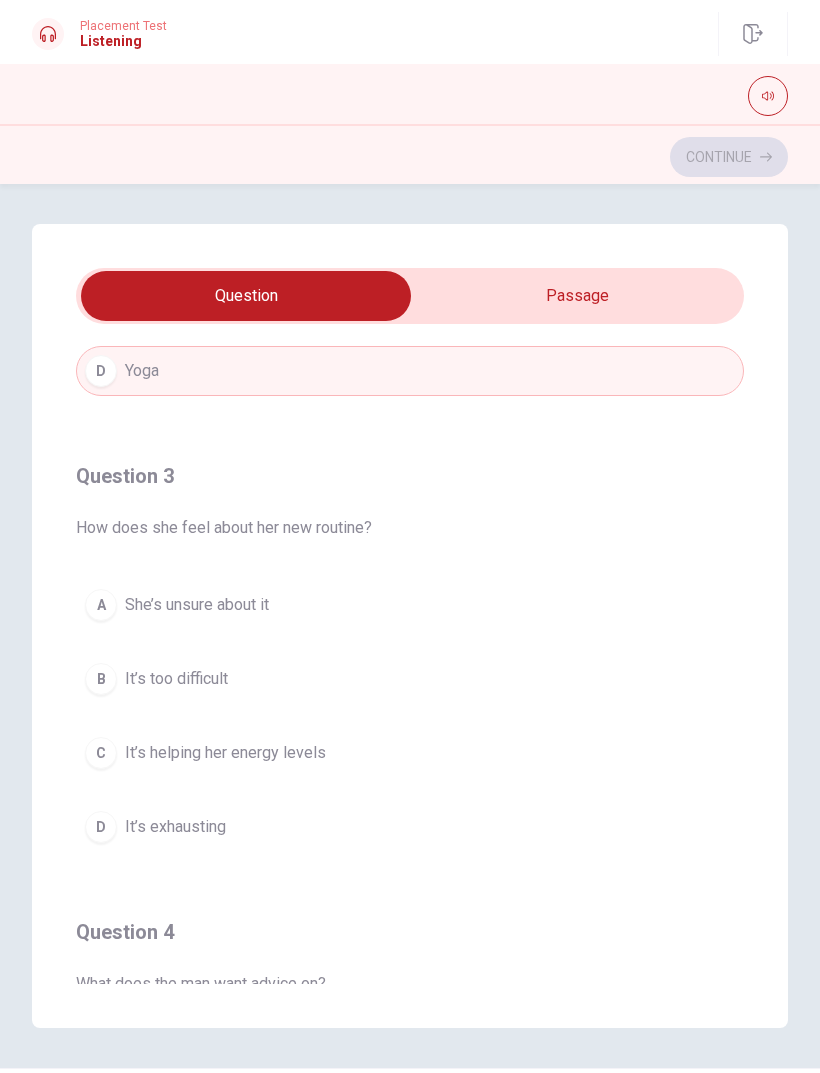 scroll, scrollTop: 807, scrollLeft: 0, axis: vertical 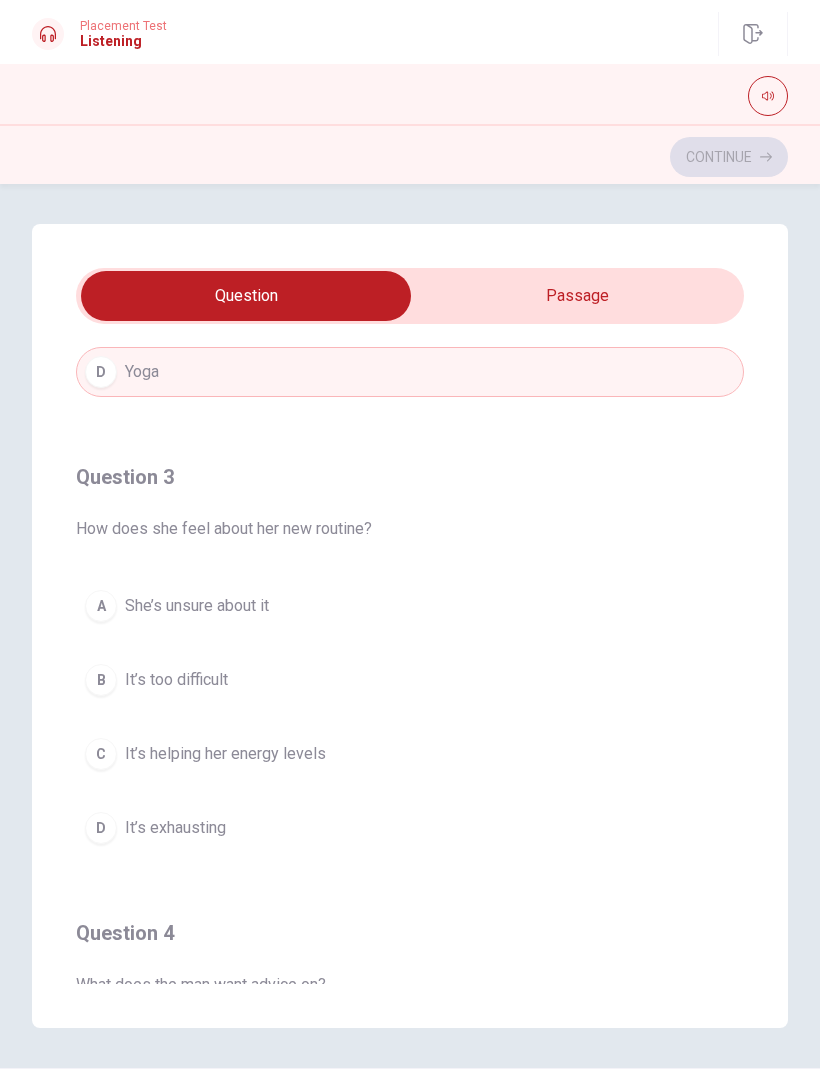 click on "It’s helping her energy levels" at bounding box center (225, 754) 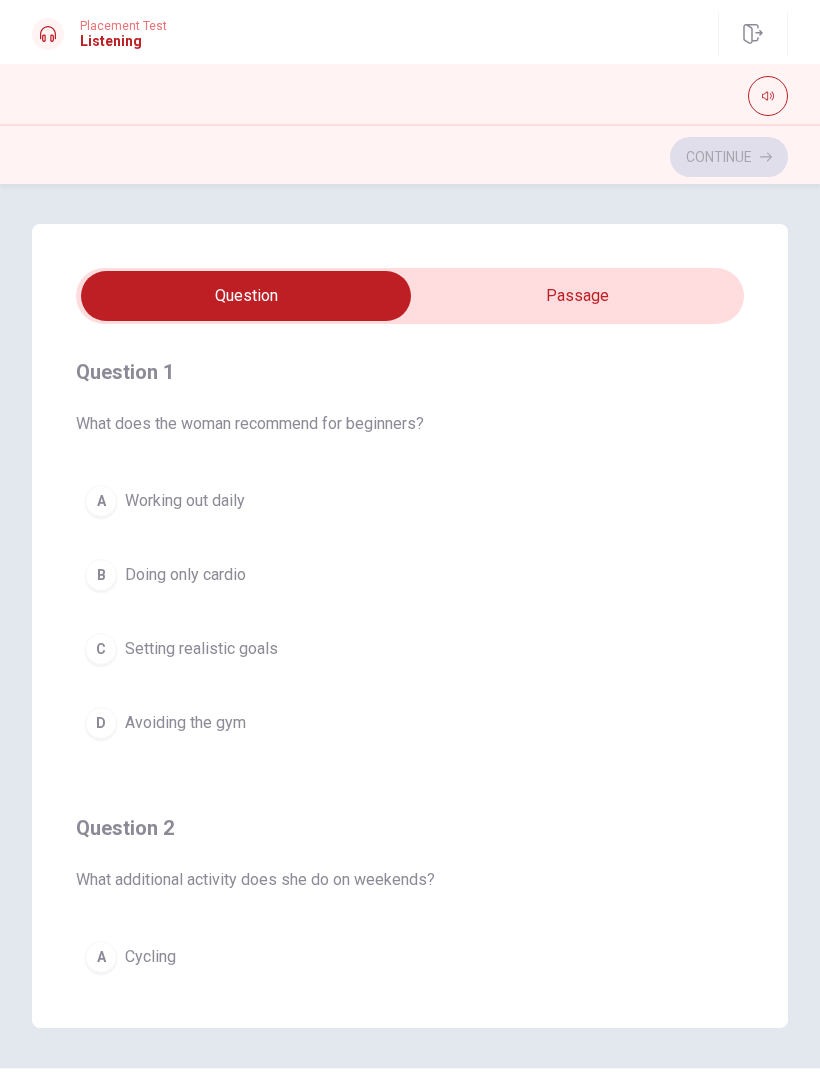 scroll, scrollTop: 0, scrollLeft: 0, axis: both 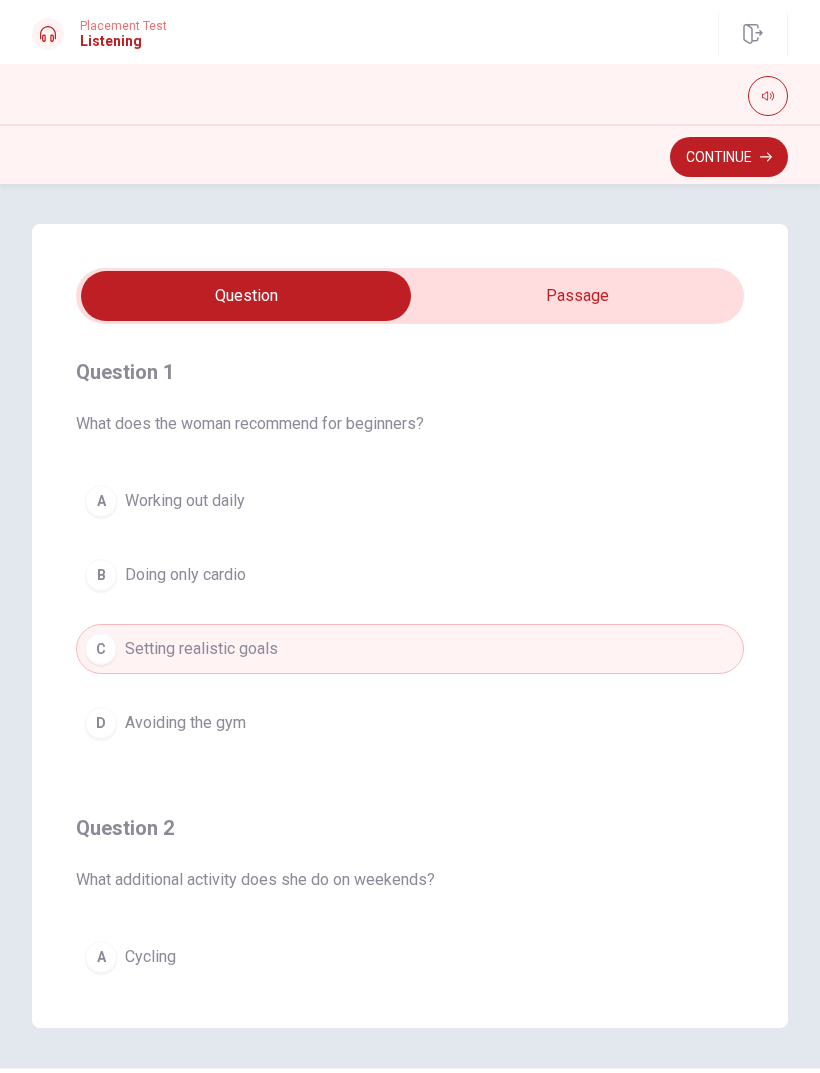 type on "78" 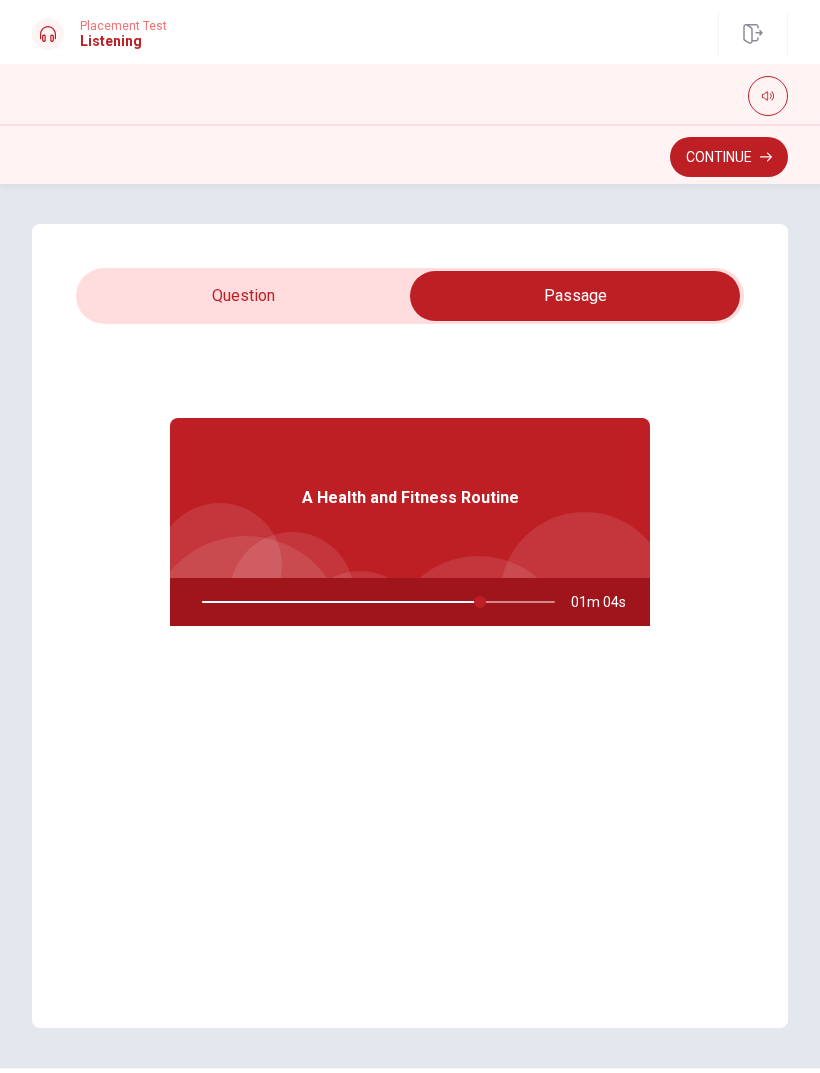type on "79" 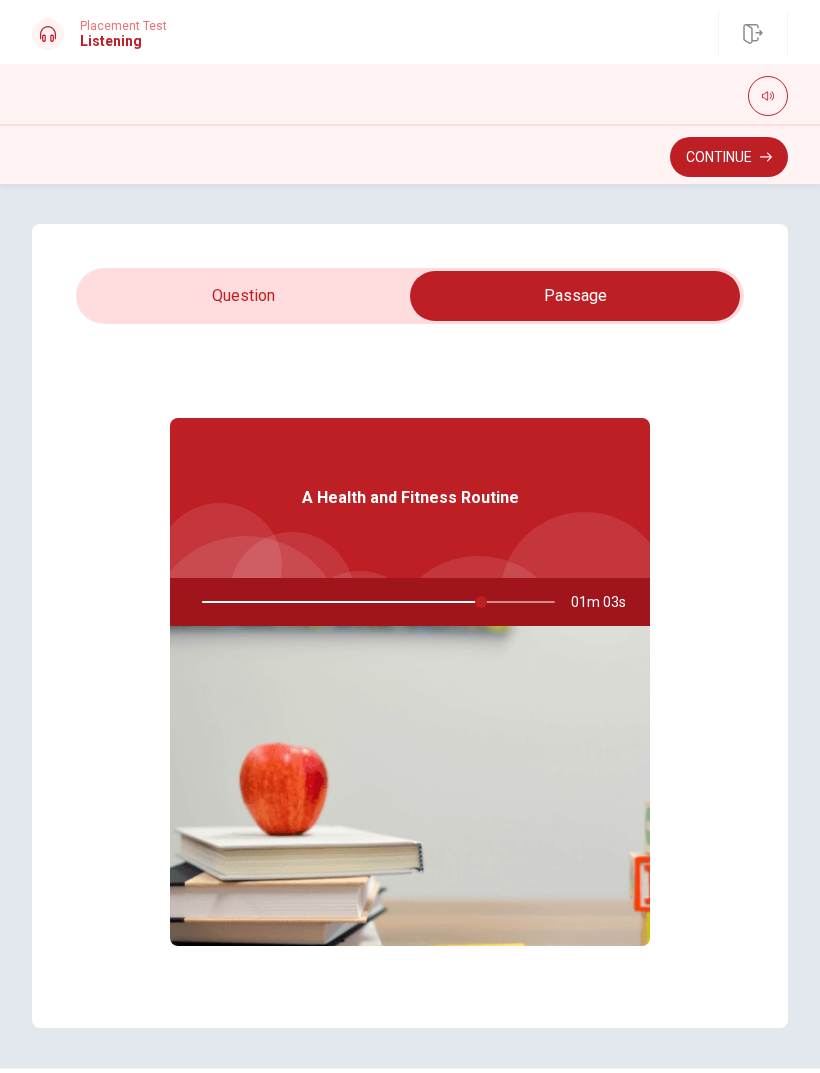 click at bounding box center [575, 296] 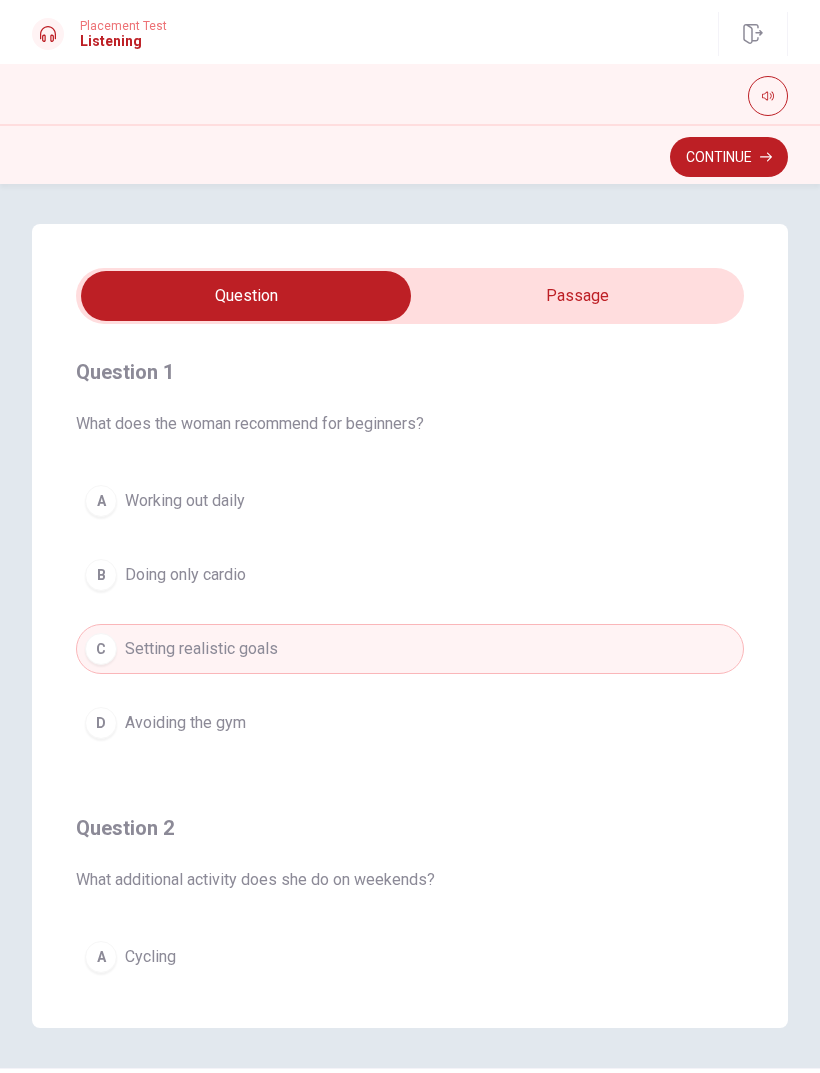 click on "Continue" at bounding box center (729, 157) 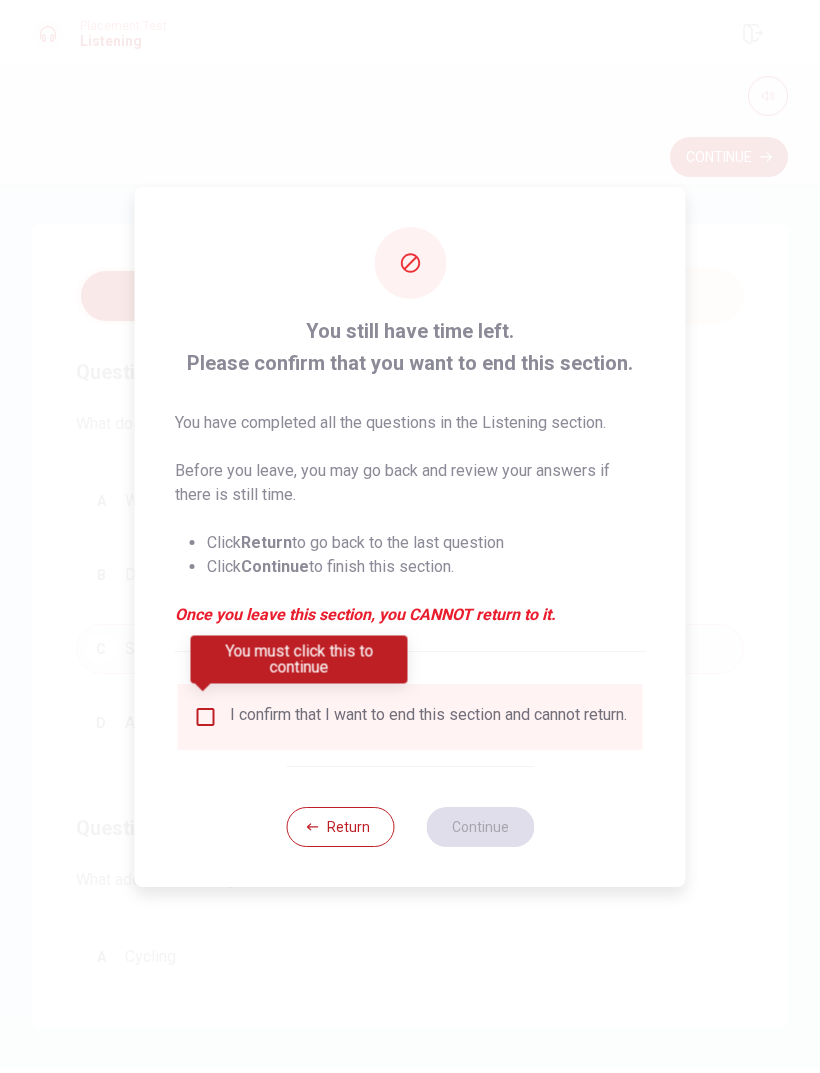 click at bounding box center (206, 717) 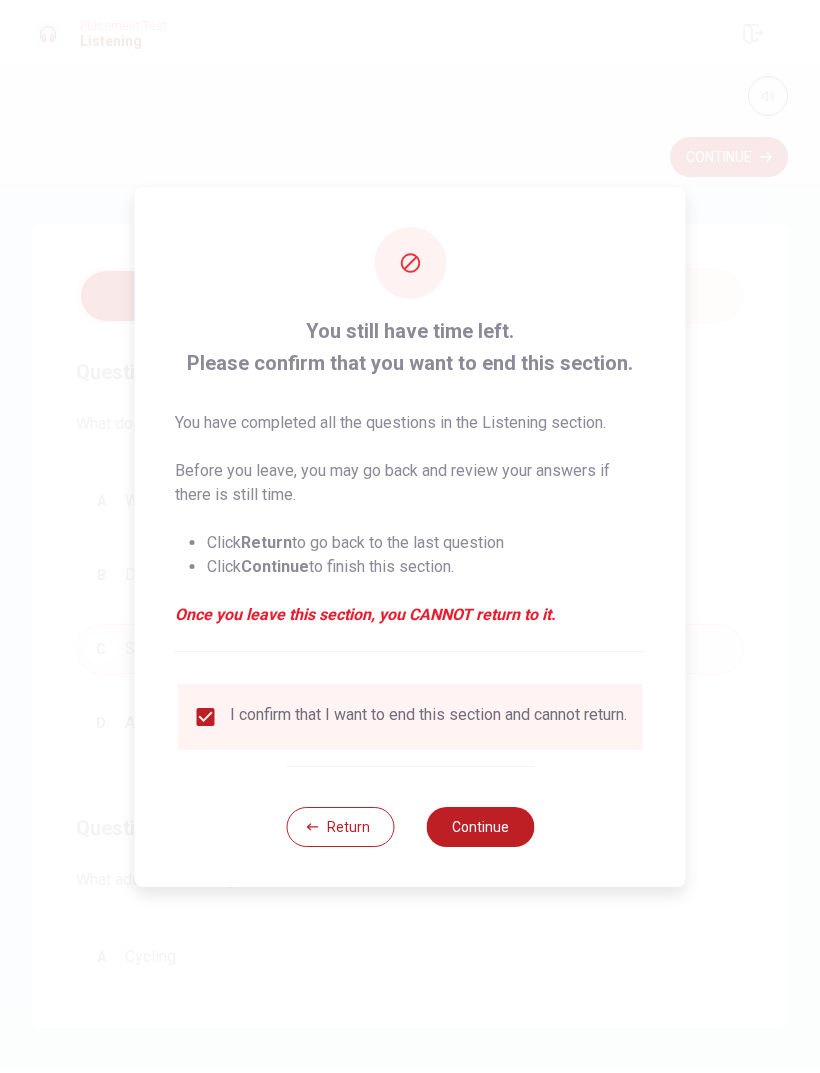 click on "Continue" at bounding box center (480, 827) 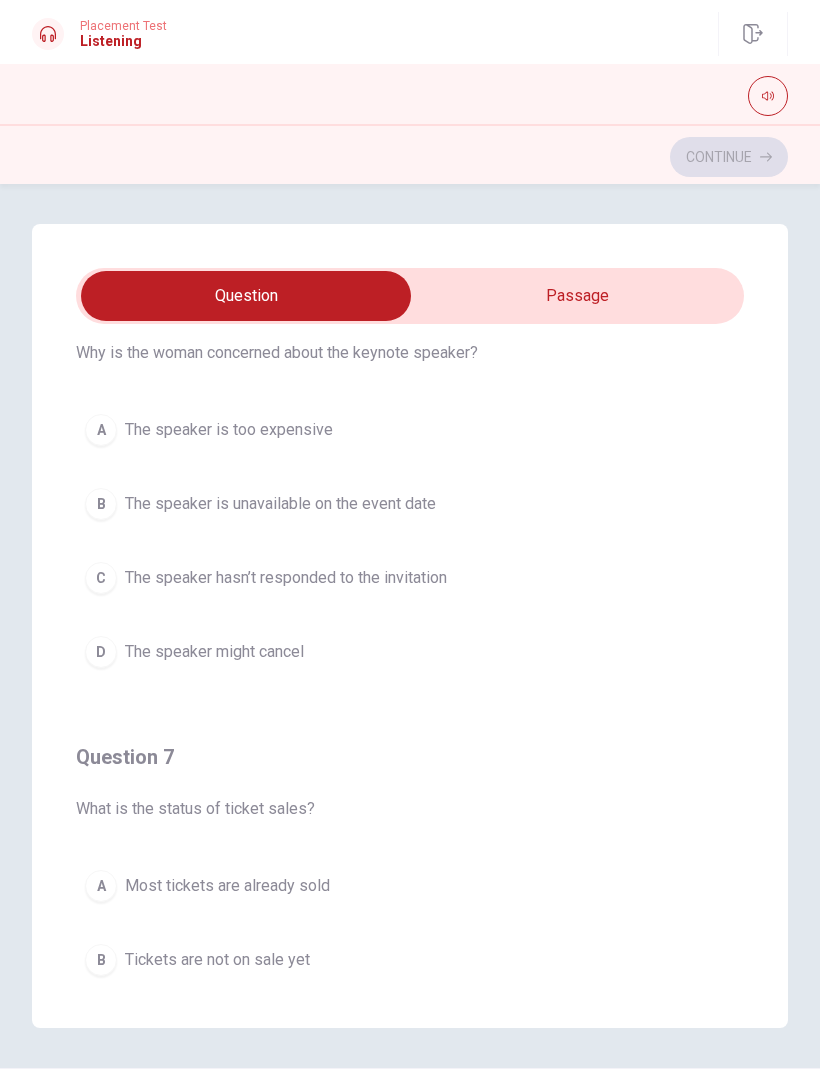 scroll, scrollTop: 78, scrollLeft: 0, axis: vertical 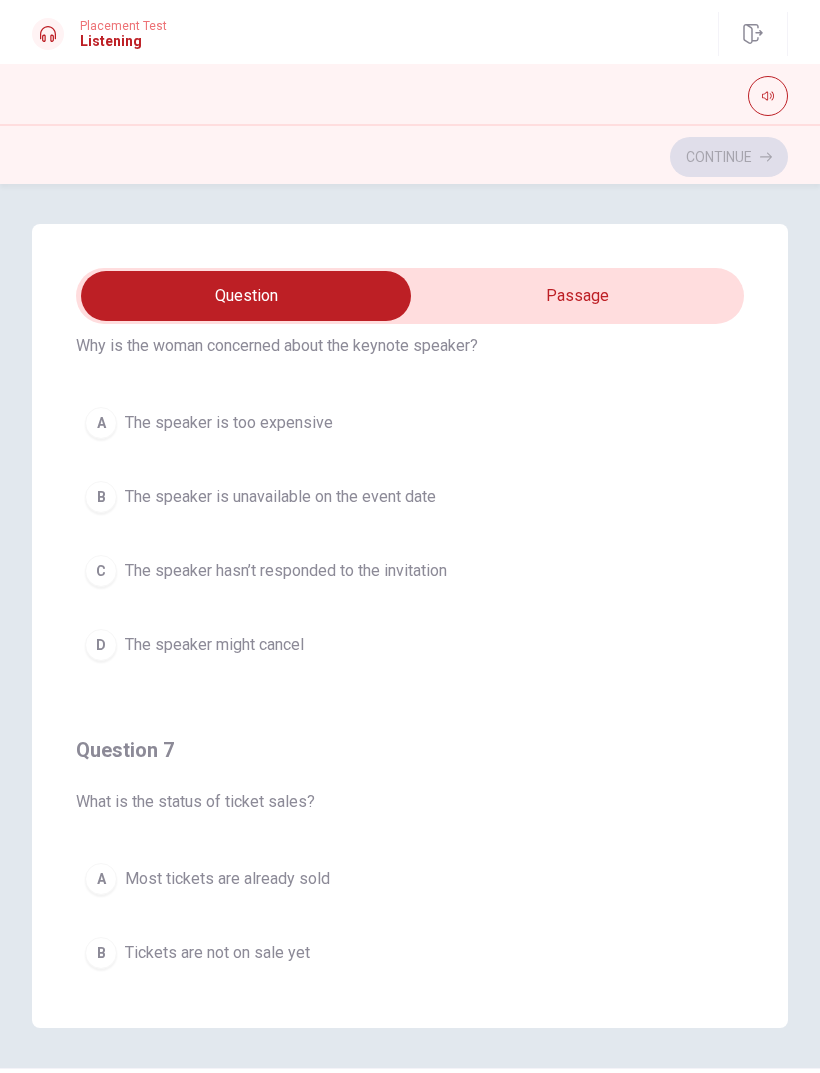 type on "9" 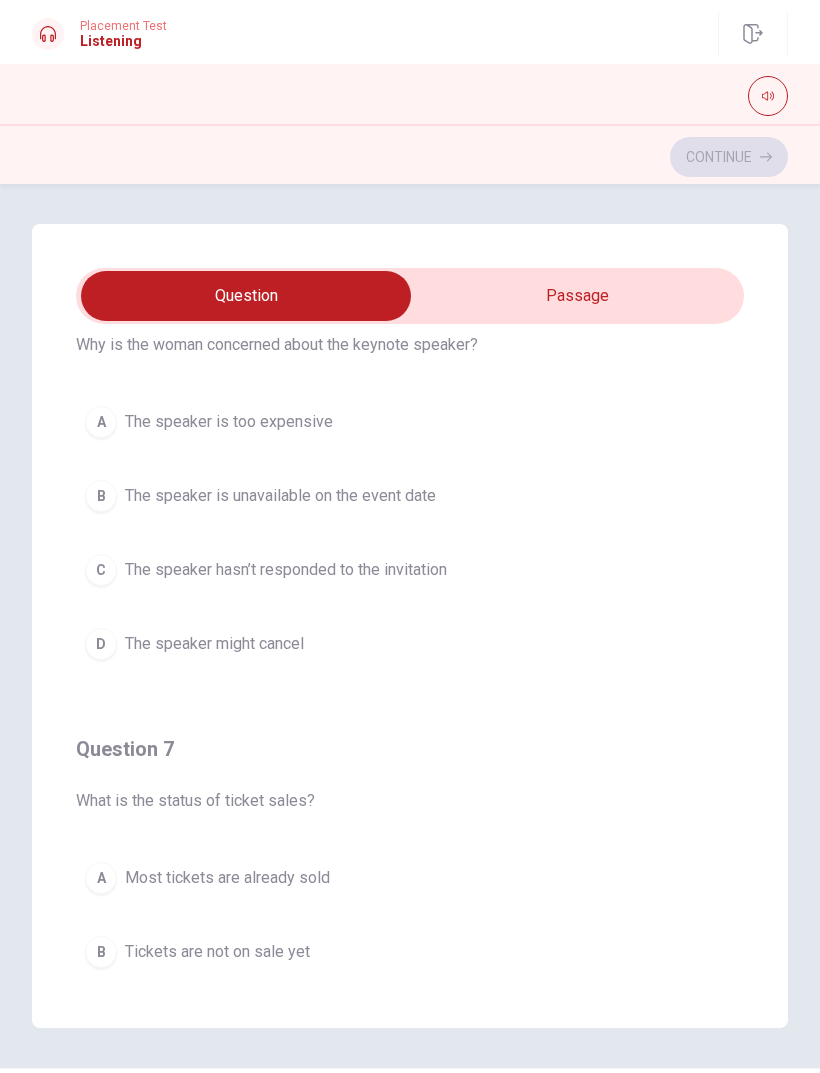 scroll, scrollTop: 81, scrollLeft: 0, axis: vertical 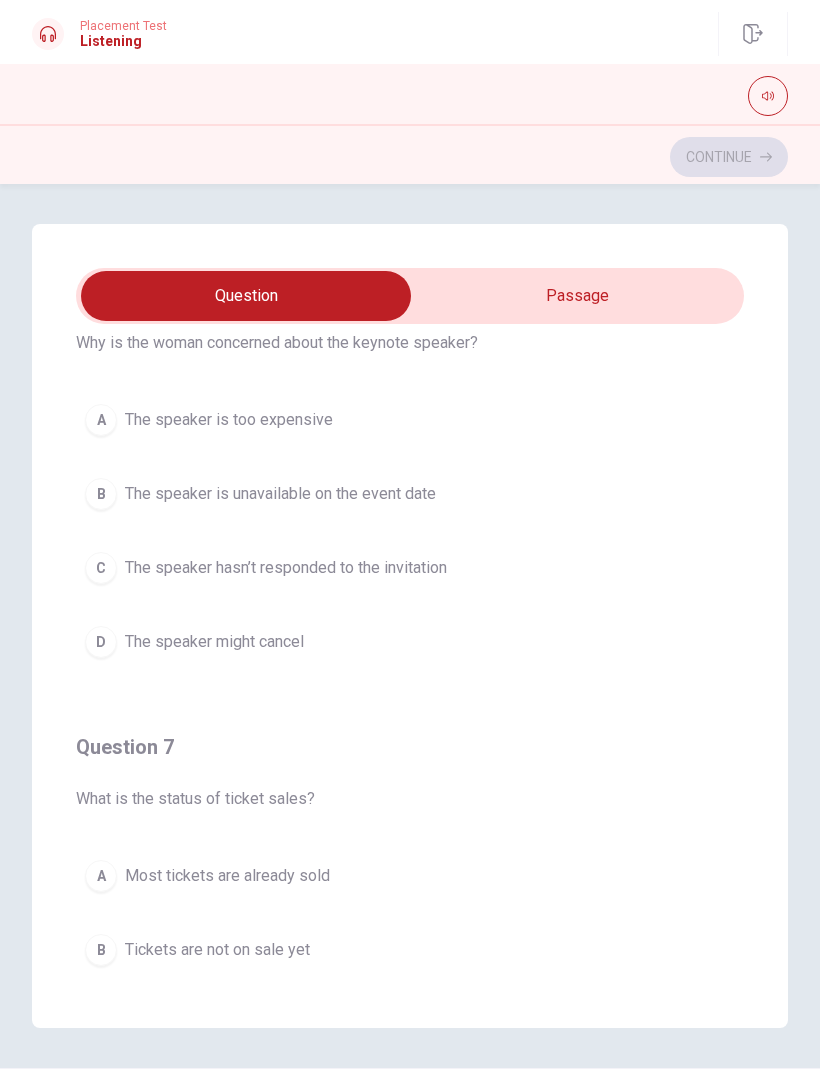 click at bounding box center (246, 296) 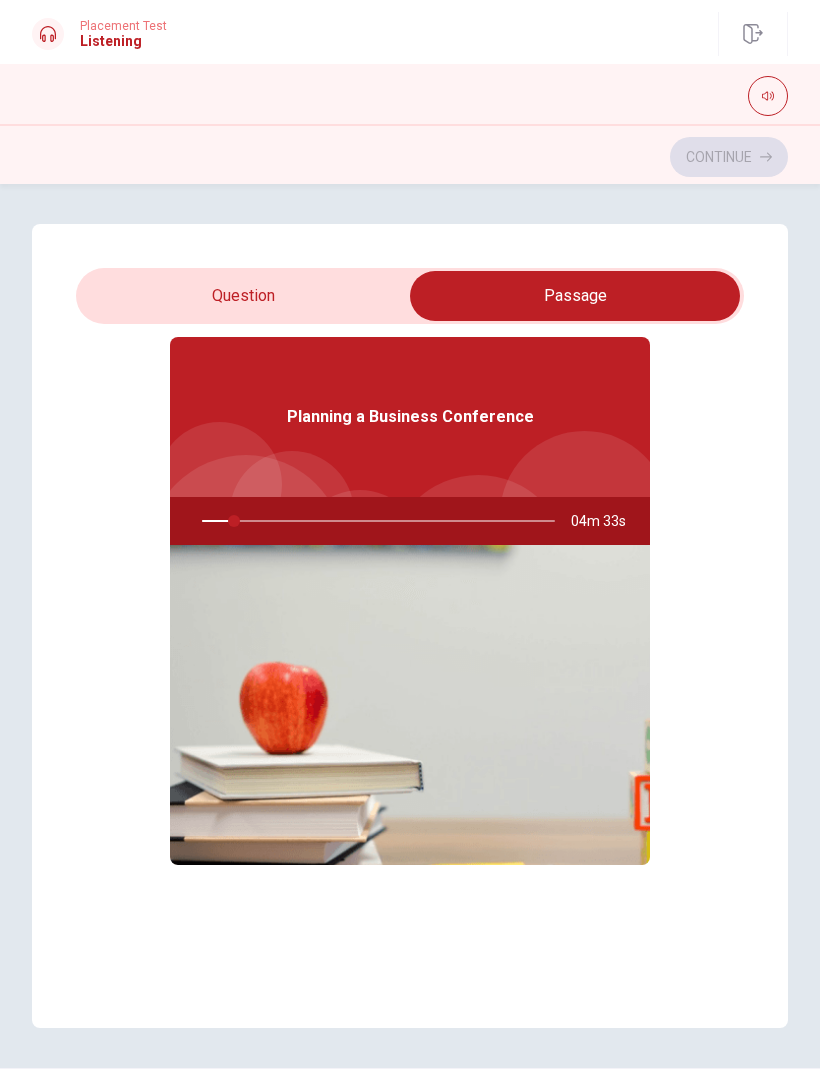type on "9" 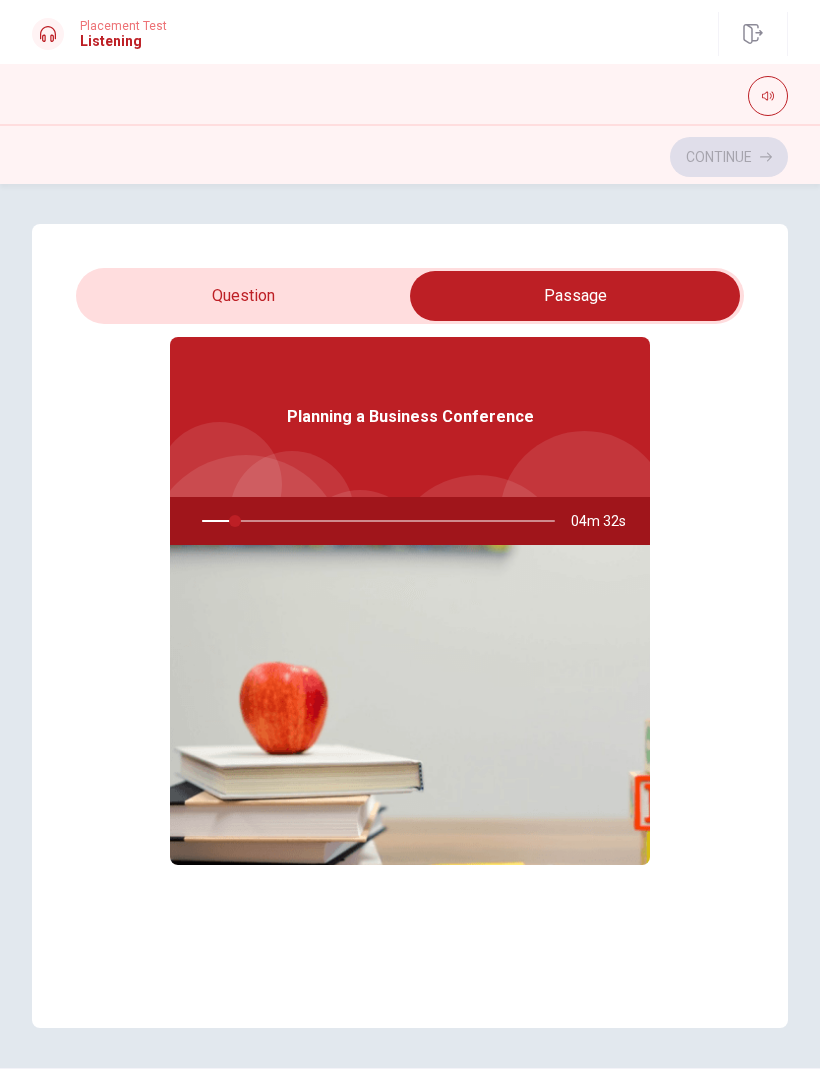 click at bounding box center [575, 296] 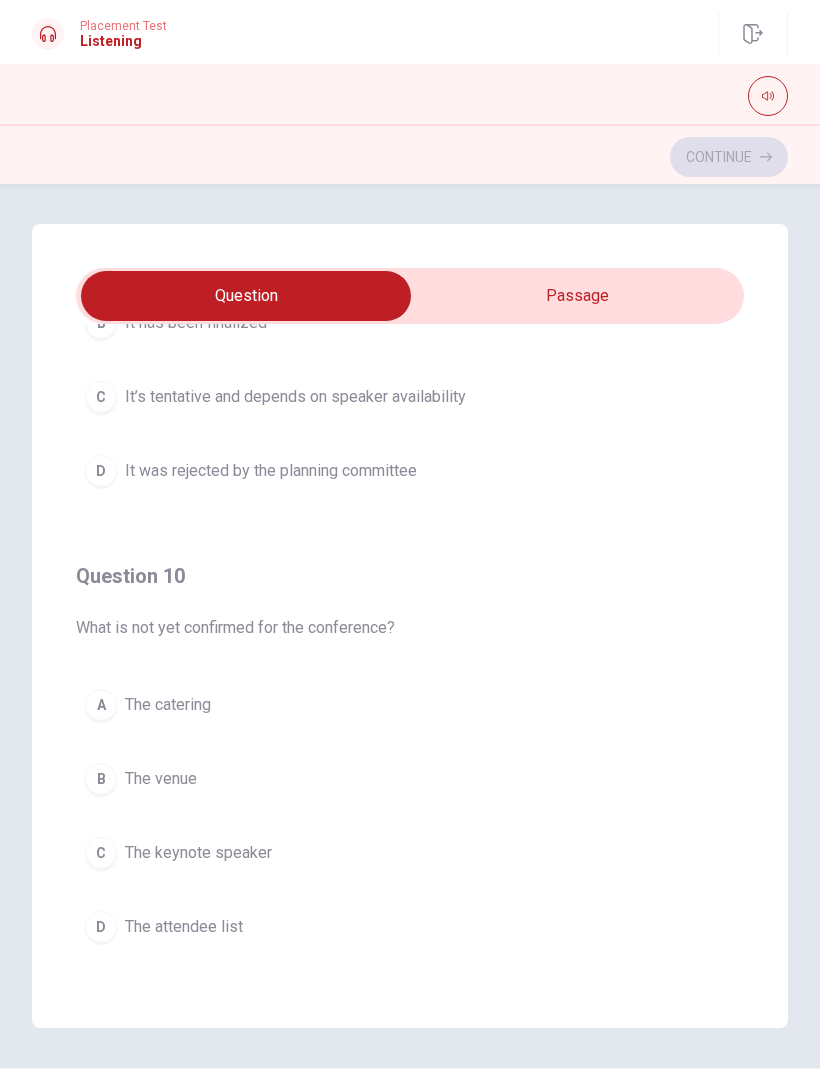 scroll, scrollTop: 1620, scrollLeft: 0, axis: vertical 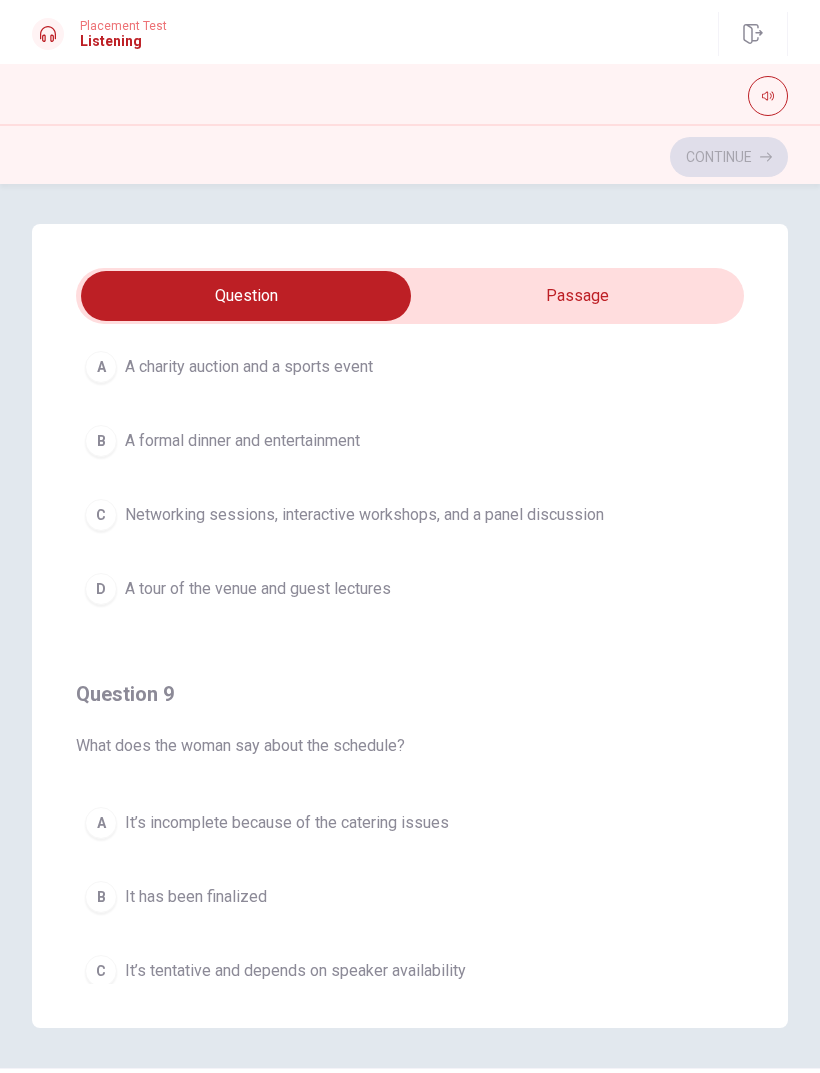 click on "Question 6 Why is the woman concerned about the keynote speaker? A The speaker is too expensive B The speaker is unavailable on the event date C The speaker hasn’t responded to the invitation D The speaker might cancel Question 7 What is the status of ticket sales? A Most tickets are already sold B Tickets are not on sale yet C Few tickets have been sold D Tickets are being distributed for free Question 8 What activities have been planned for the attendees? A A charity auction and a sports event B A formal dinner and entertainment C Networking sessions, interactive workshops, and a panel discussion D A tour of the venue and guest lectures Question 9 What does the woman say about the schedule? A It’s incomplete because of the catering issues B It has been finalized C It’s tentative and depends on speaker availability D It was rejected by the planning committee Question 10 What is not yet confirmed for the conference? A The catering B The venue C The keynote speaker D The attendee list 03m 19s" at bounding box center [410, 626] 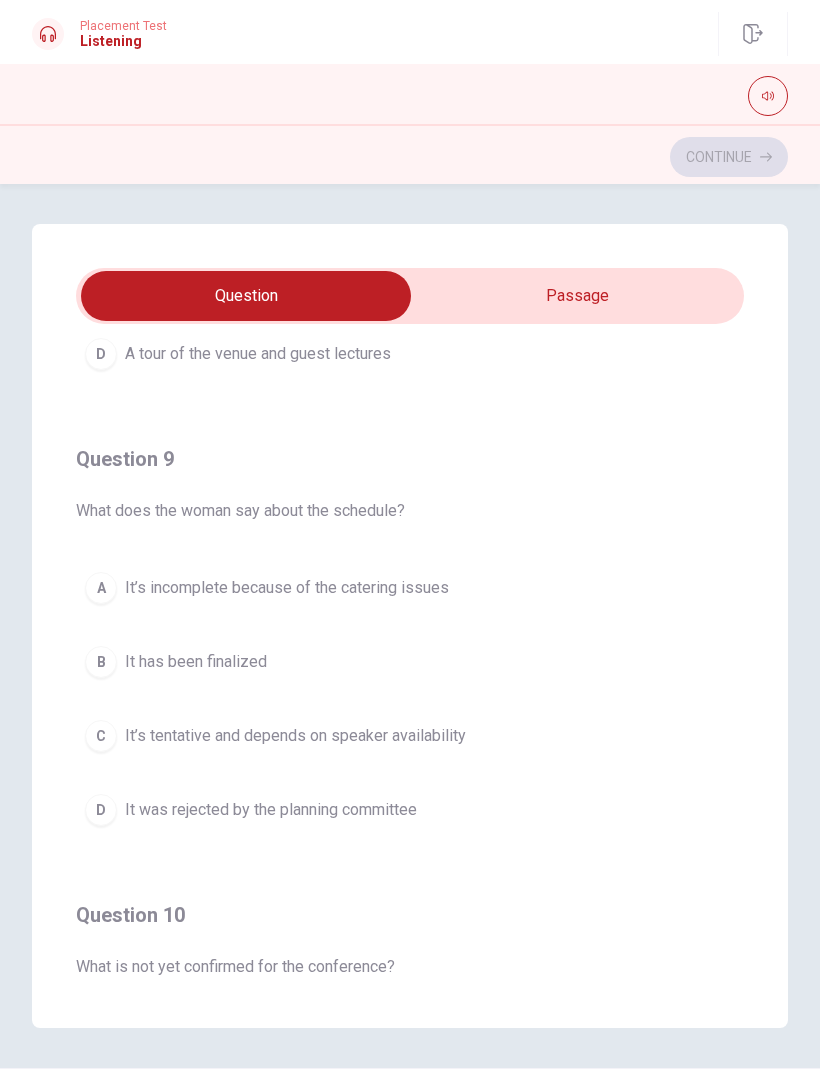 scroll, scrollTop: 1279, scrollLeft: 0, axis: vertical 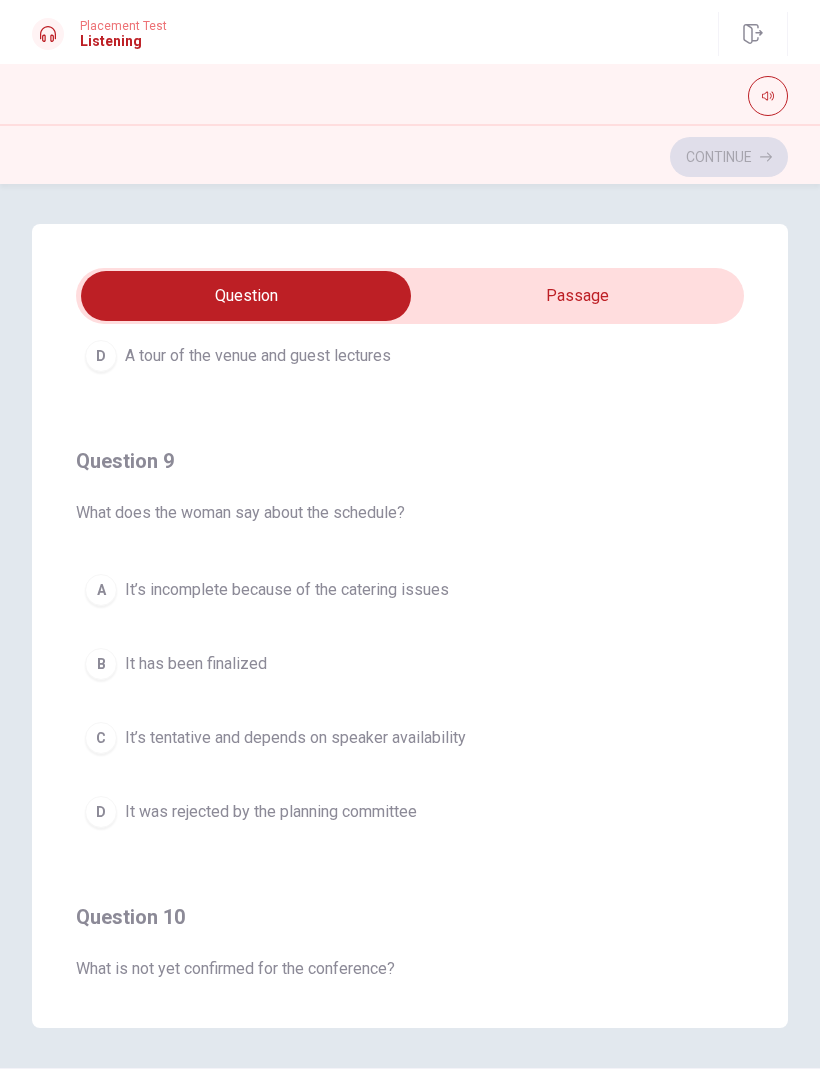 click on "It’s tentative and depends on speaker availability" at bounding box center (295, 738) 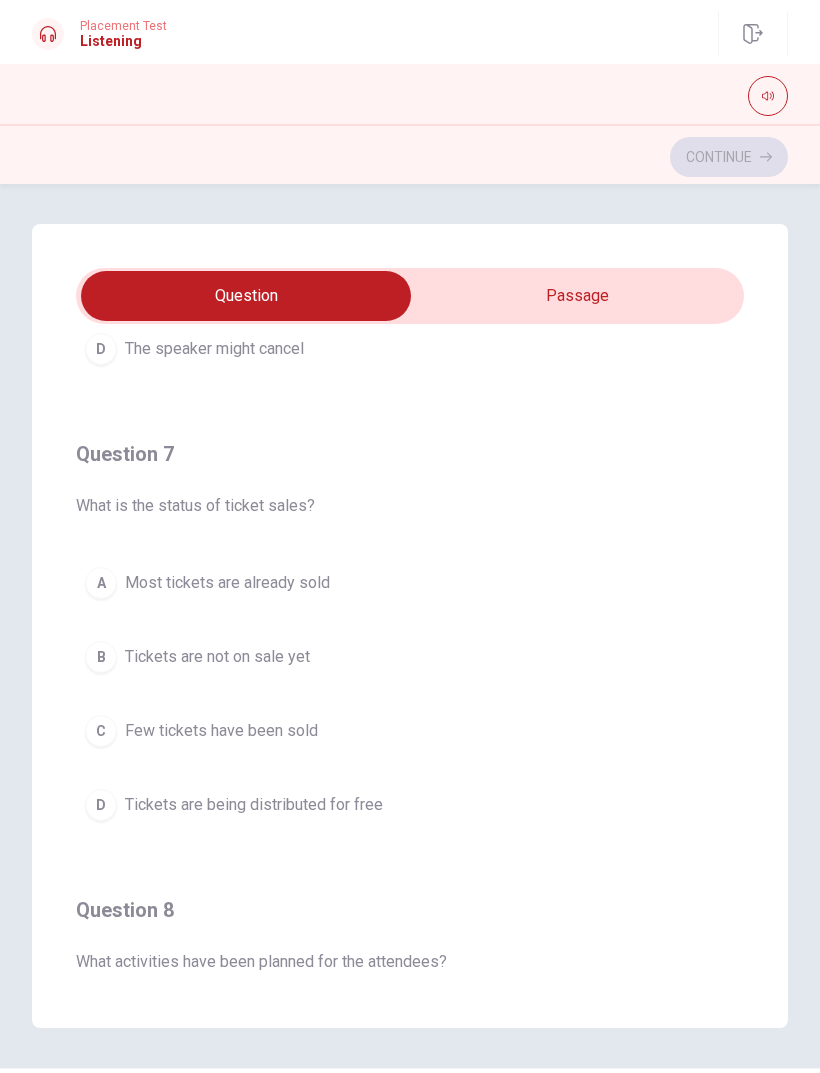 scroll, scrollTop: 370, scrollLeft: 0, axis: vertical 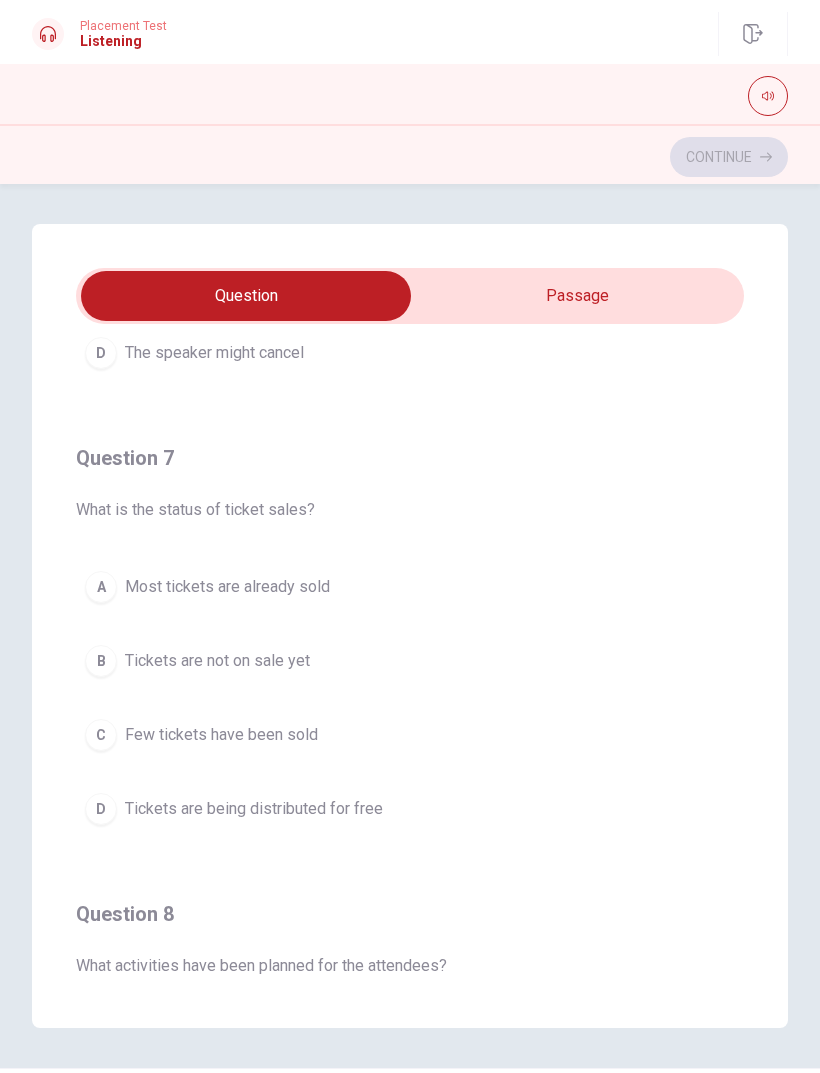 click on "Most tickets are already sold" at bounding box center [227, 587] 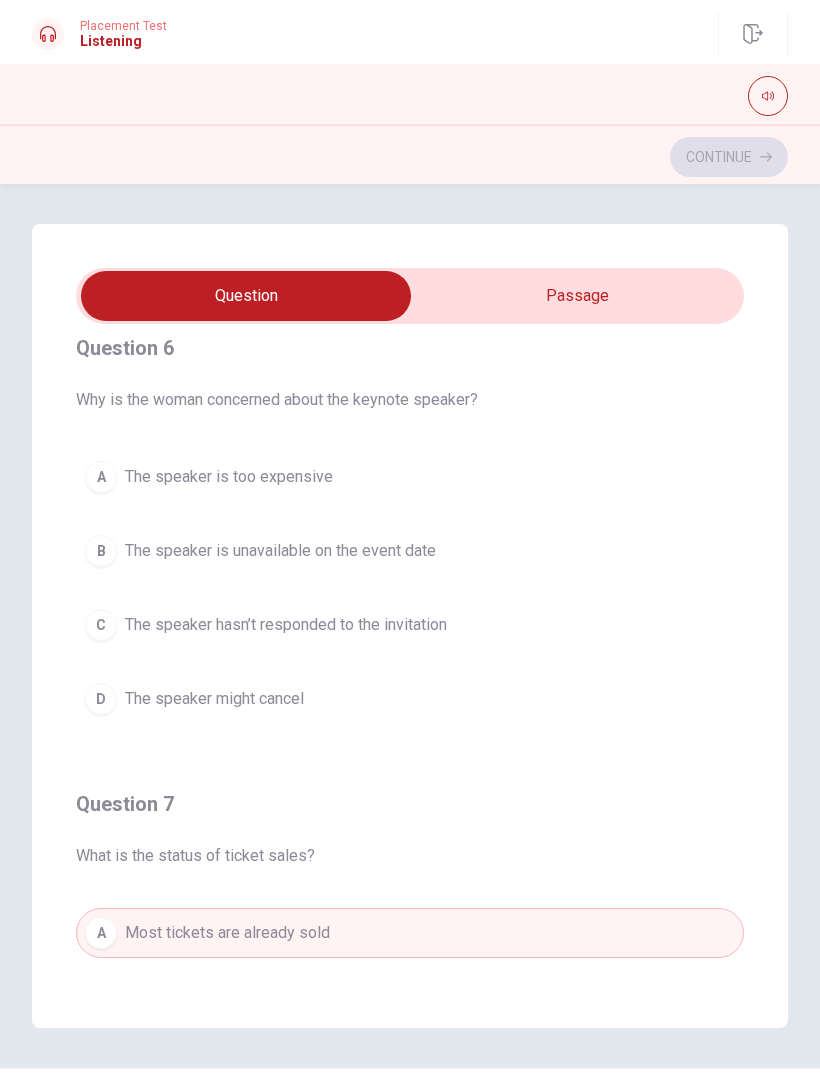 scroll, scrollTop: 23, scrollLeft: 0, axis: vertical 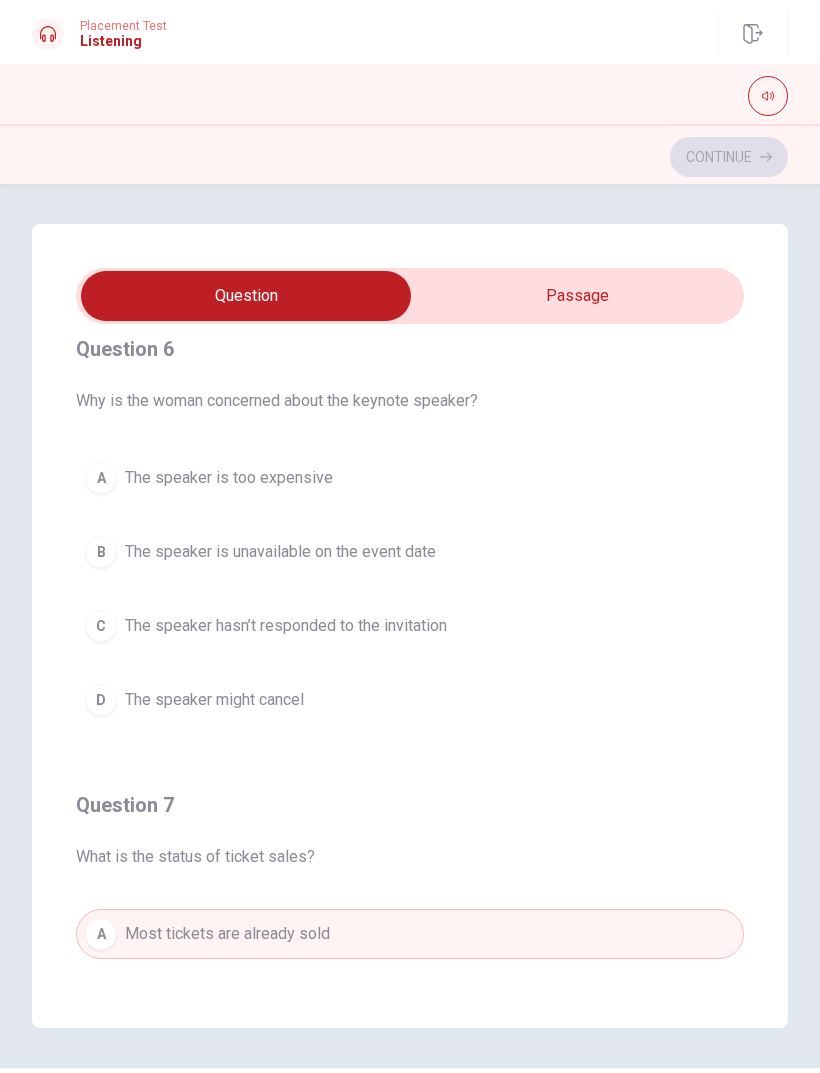 click on "The speaker hasn’t responded to the invitation" at bounding box center [286, 626] 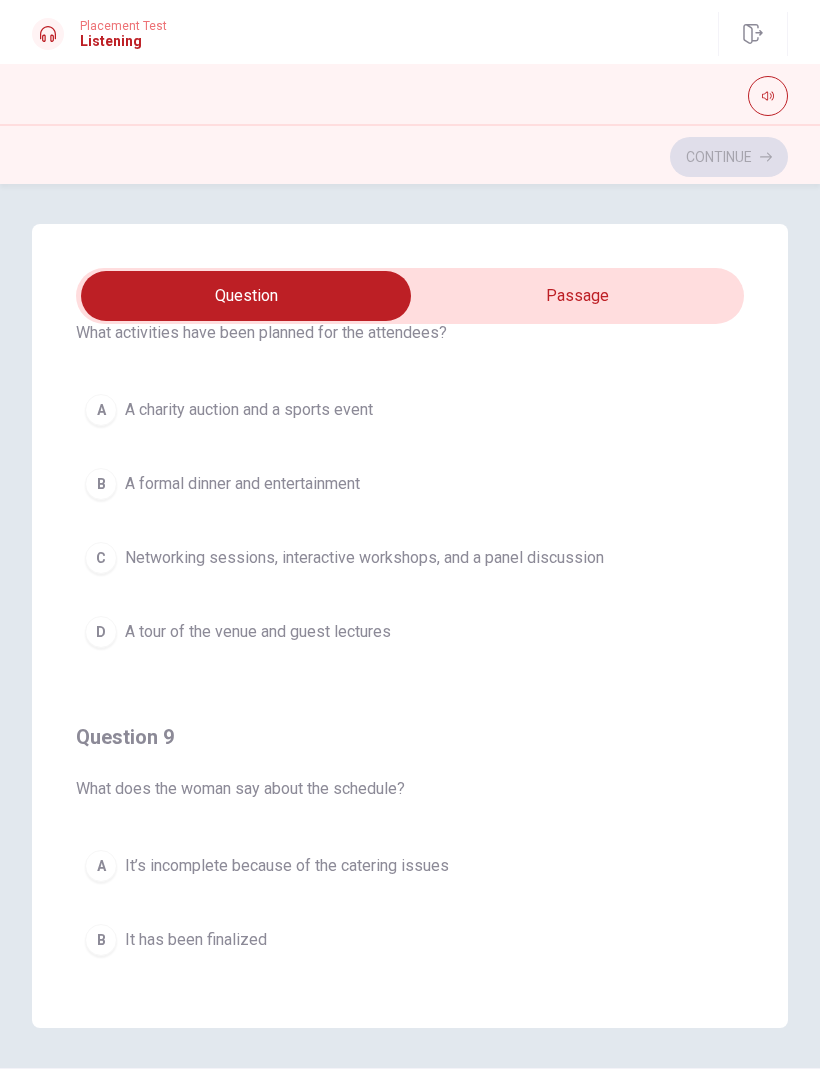 scroll, scrollTop: 995, scrollLeft: 0, axis: vertical 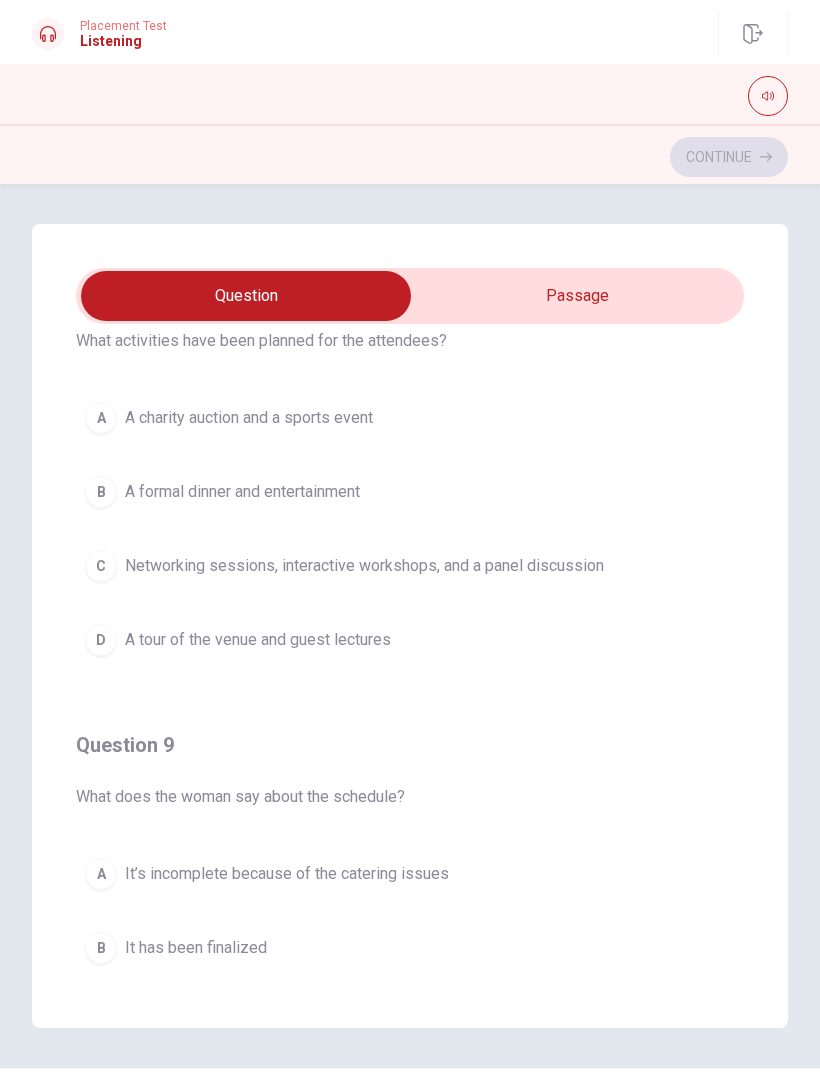 click on "C Networking sessions, interactive workshops, and a panel discussion" at bounding box center (410, 566) 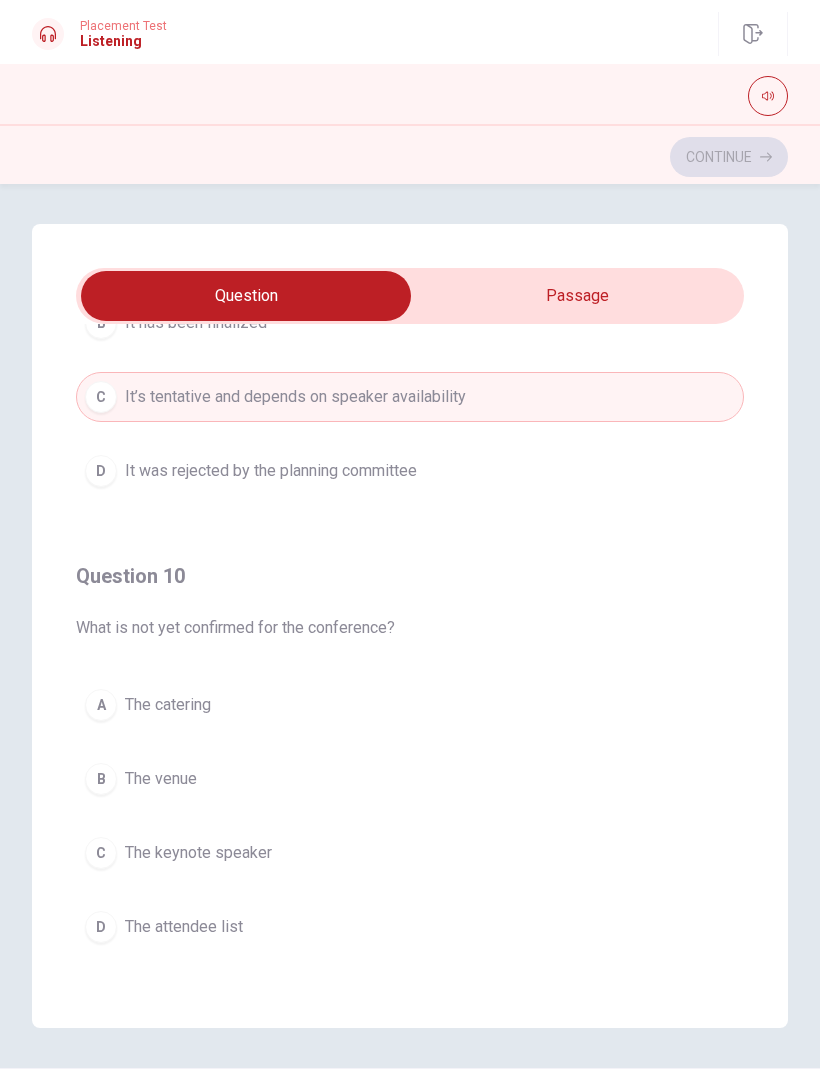 scroll, scrollTop: 1620, scrollLeft: 0, axis: vertical 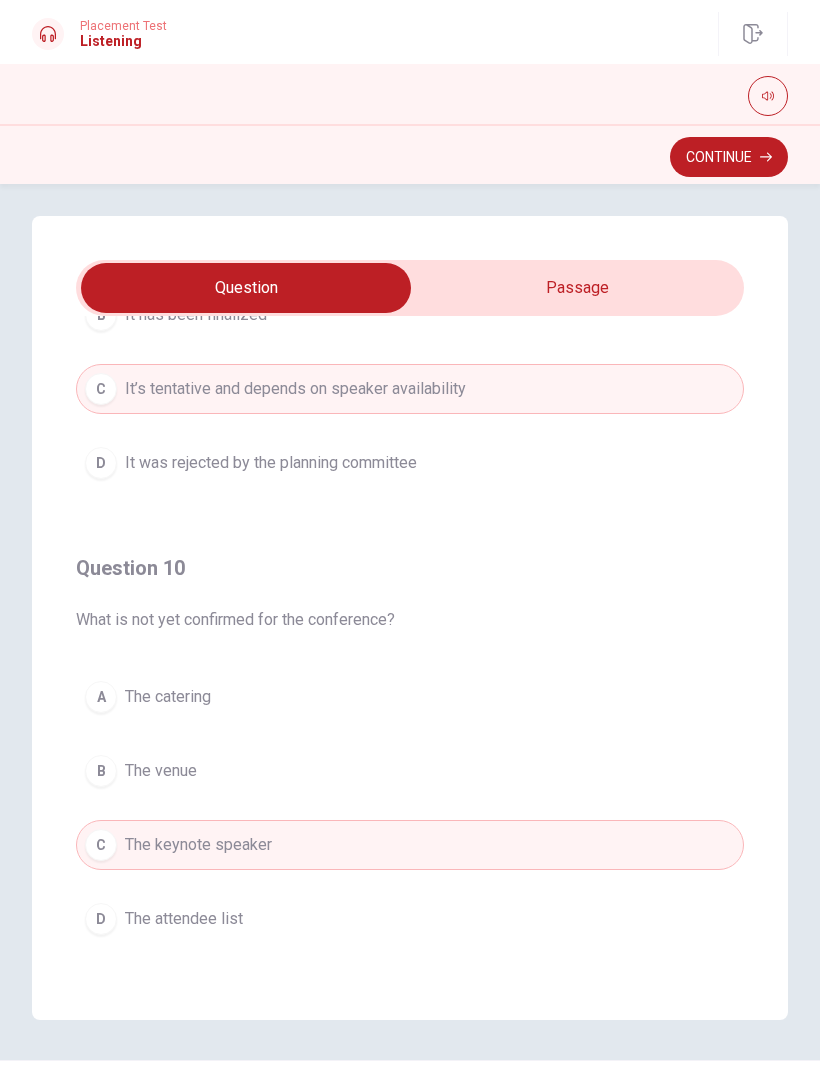click on "A The catering" at bounding box center (410, 697) 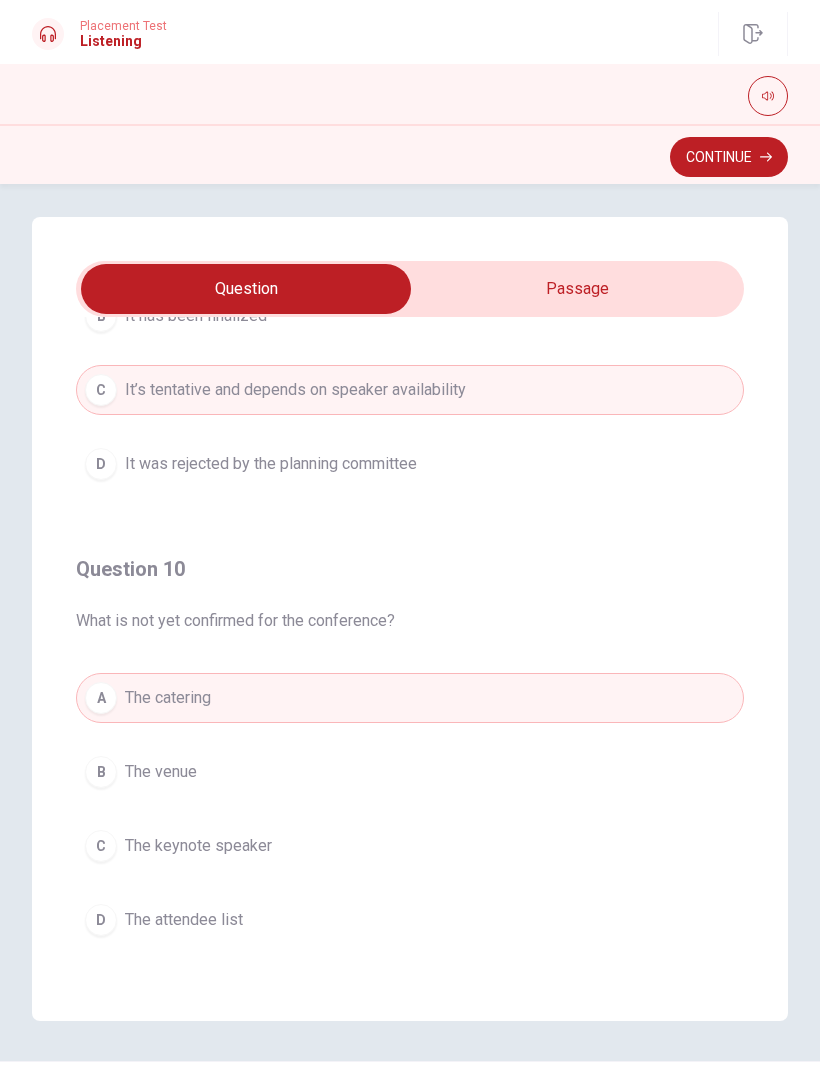 click on "C The keynote speaker" at bounding box center [410, 846] 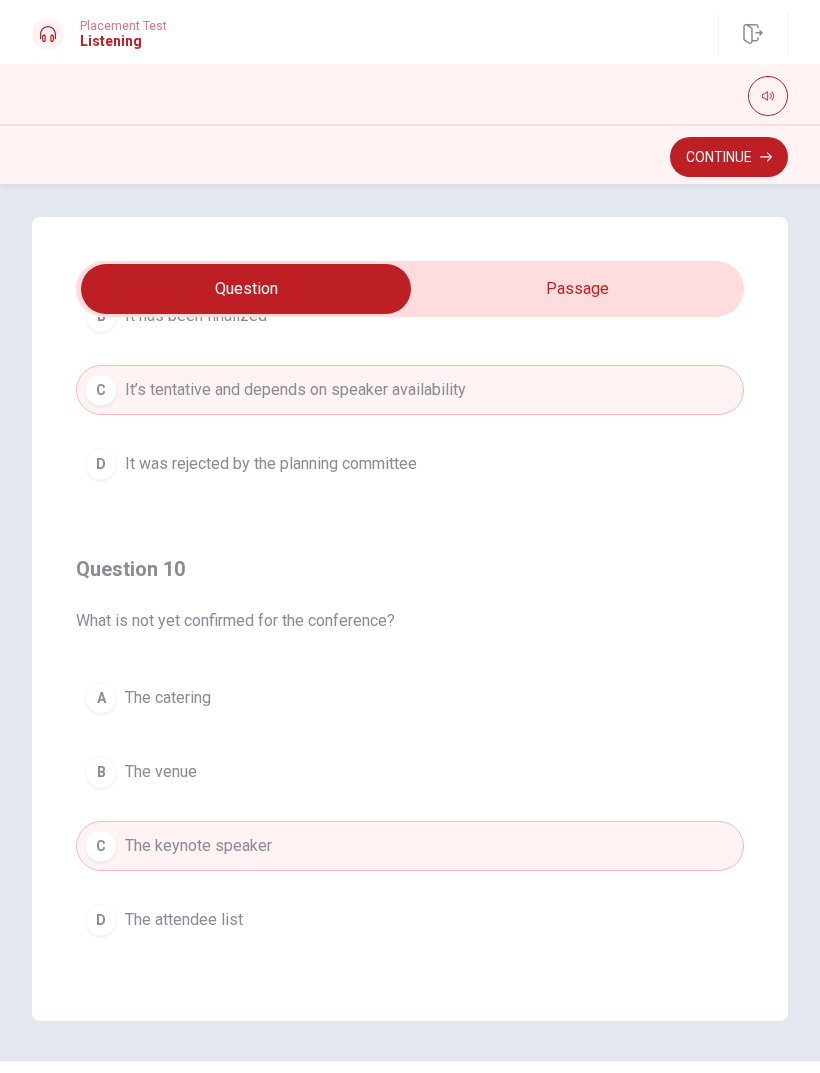 click on "Continue" at bounding box center [729, 157] 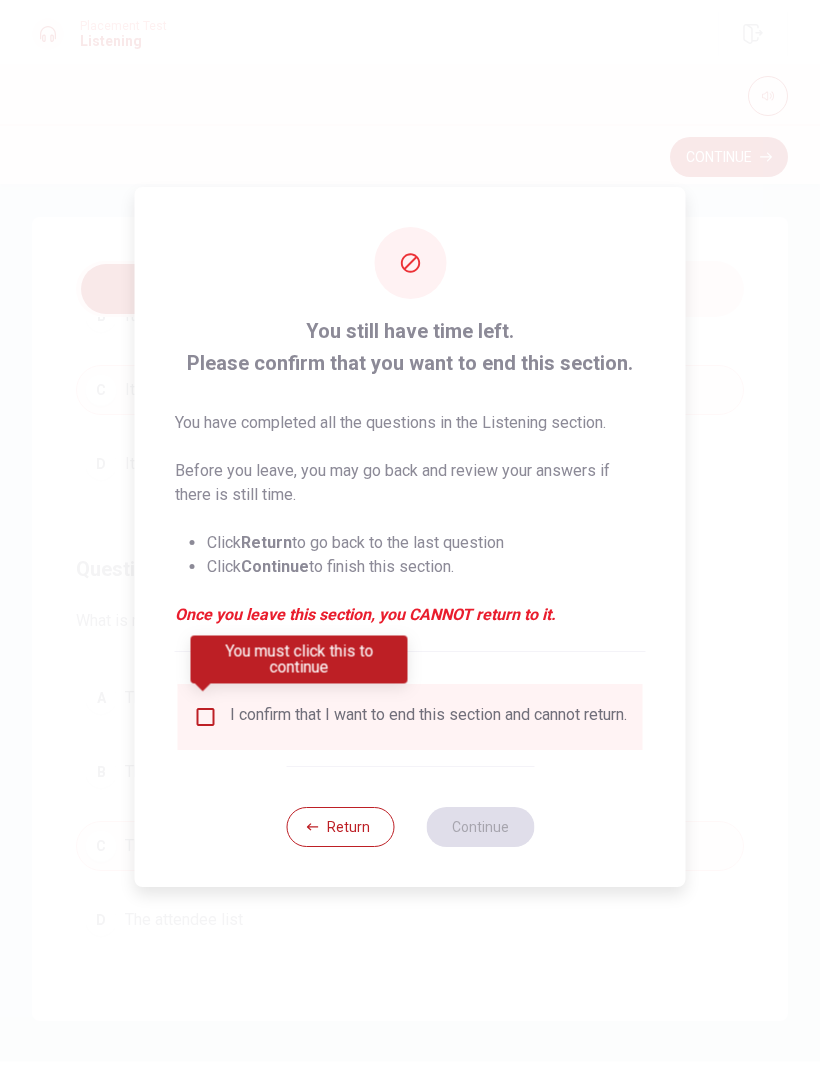 click at bounding box center (206, 717) 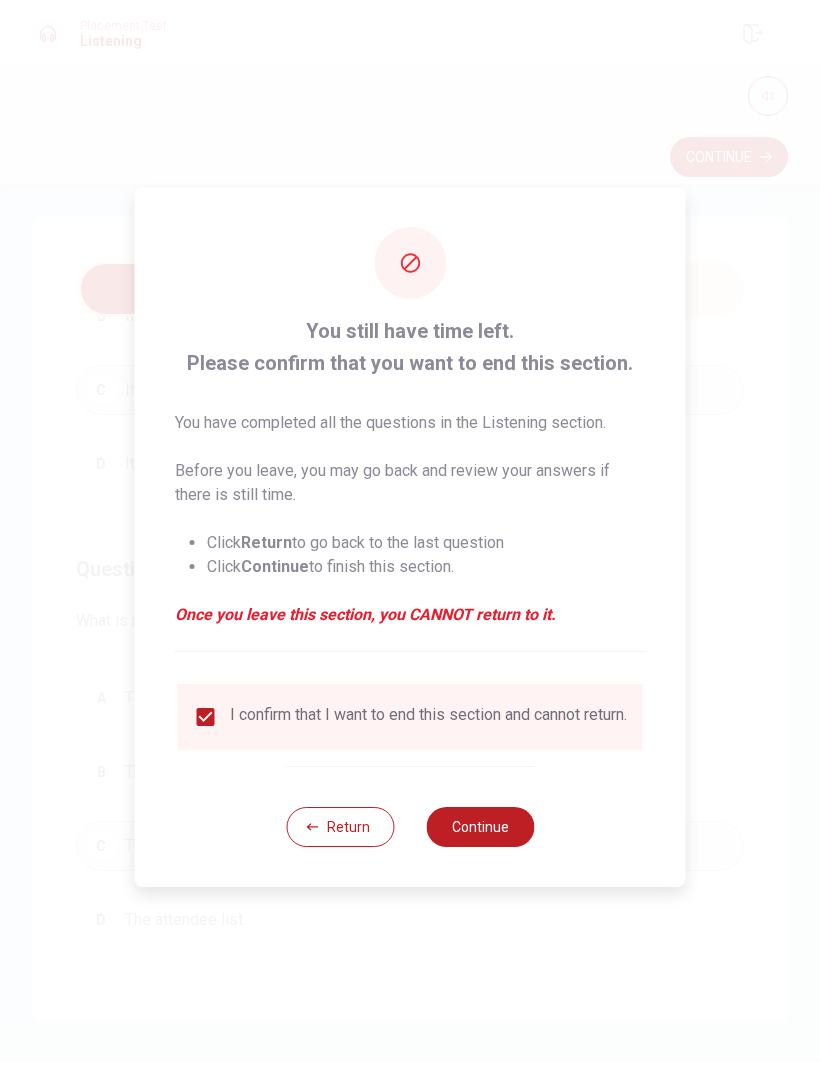 click on "Continue" at bounding box center (480, 827) 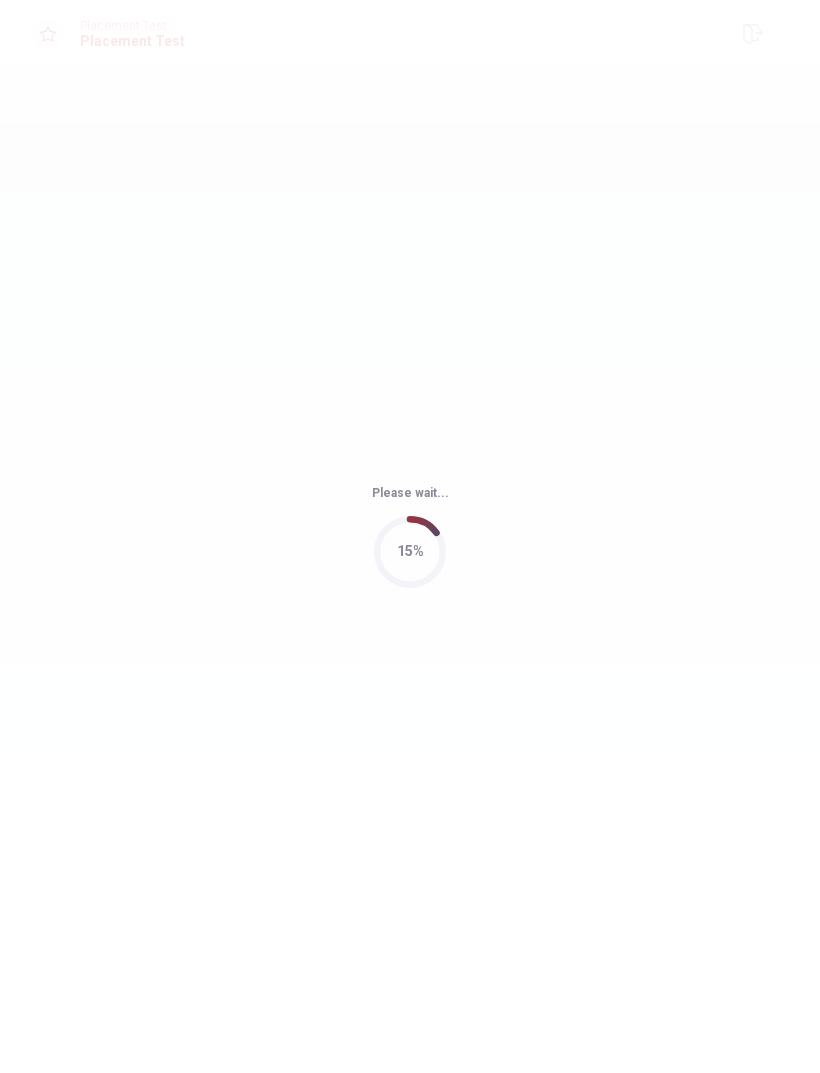 scroll, scrollTop: 0, scrollLeft: 0, axis: both 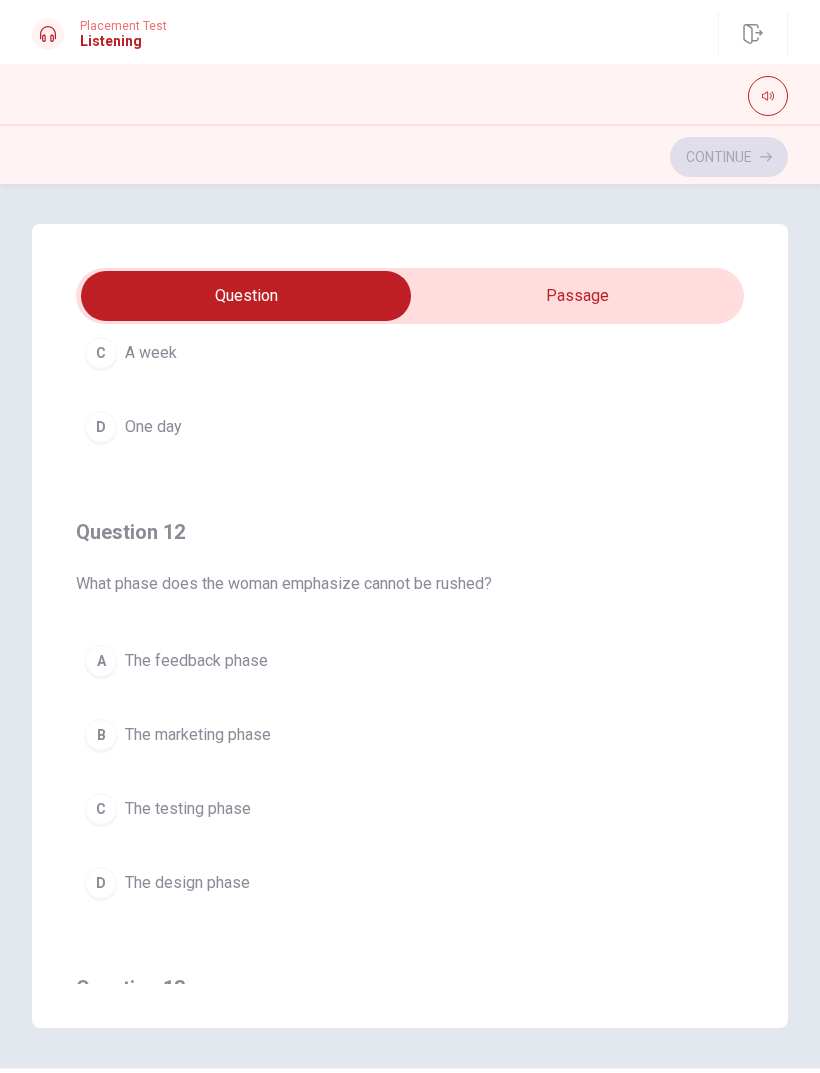 click on "D The design phase" at bounding box center [410, 883] 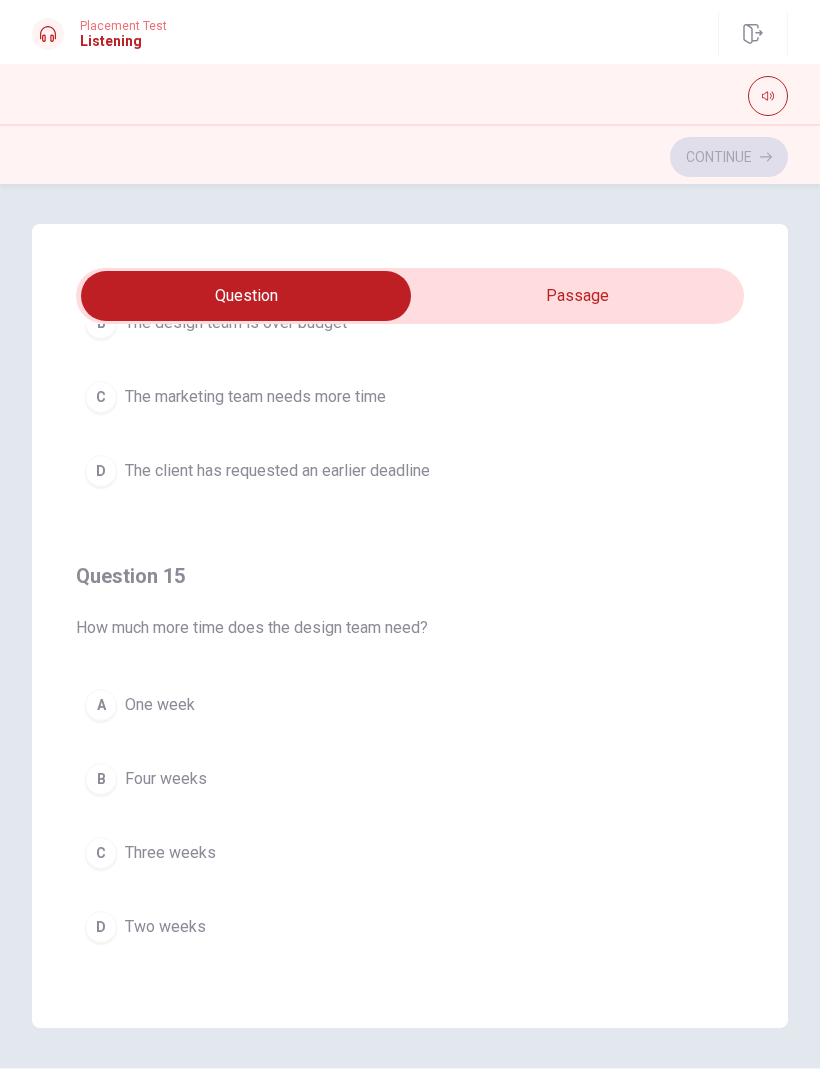 scroll, scrollTop: 1620, scrollLeft: 0, axis: vertical 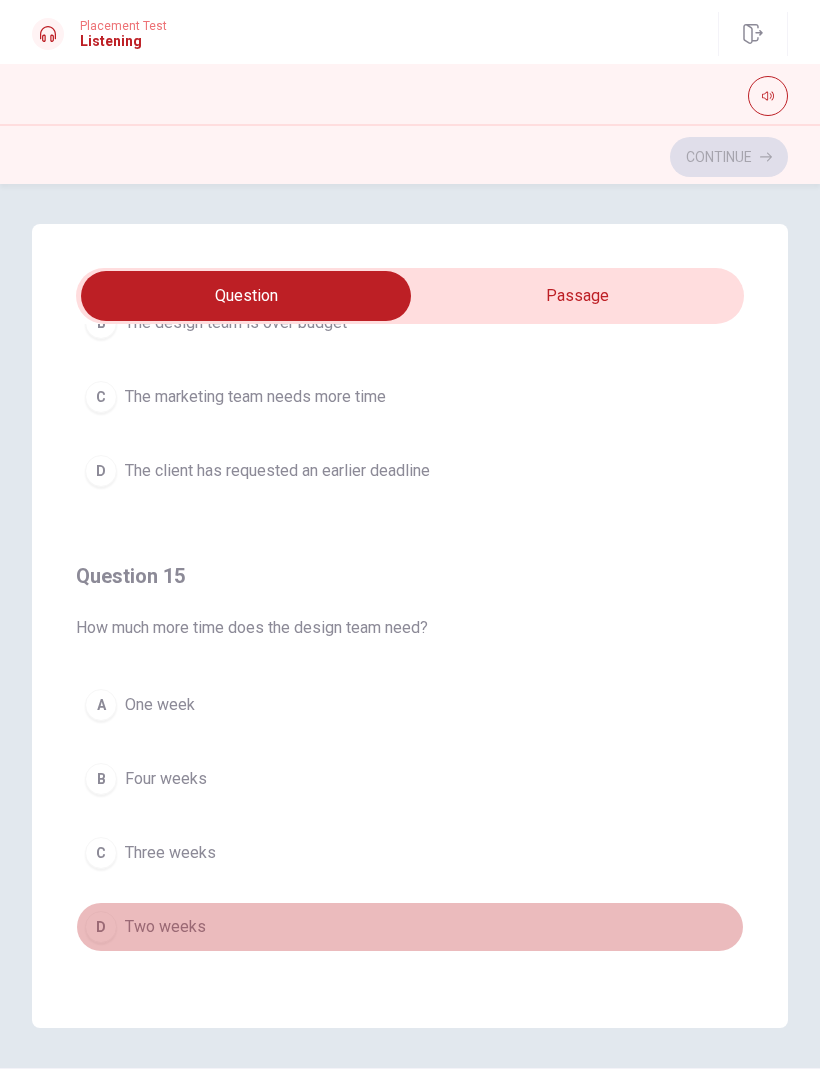 click on "D Two weeks" at bounding box center [410, 927] 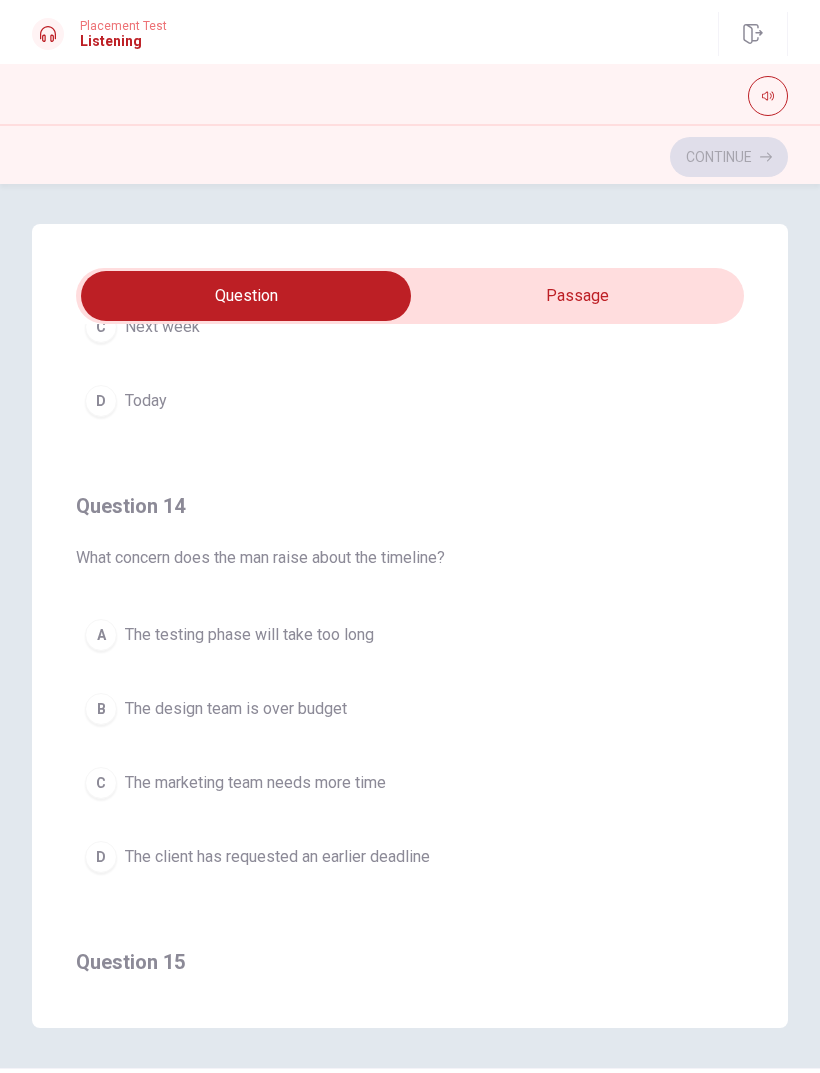 scroll, scrollTop: 1233, scrollLeft: 0, axis: vertical 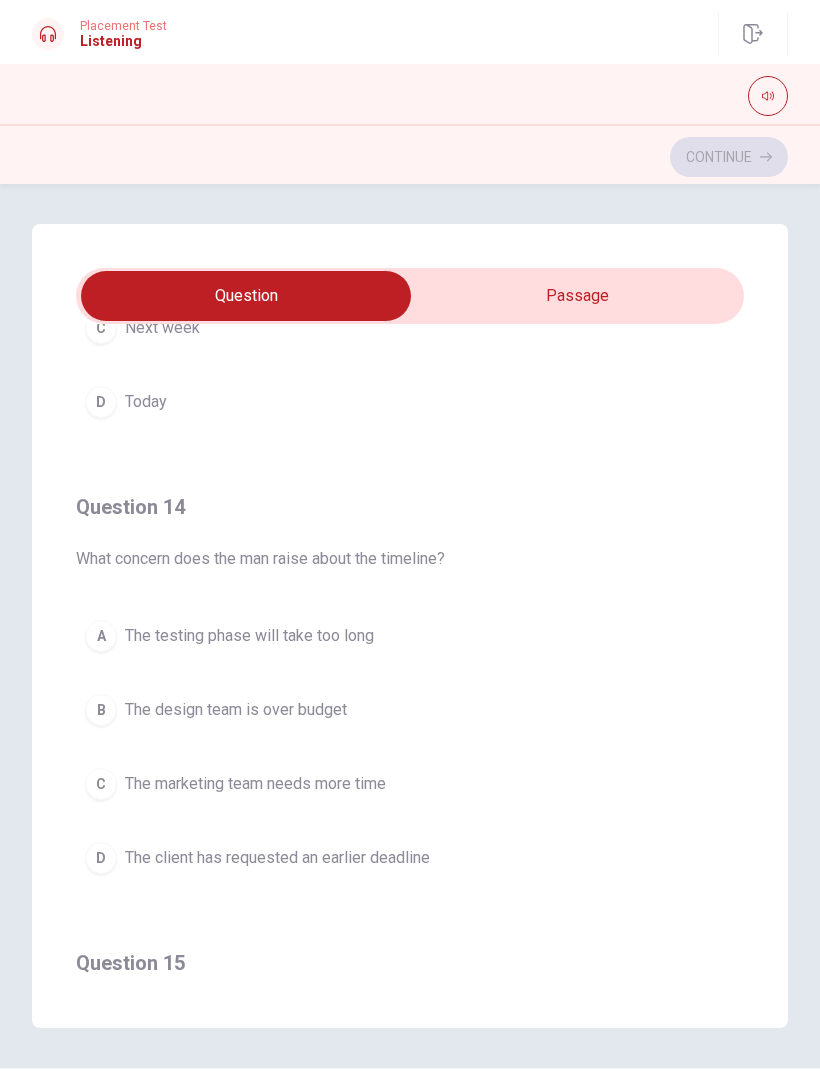 click on "The marketing team needs more time" at bounding box center [255, 784] 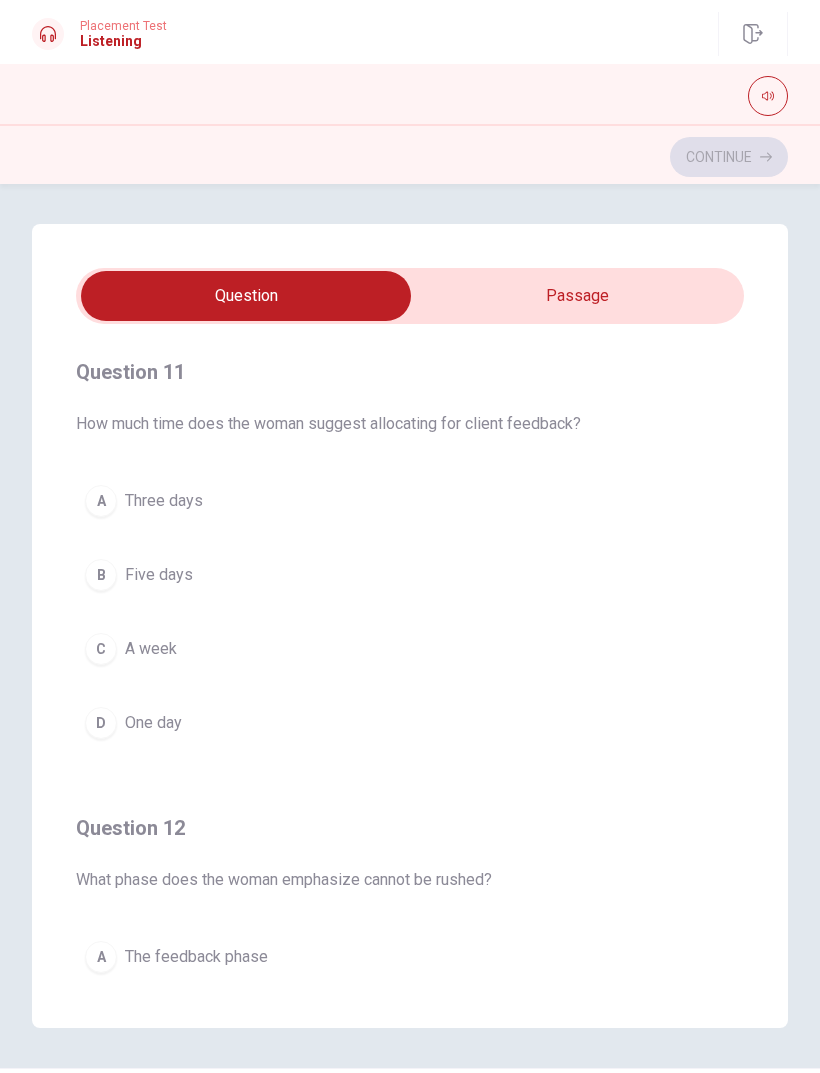 scroll, scrollTop: 0, scrollLeft: 0, axis: both 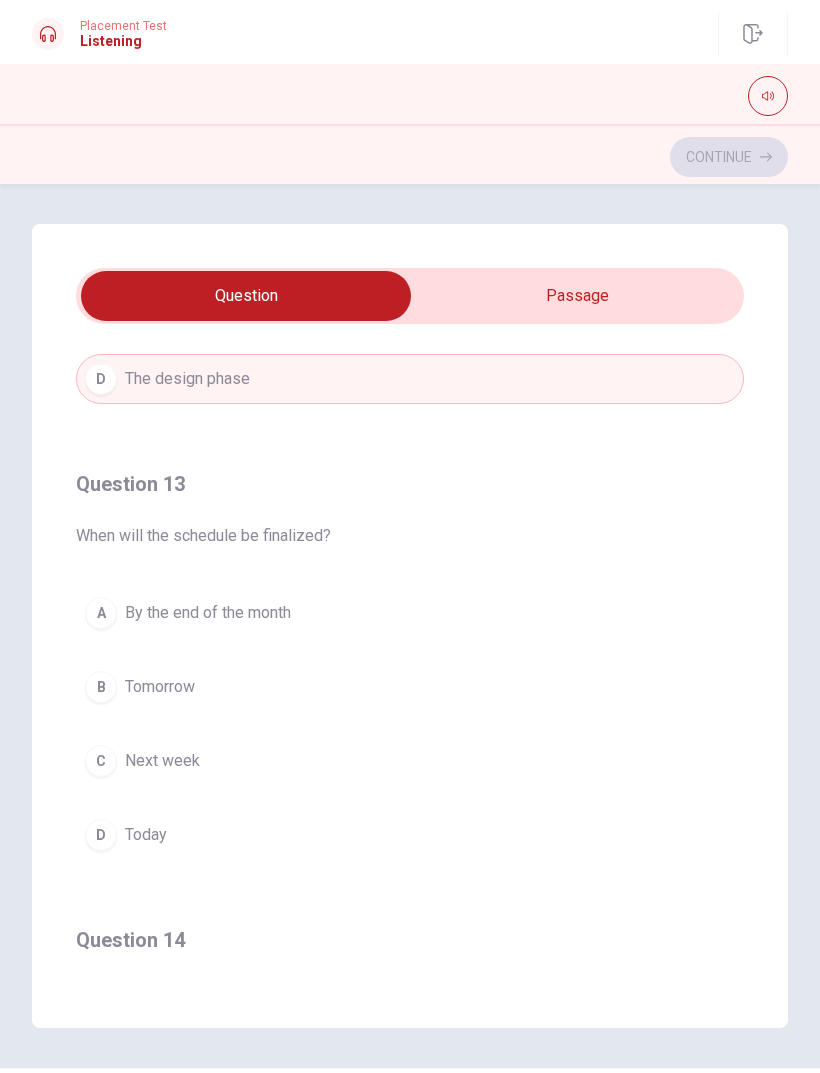 click on "A By the end of the month" at bounding box center [410, 613] 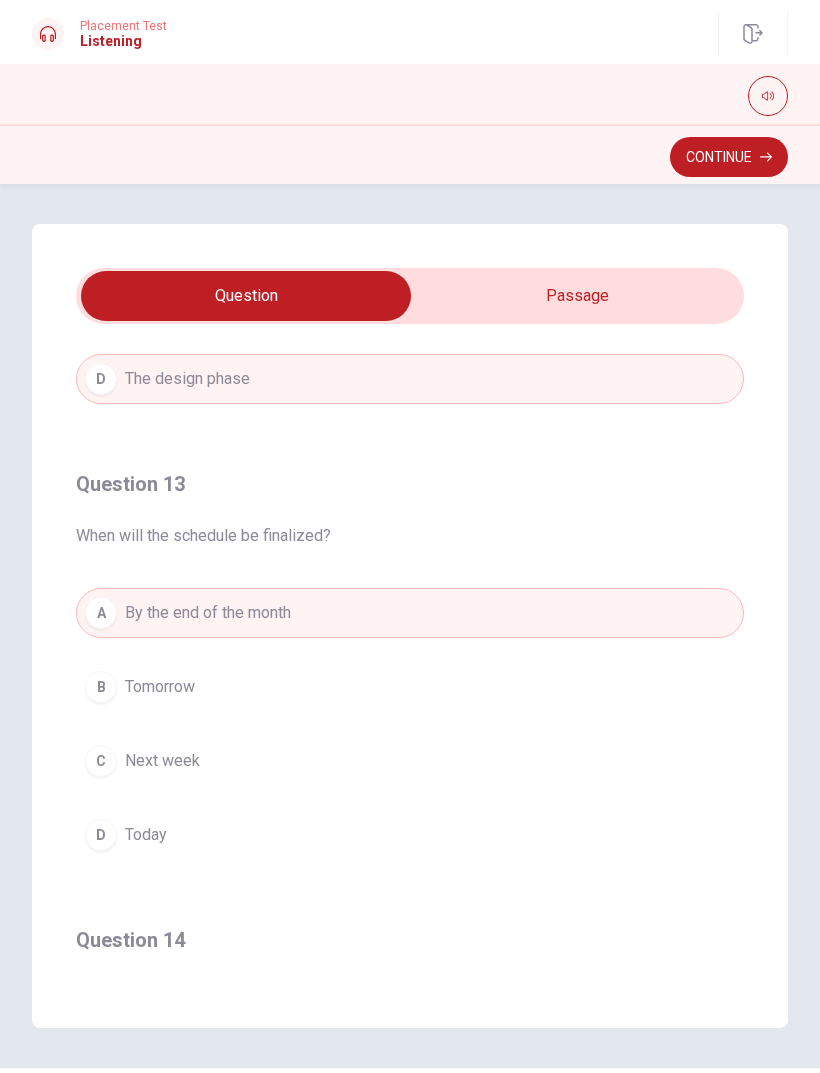 click on "Continue" at bounding box center [729, 157] 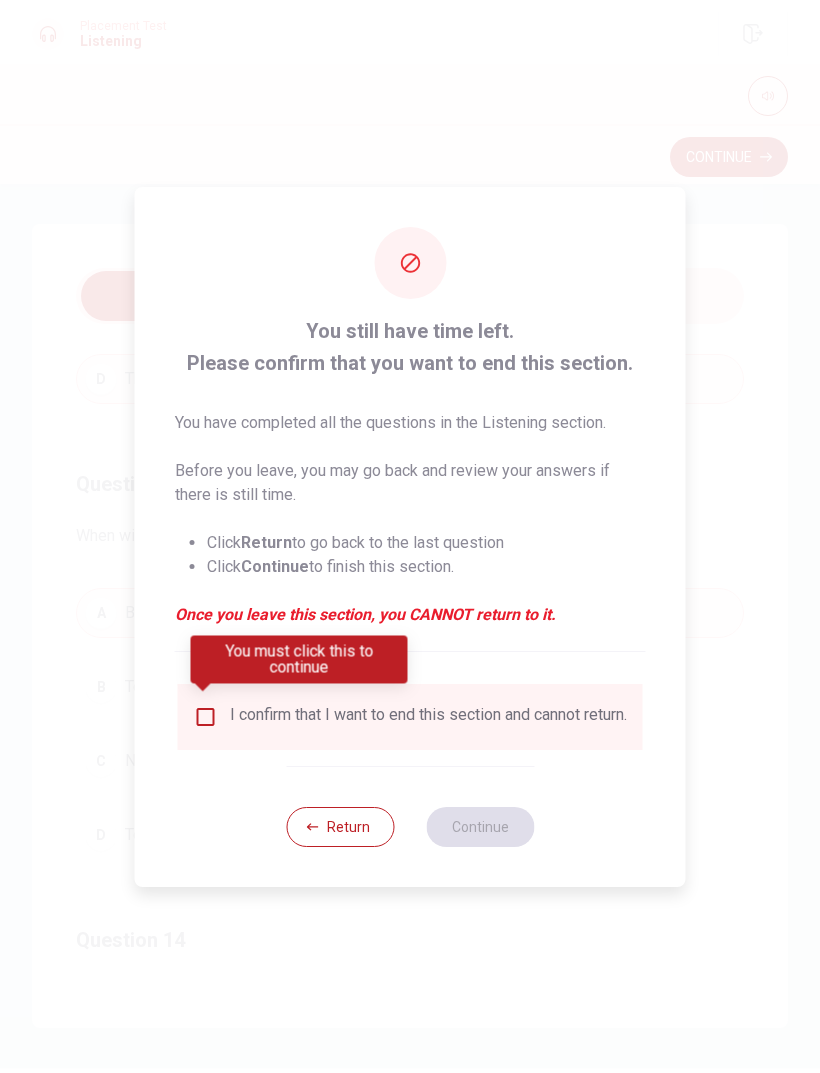 click on "I confirm that I want to end this section and cannot return." at bounding box center (428, 717) 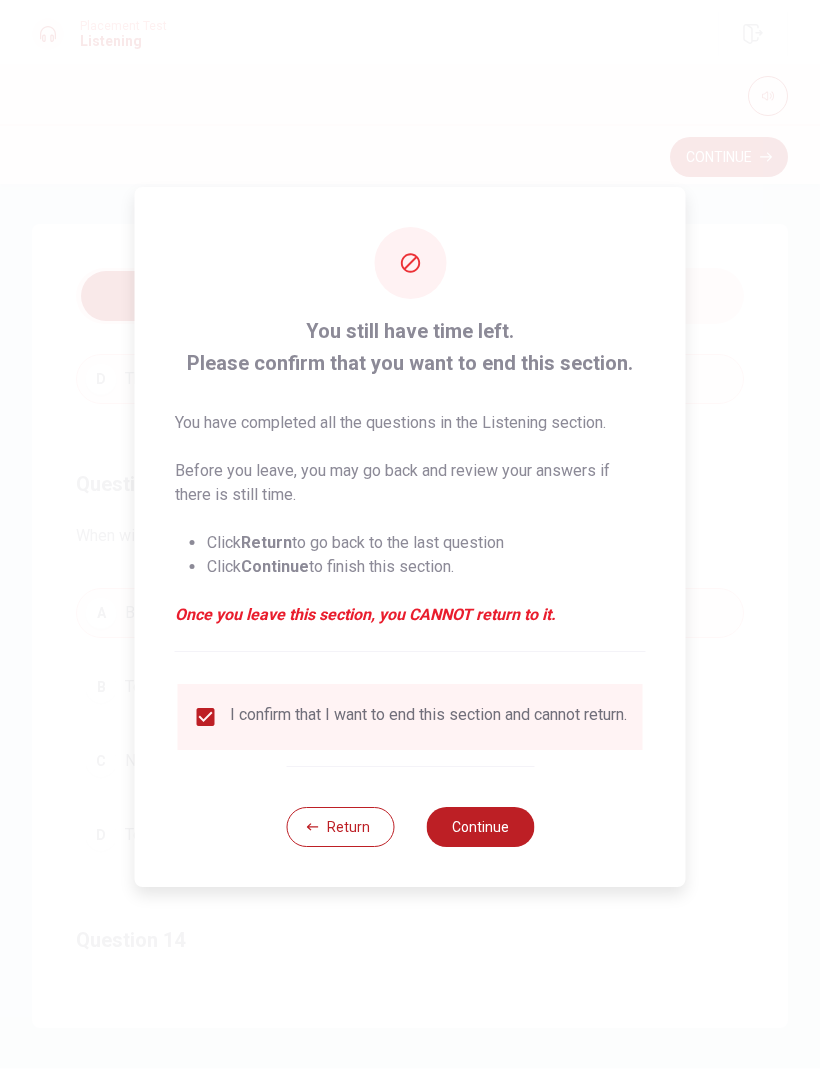 click on "Continue" at bounding box center [480, 827] 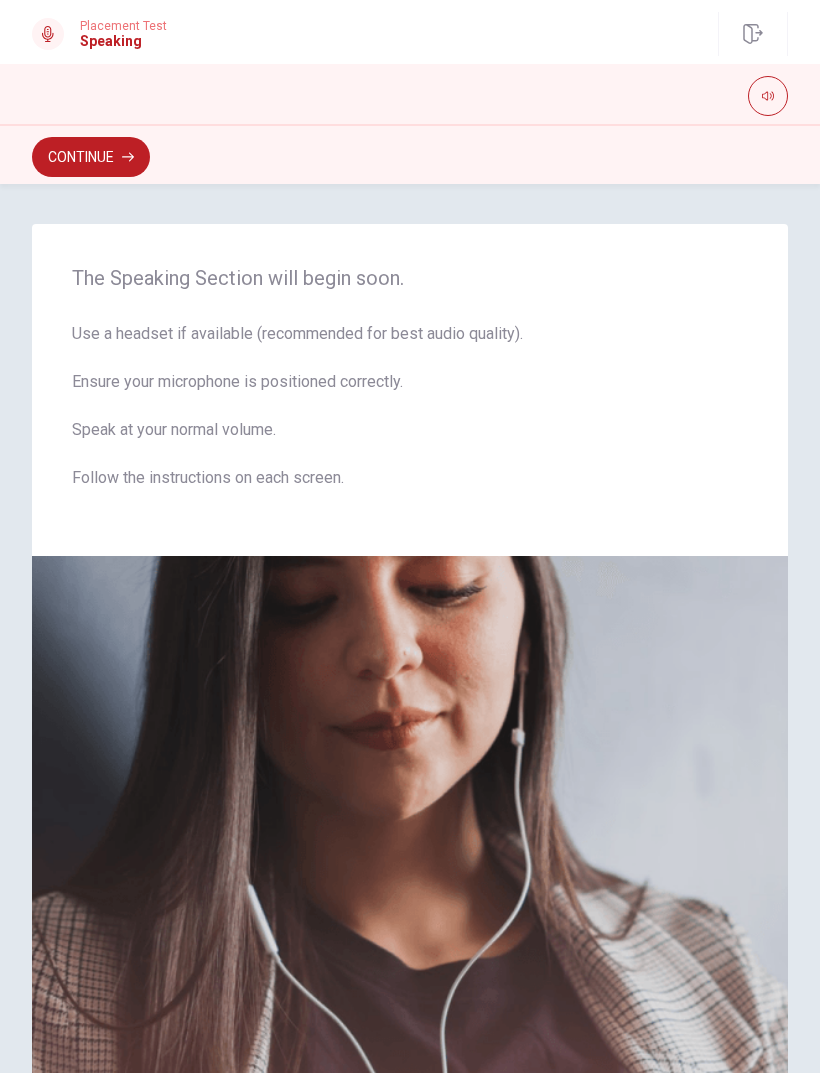click on "Continue" at bounding box center [91, 157] 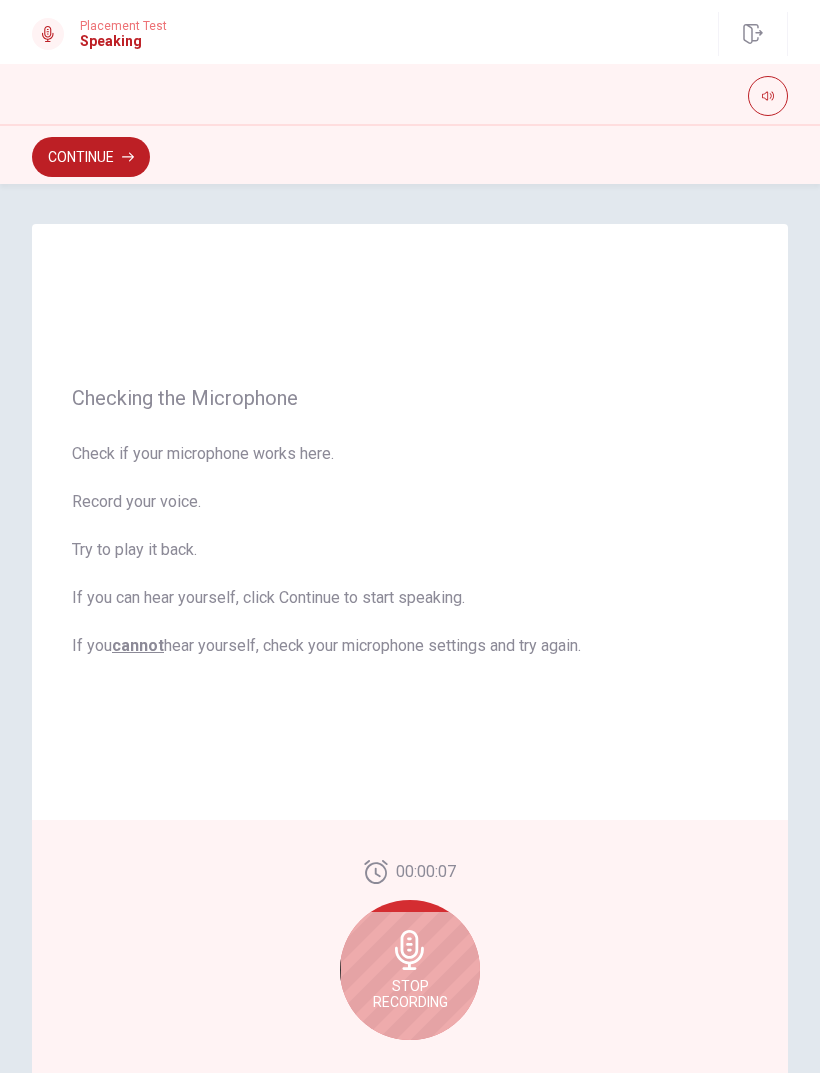 click 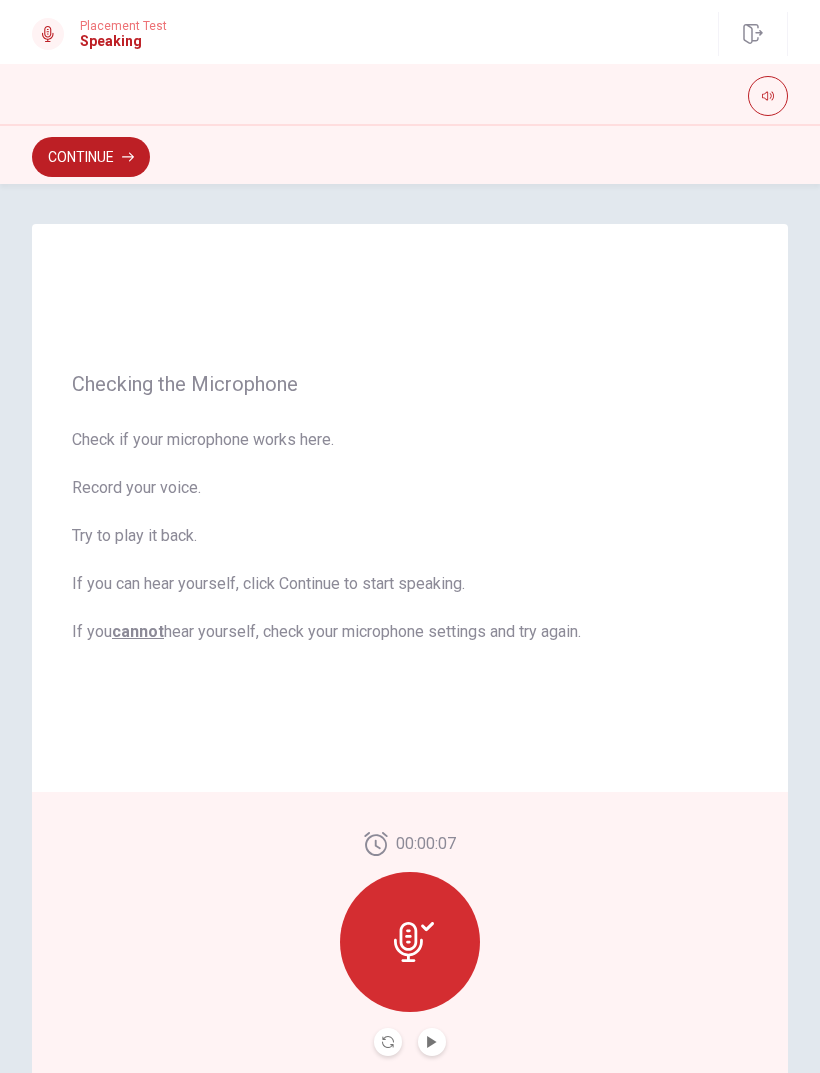 click at bounding box center (432, 1042) 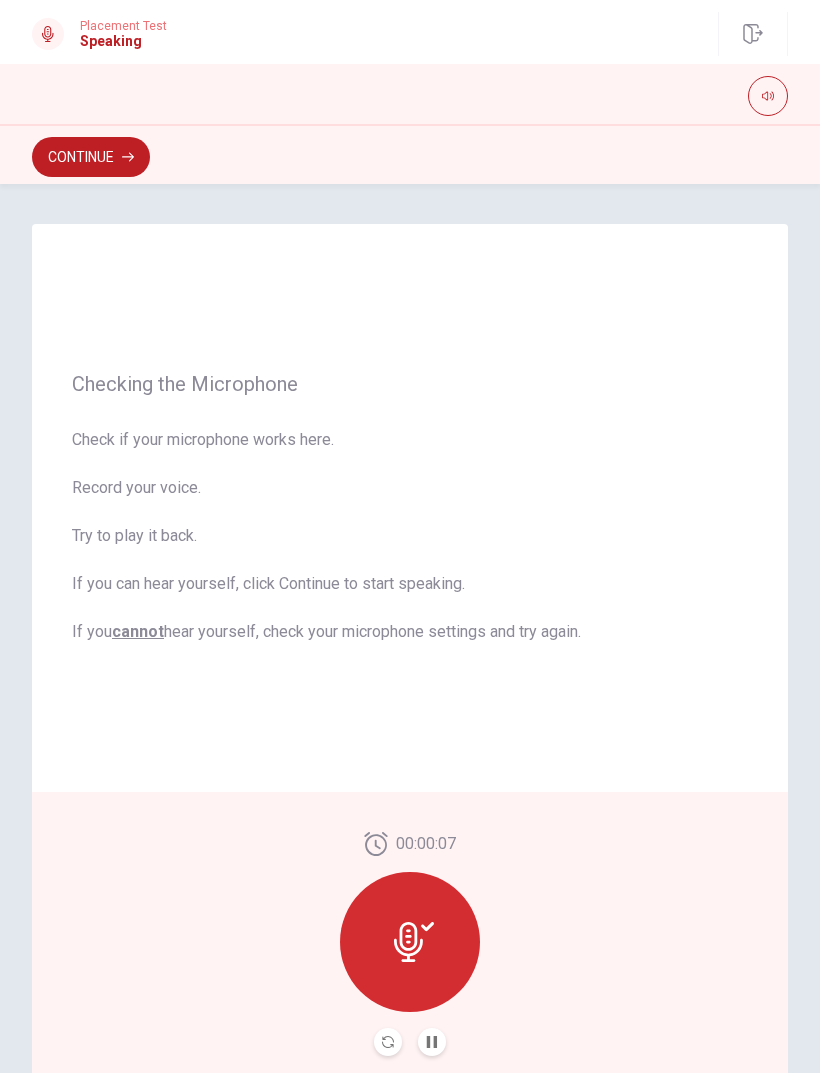 click on "Continue" at bounding box center [91, 157] 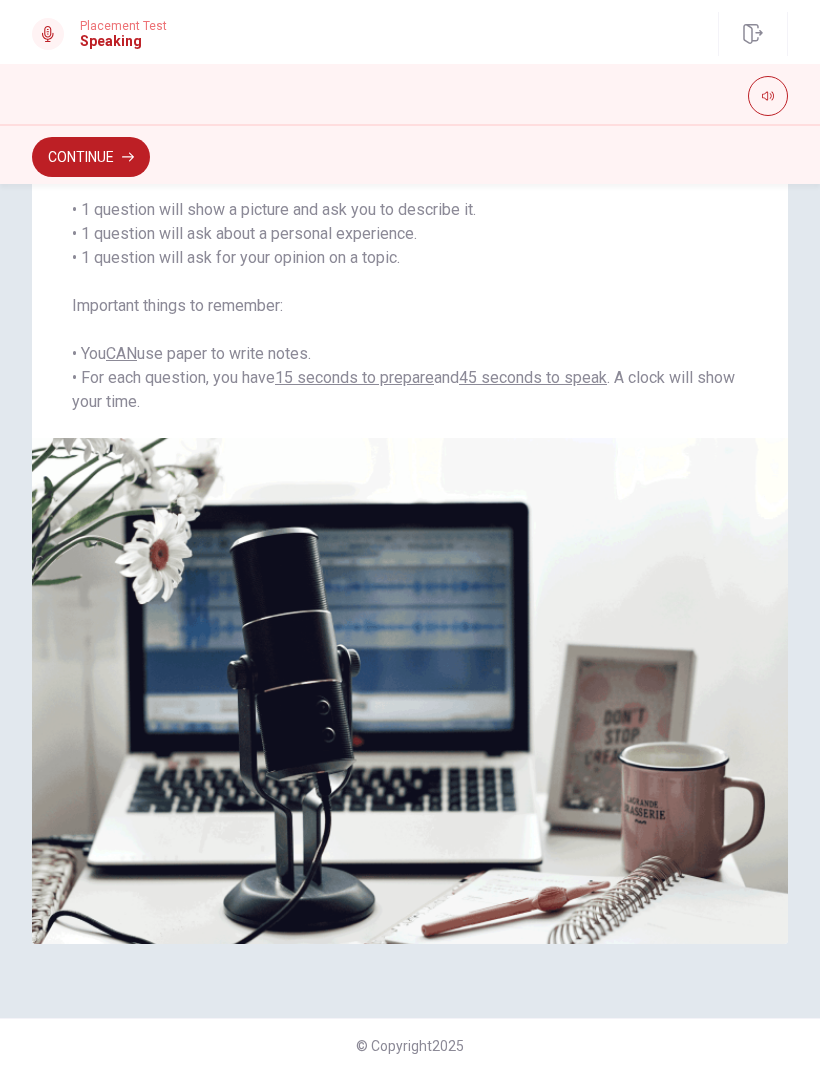 scroll, scrollTop: 202, scrollLeft: 0, axis: vertical 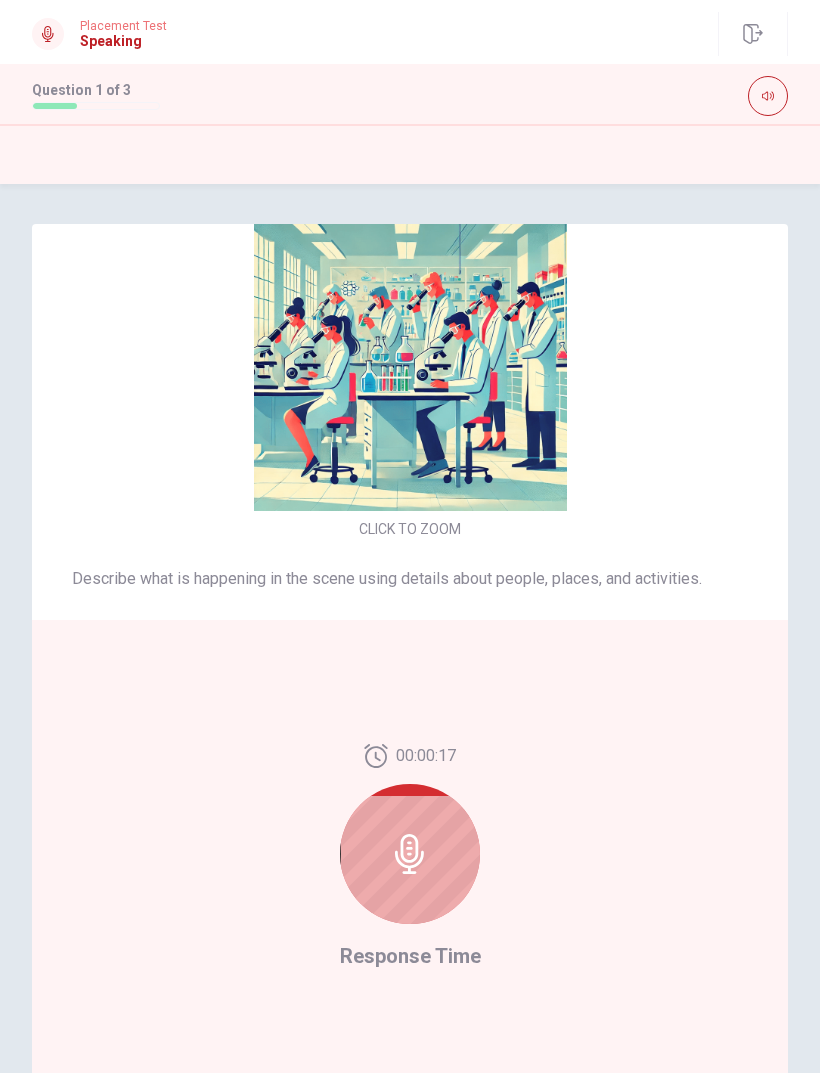 click 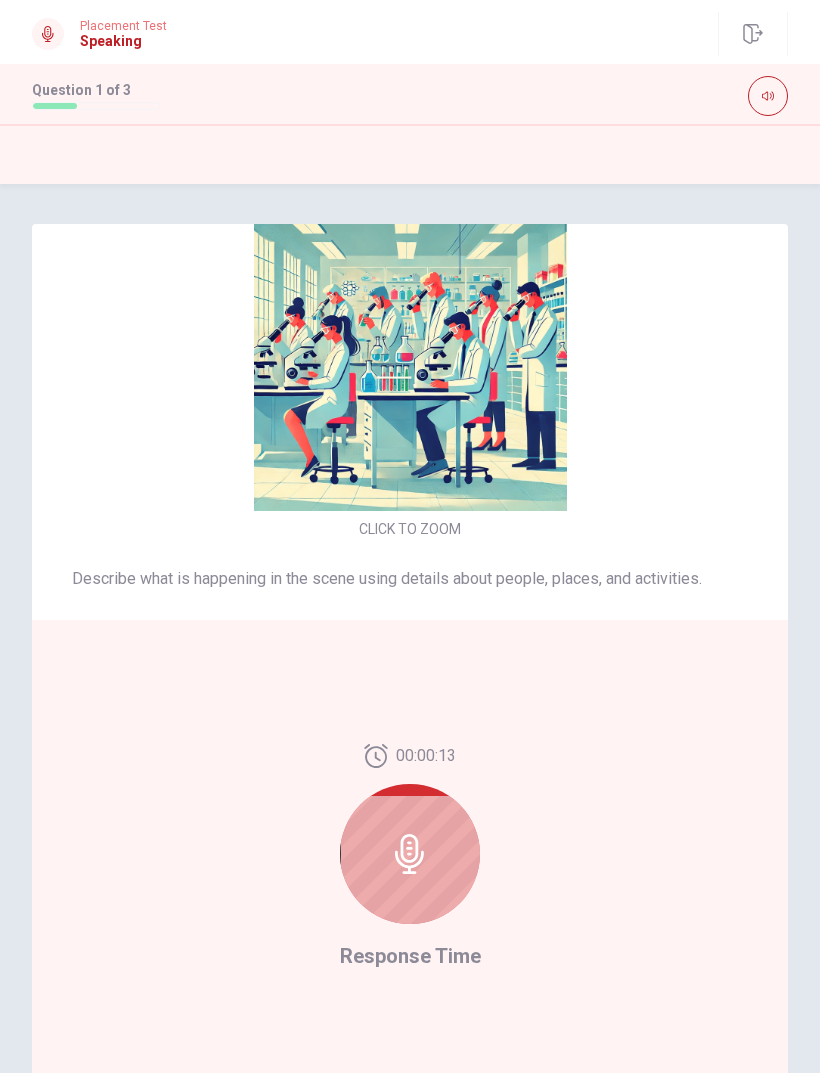 click 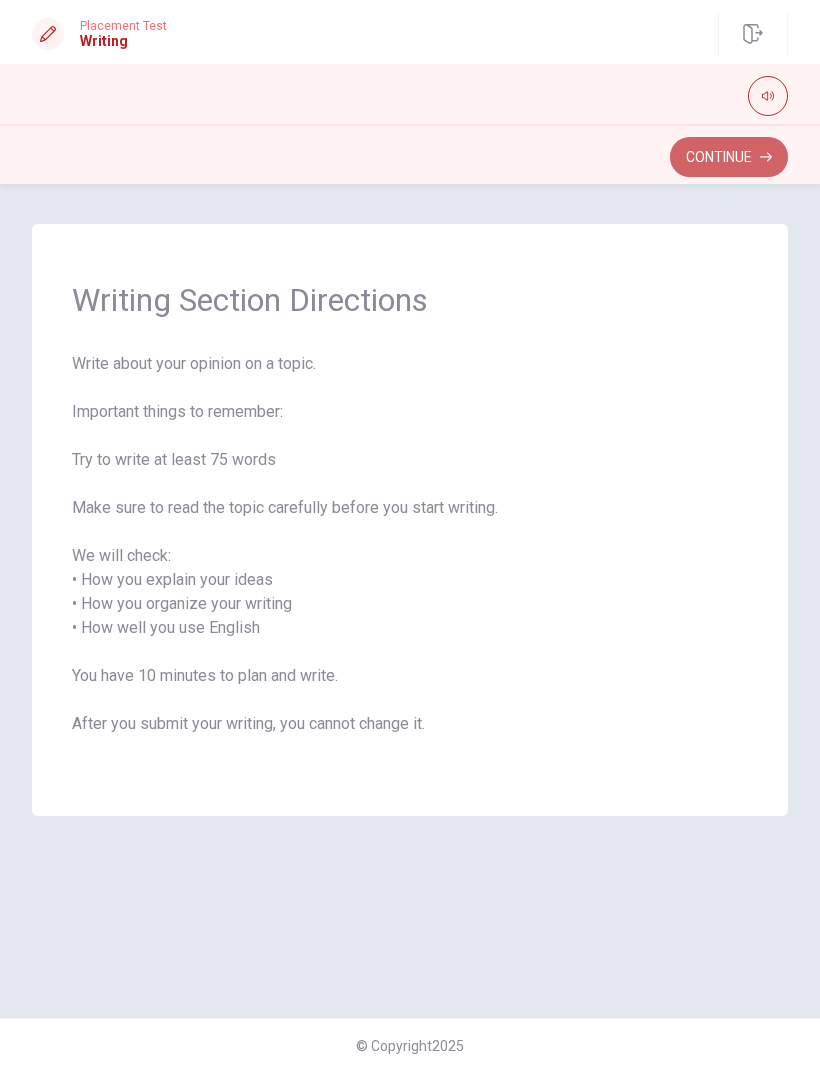 click on "Continue" at bounding box center (729, 157) 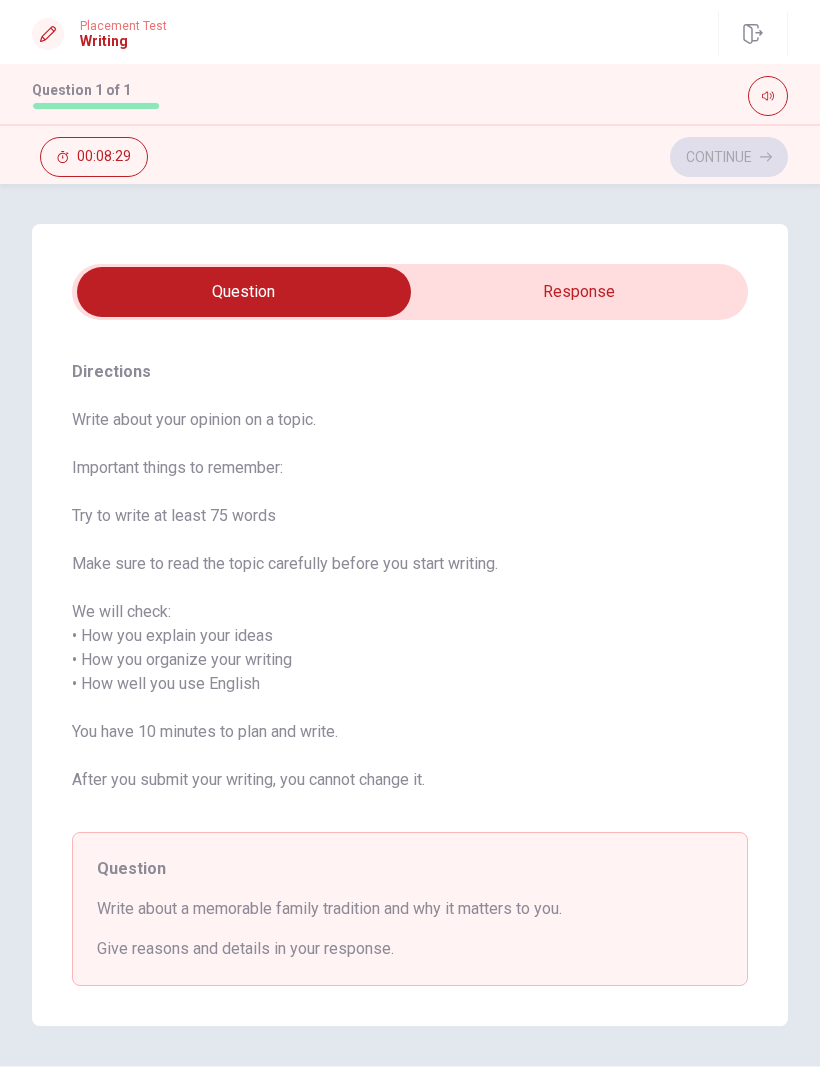 click at bounding box center (244, 292) 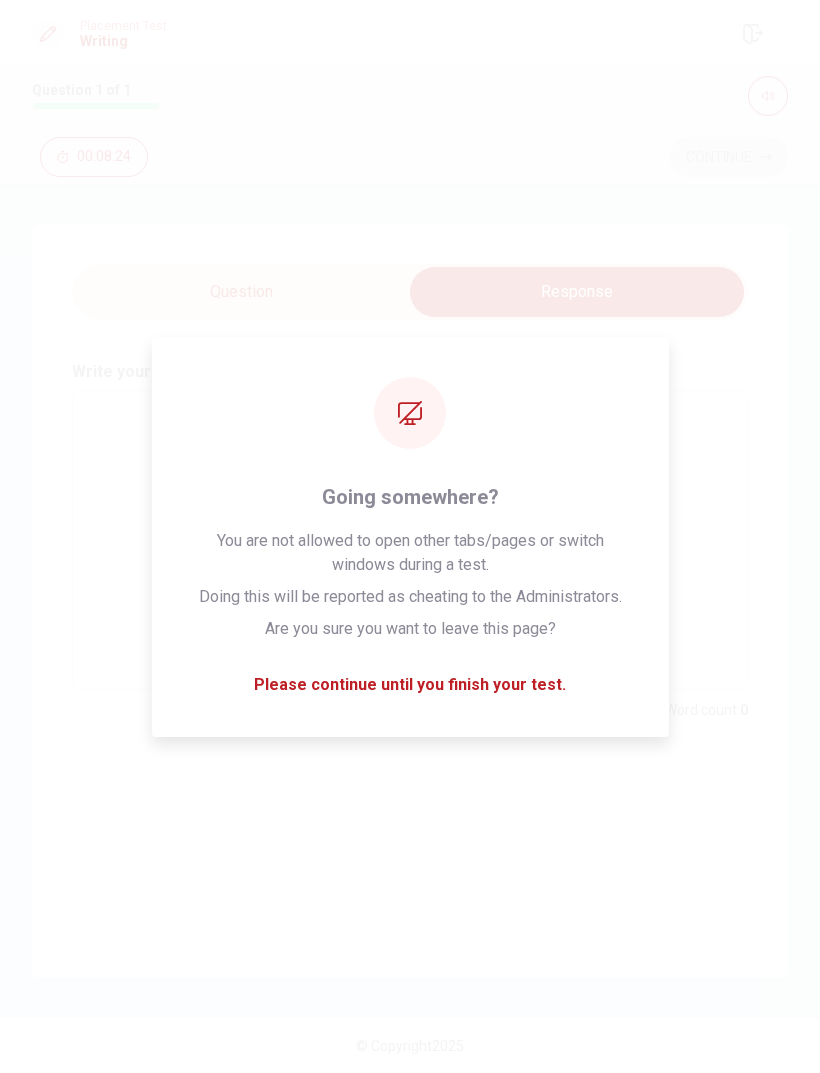 type on "." 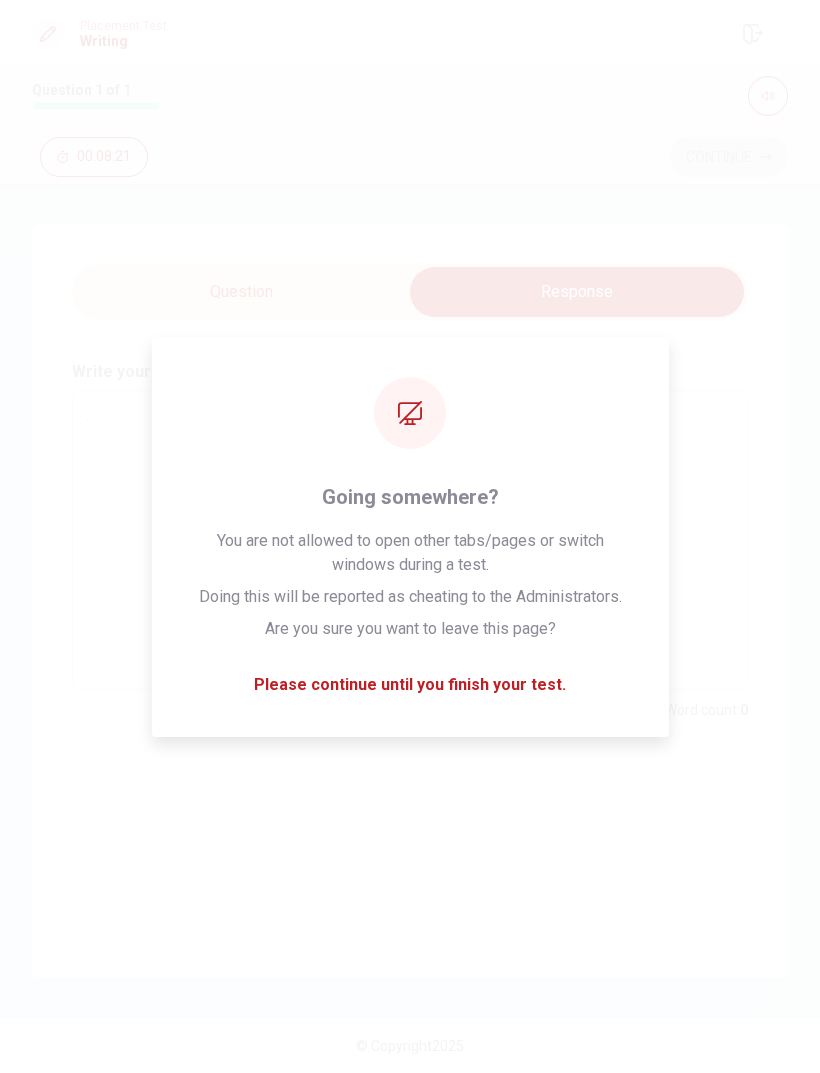 type on "x" 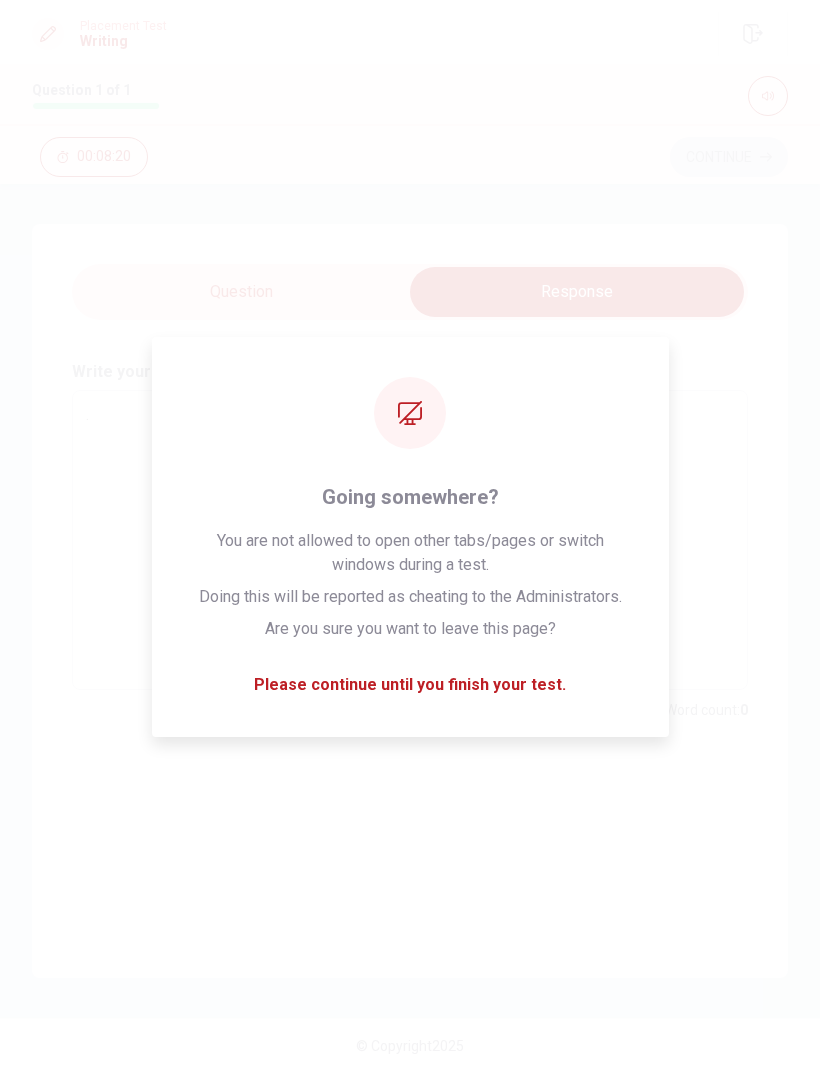 type on "." 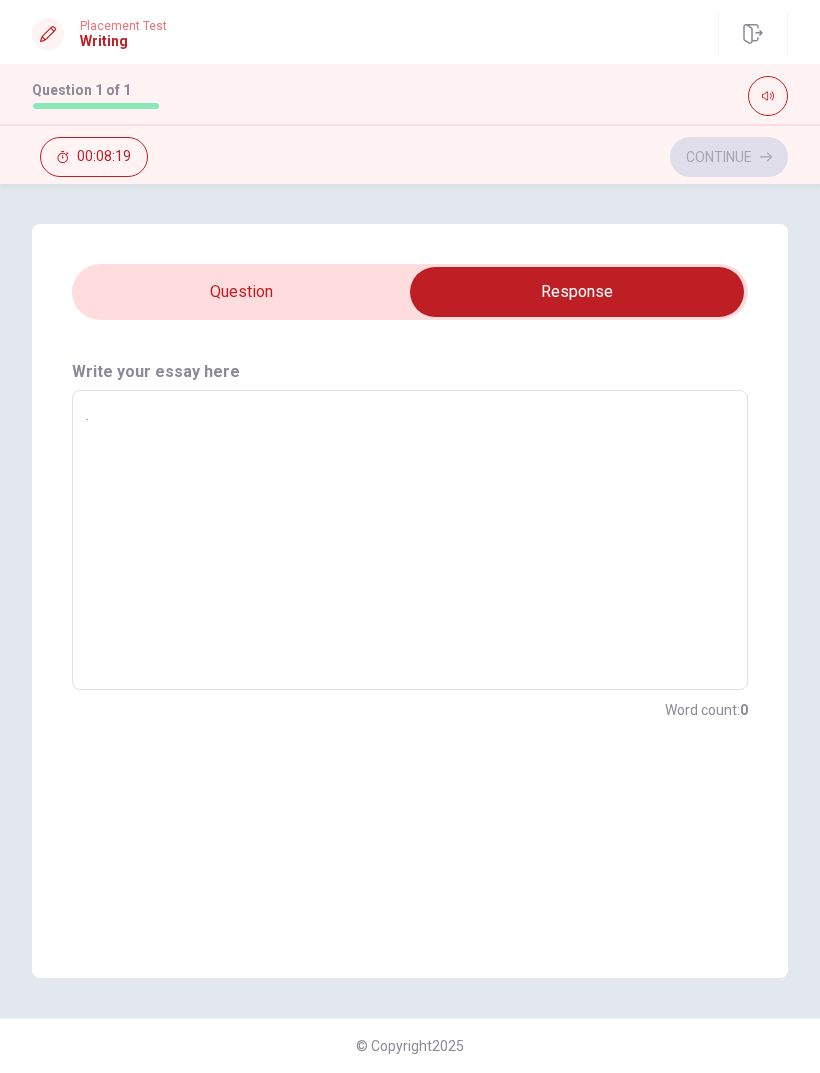 click on "." at bounding box center [410, 540] 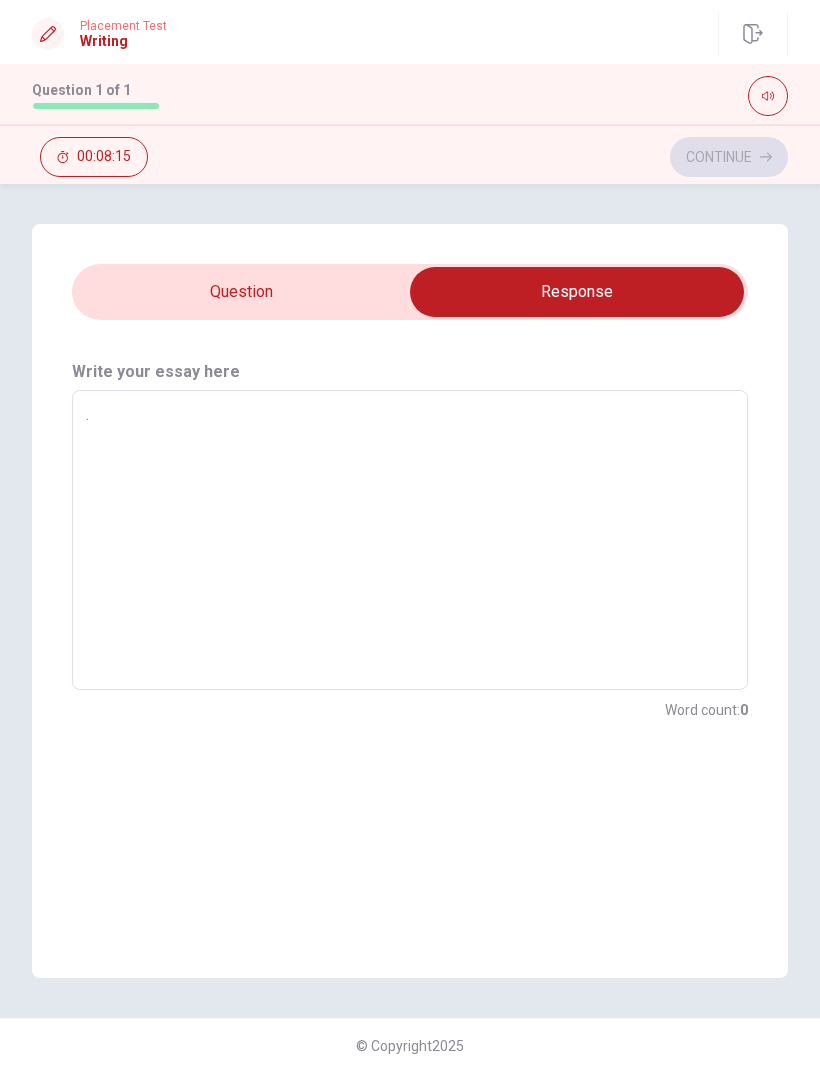 type on "x" 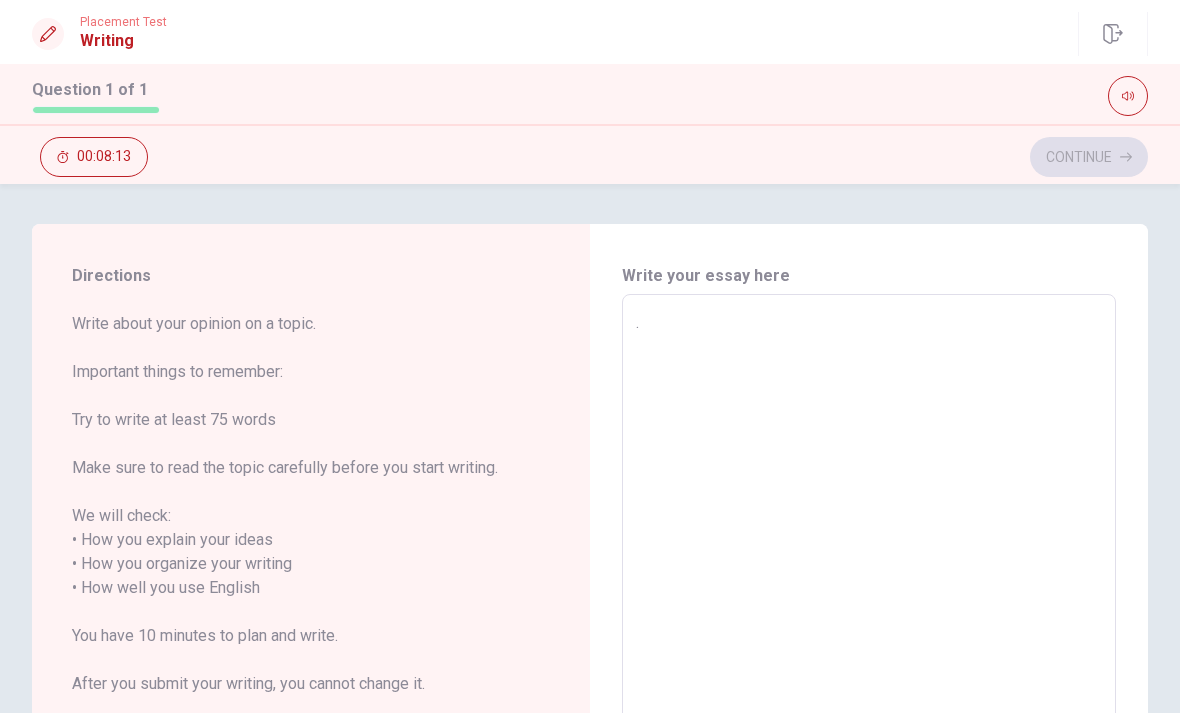click on "." at bounding box center [869, 588] 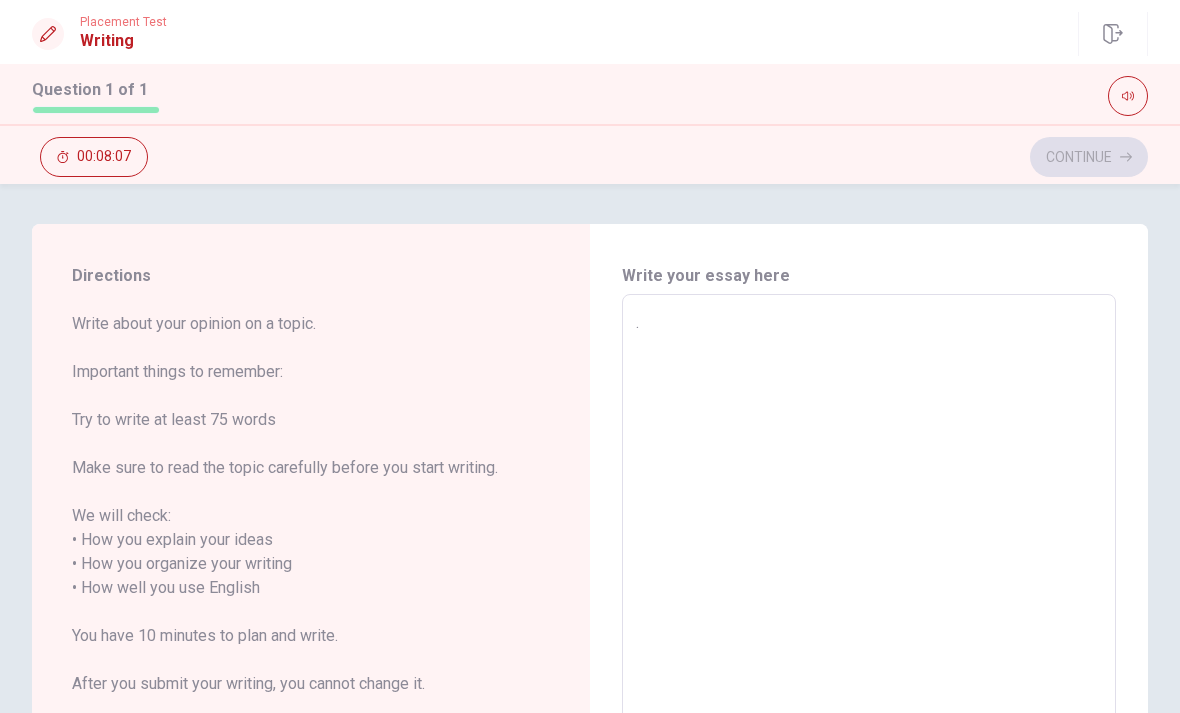 type on "x" 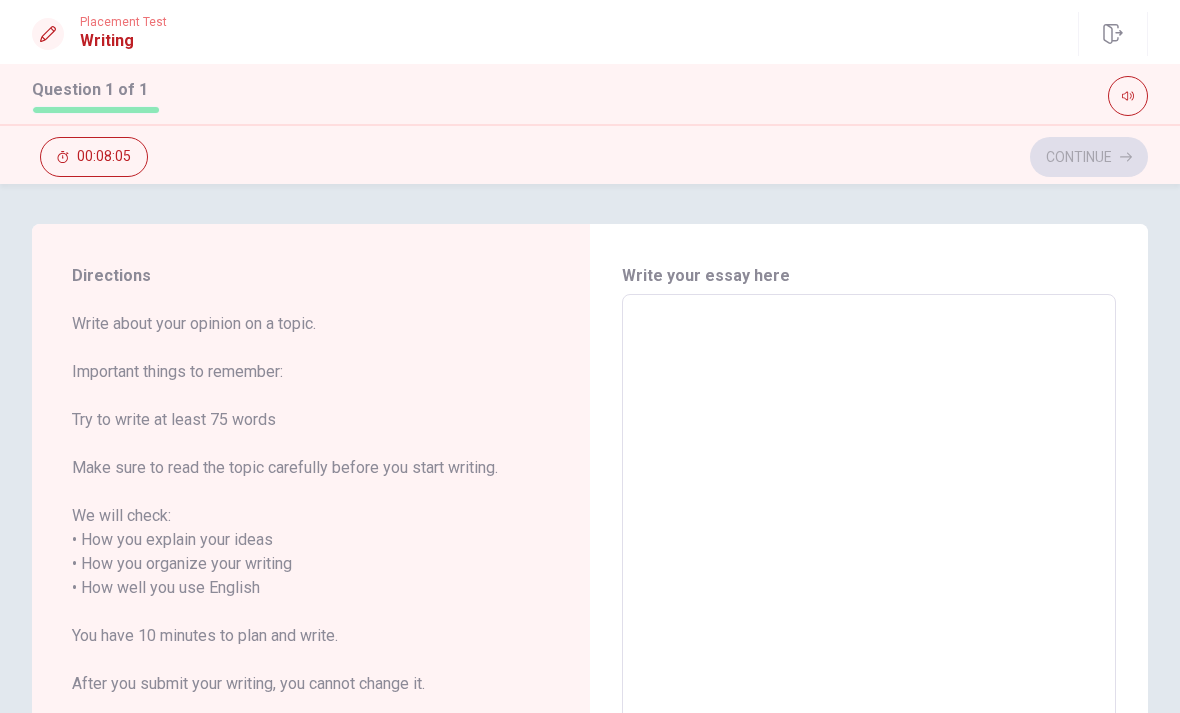 type on "E" 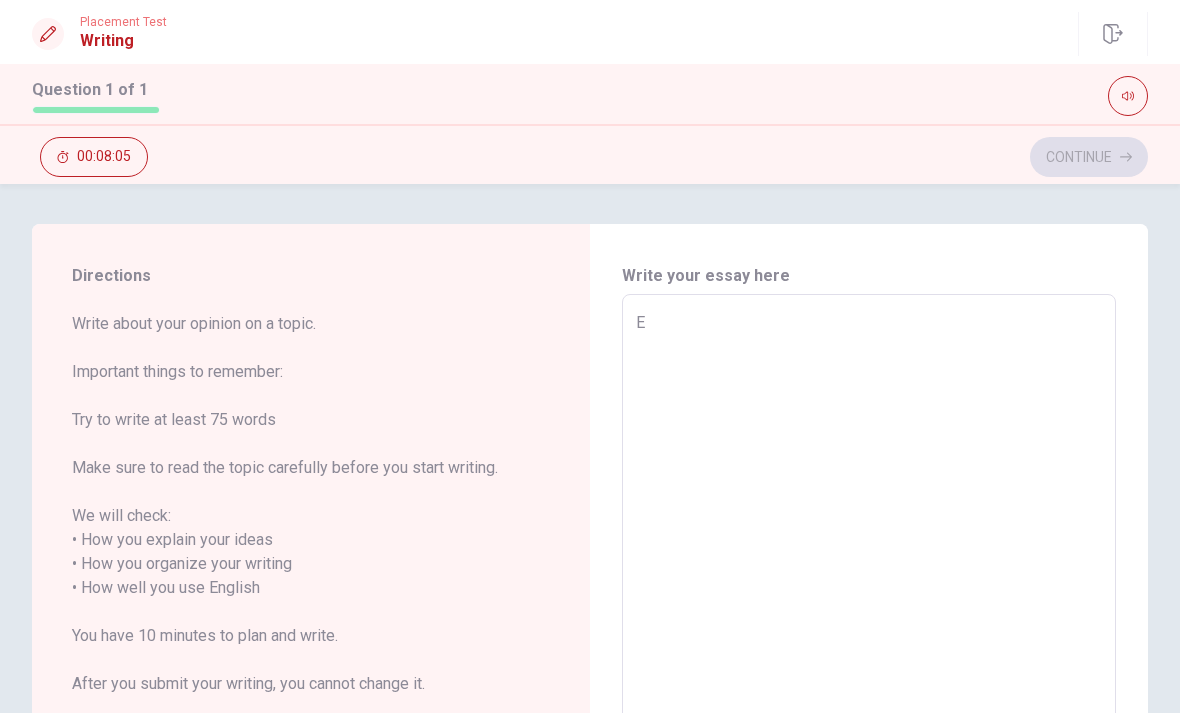 type on "x" 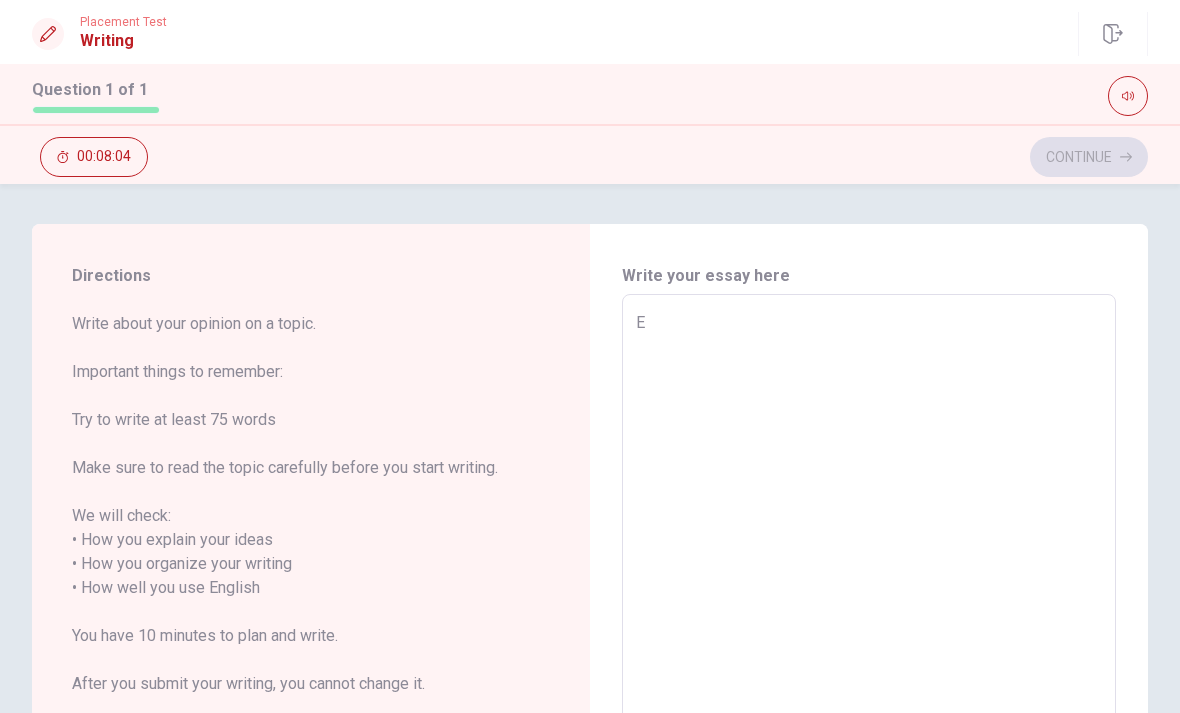 type on "Ev" 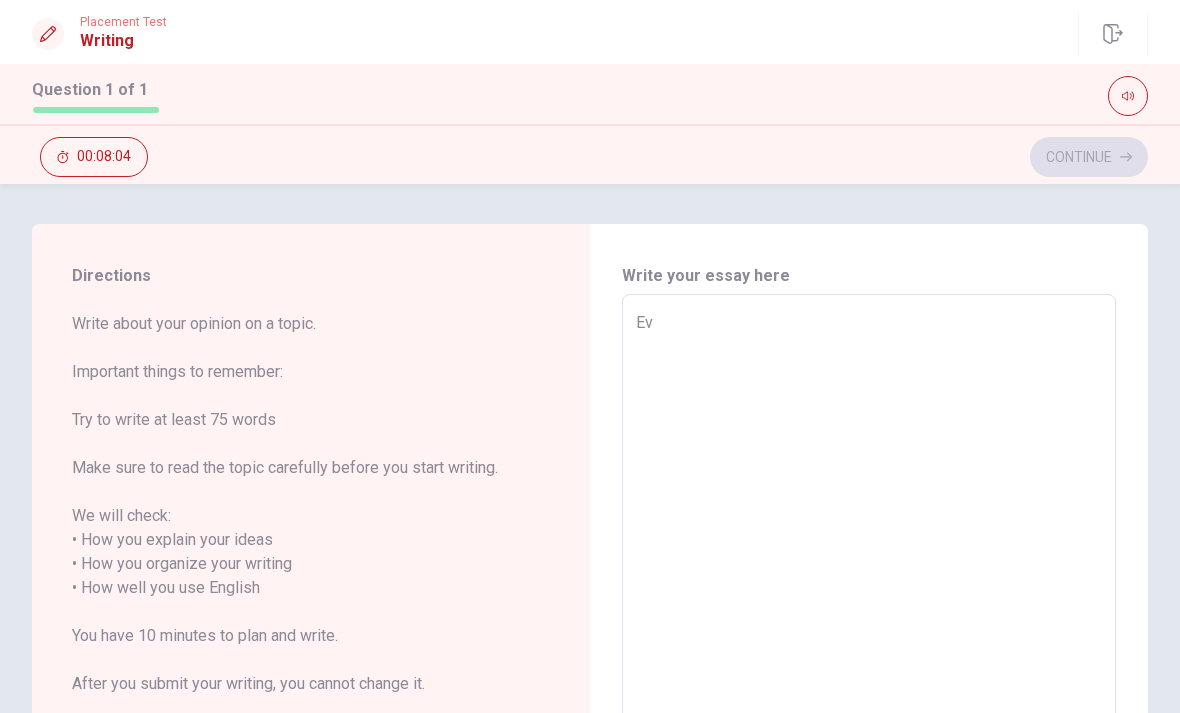 type on "x" 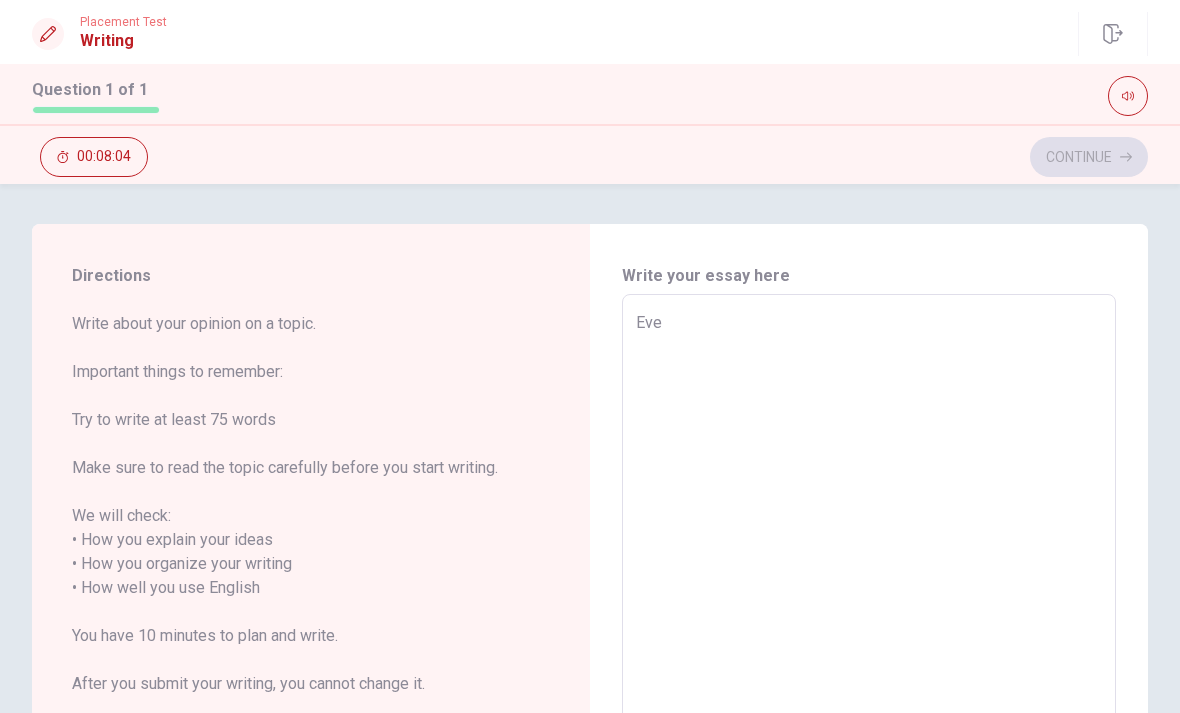 type on "x" 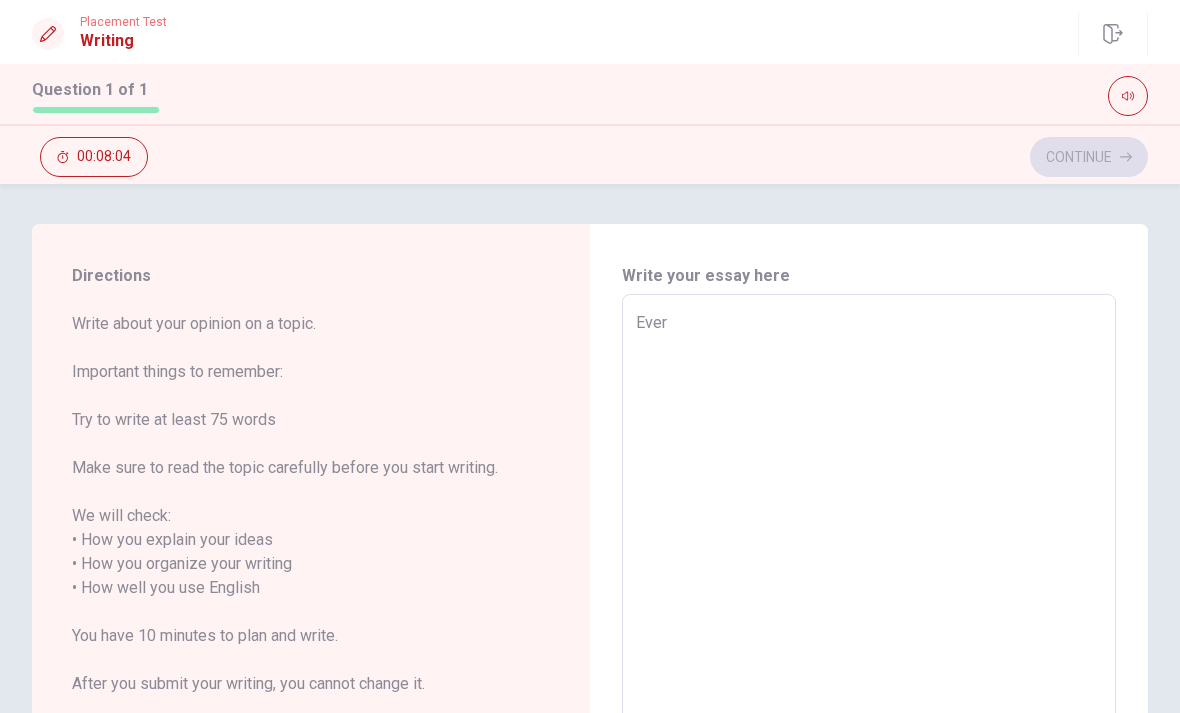 type on "x" 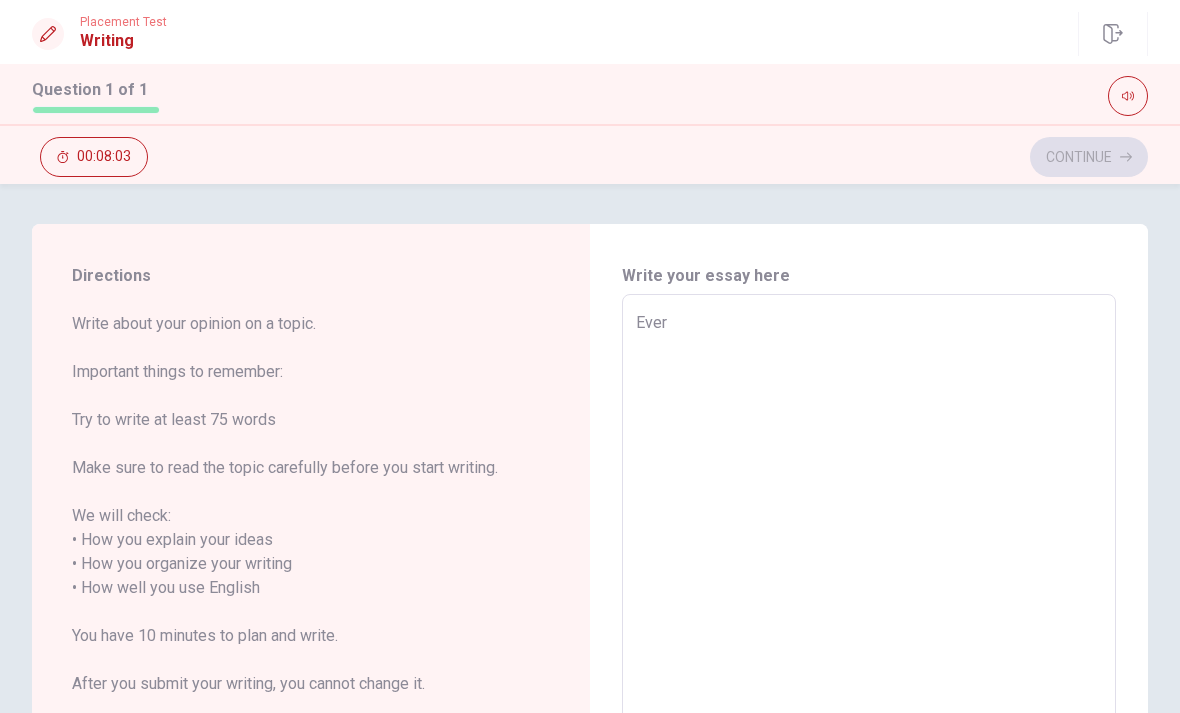 type on "Every" 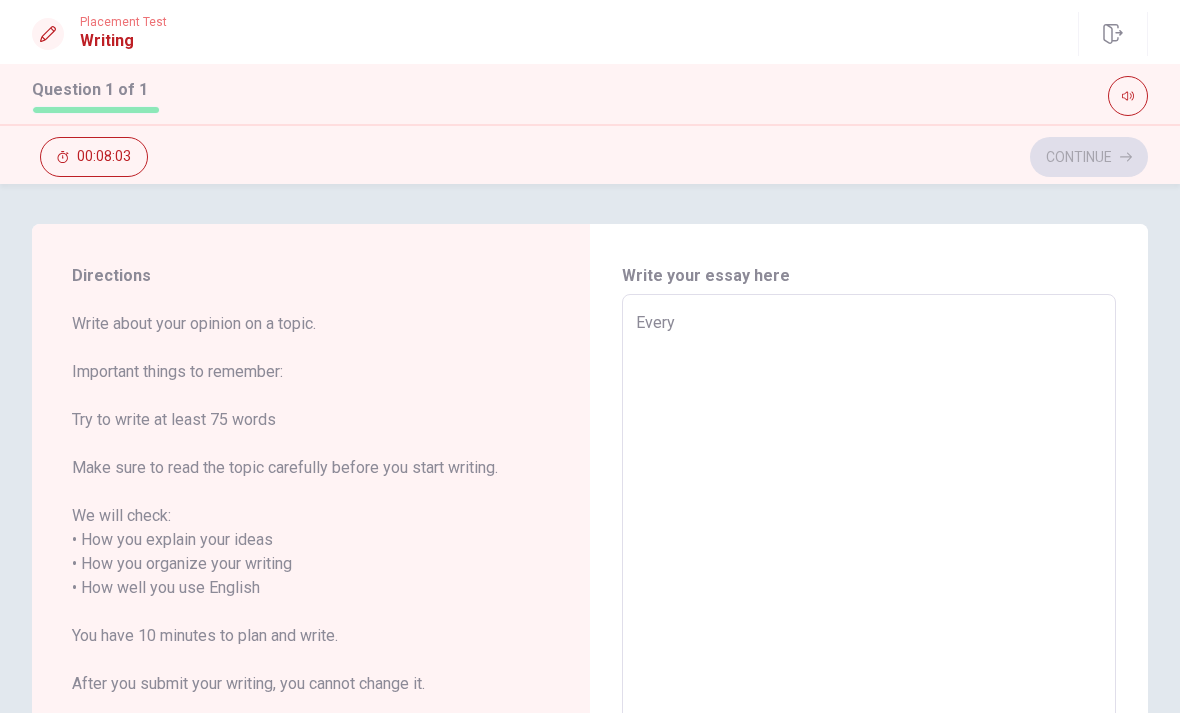 type on "x" 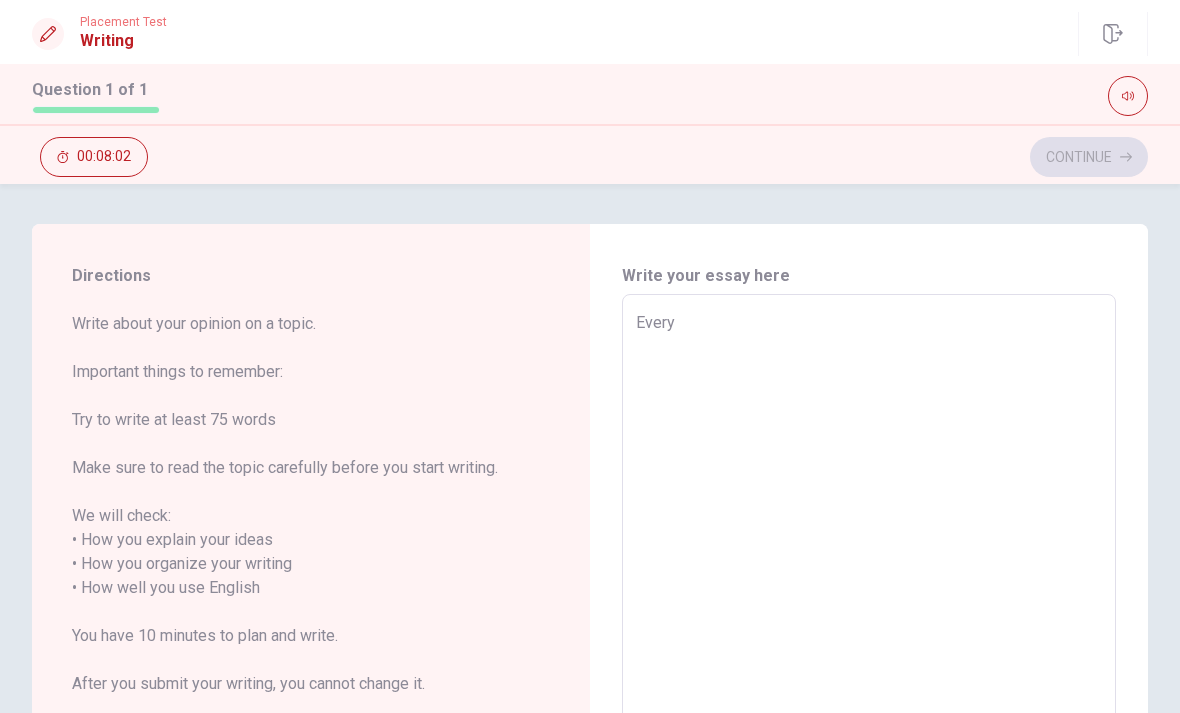 type on "Every y" 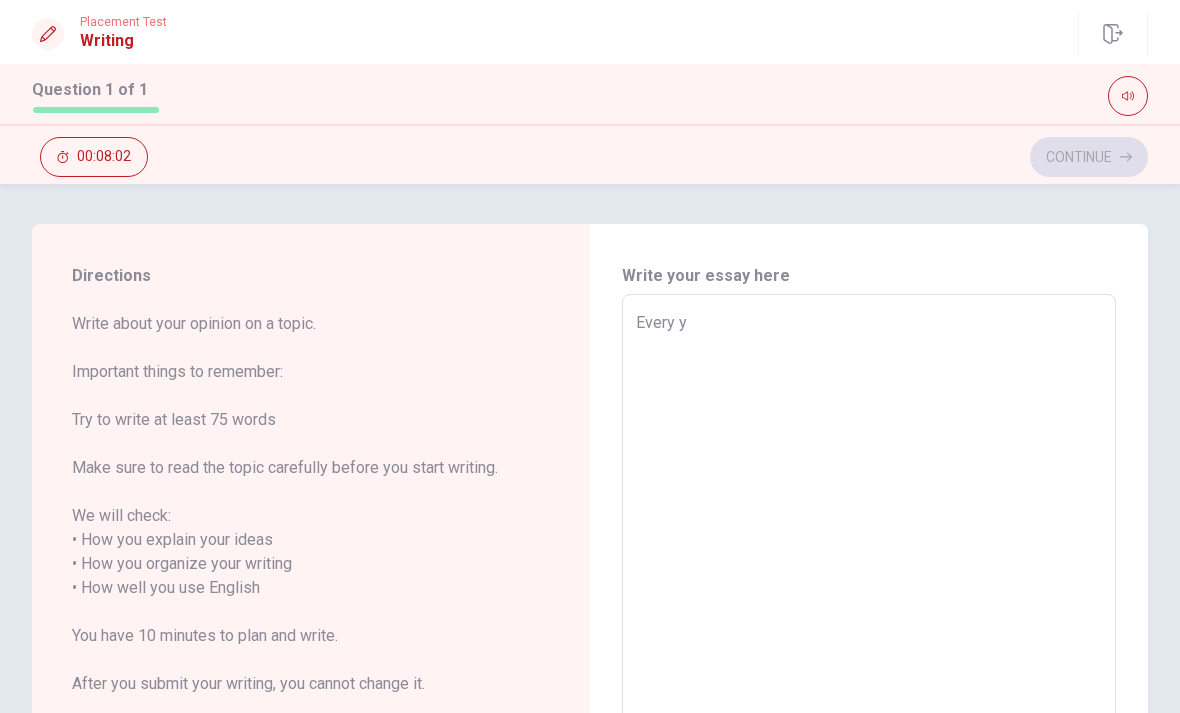 type on "x" 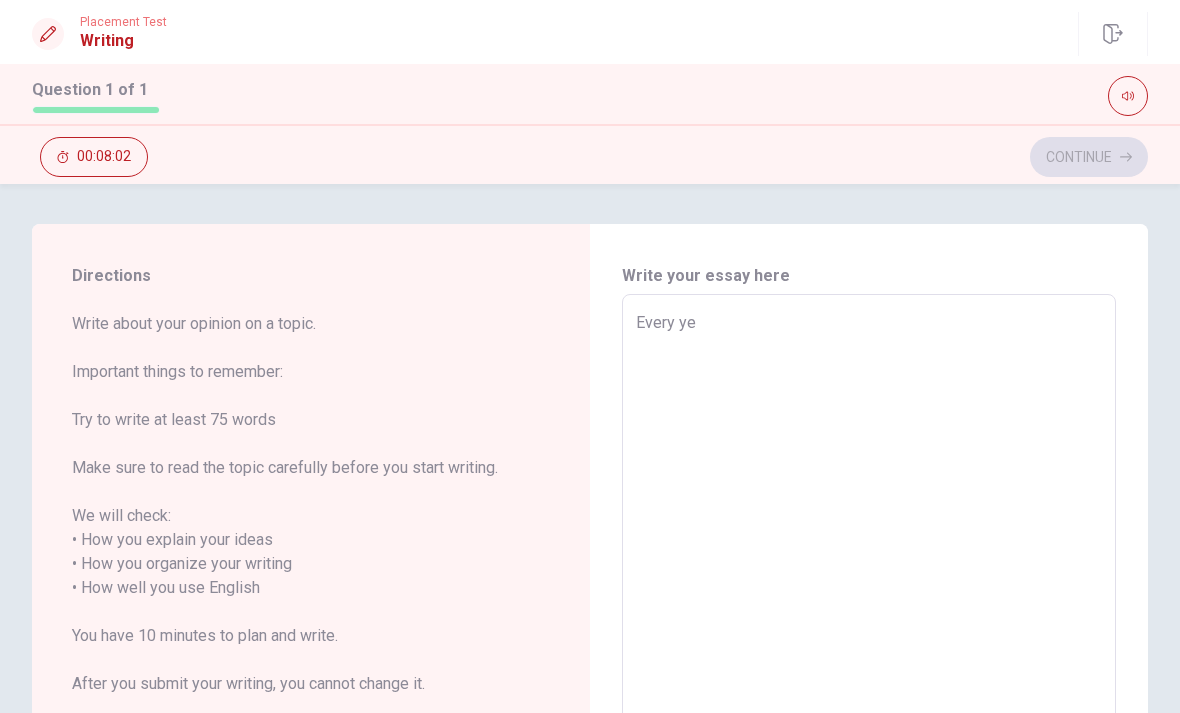 type on "x" 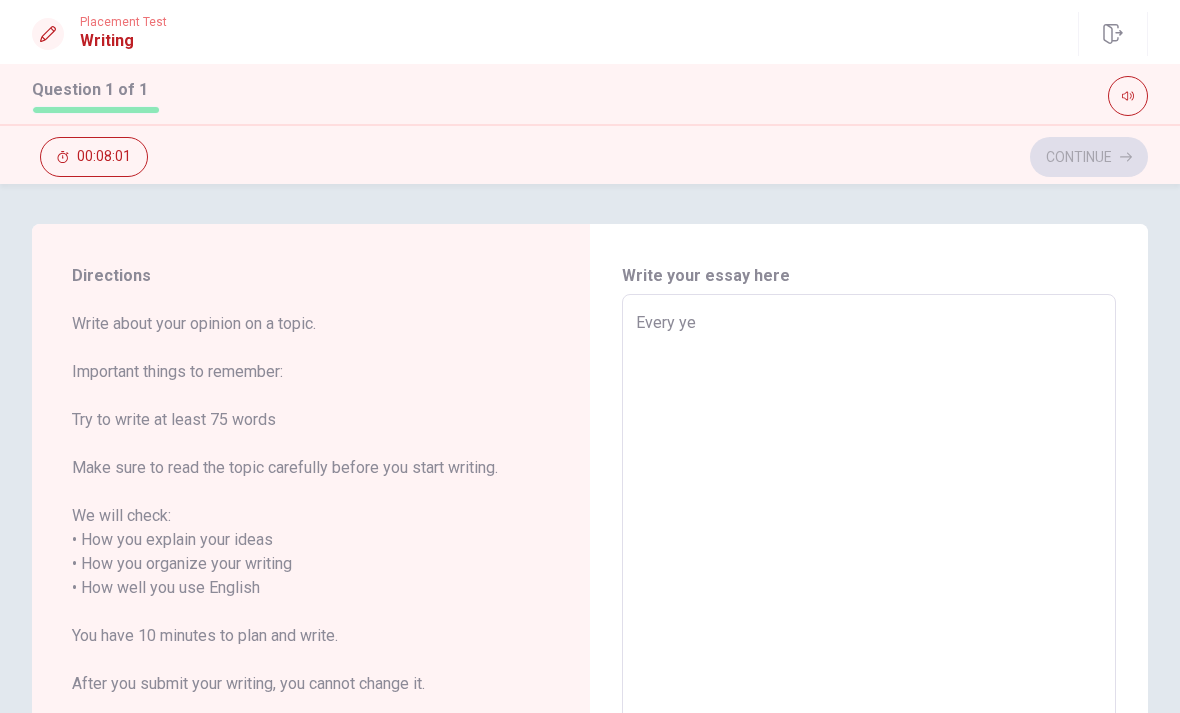 type on "Every yea" 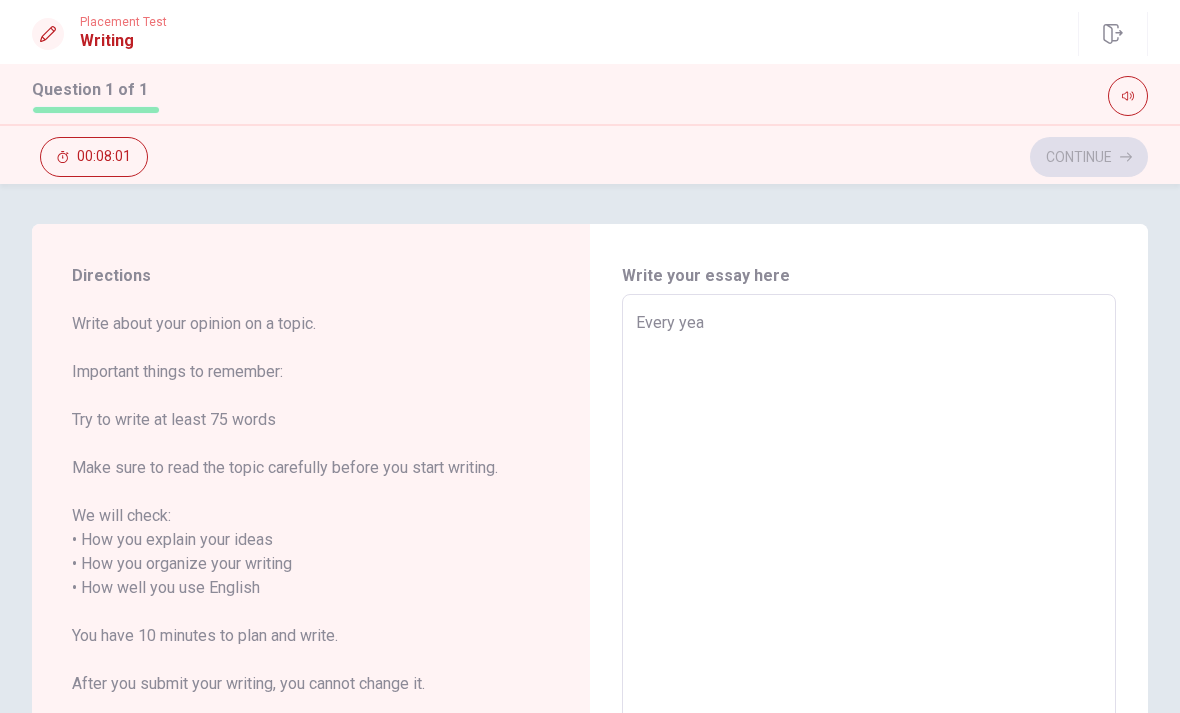 type on "x" 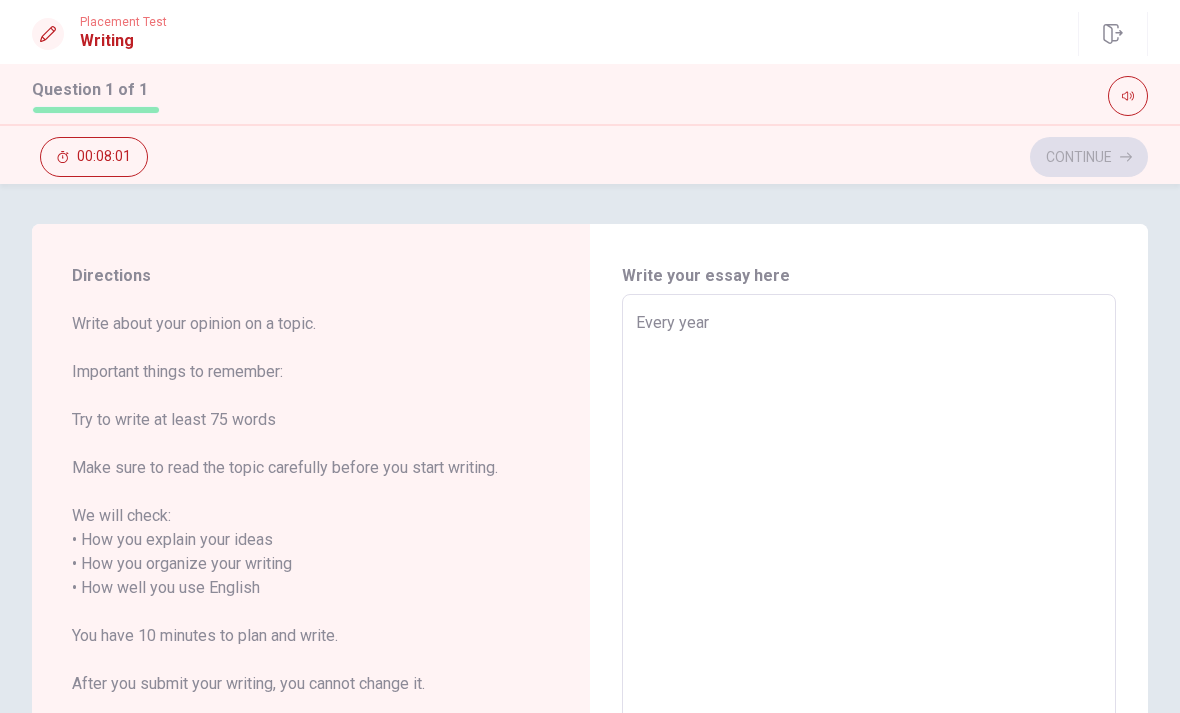 type on "x" 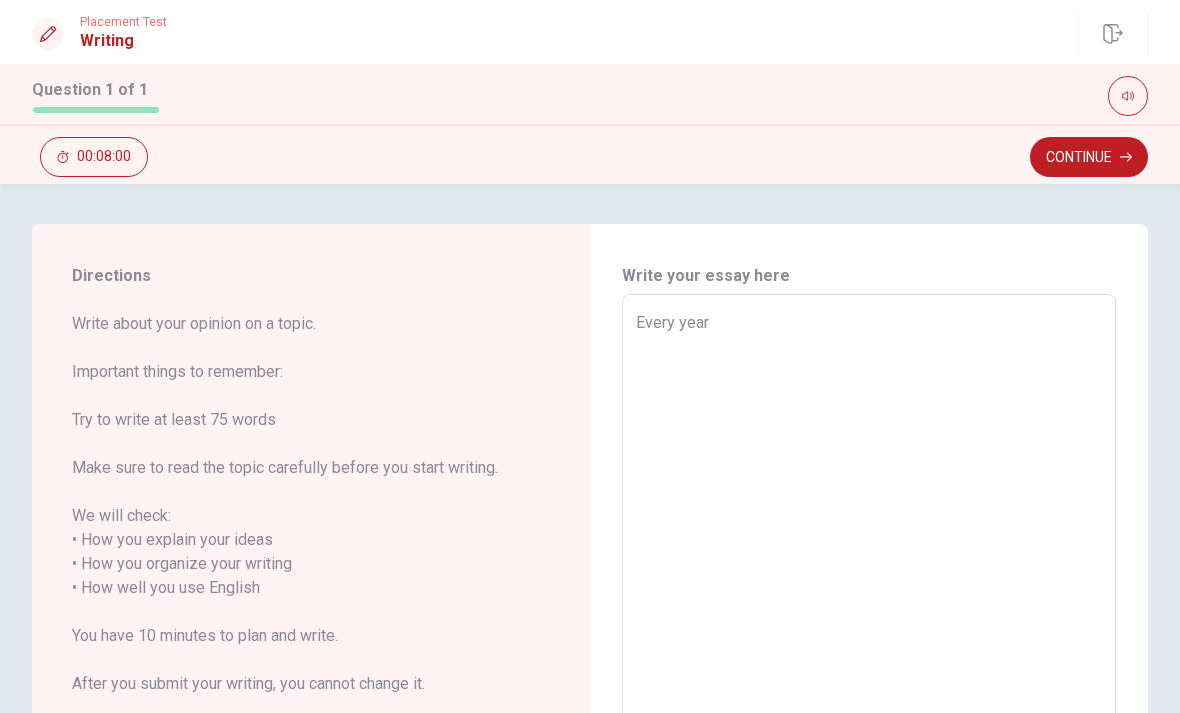 type on "Every year," 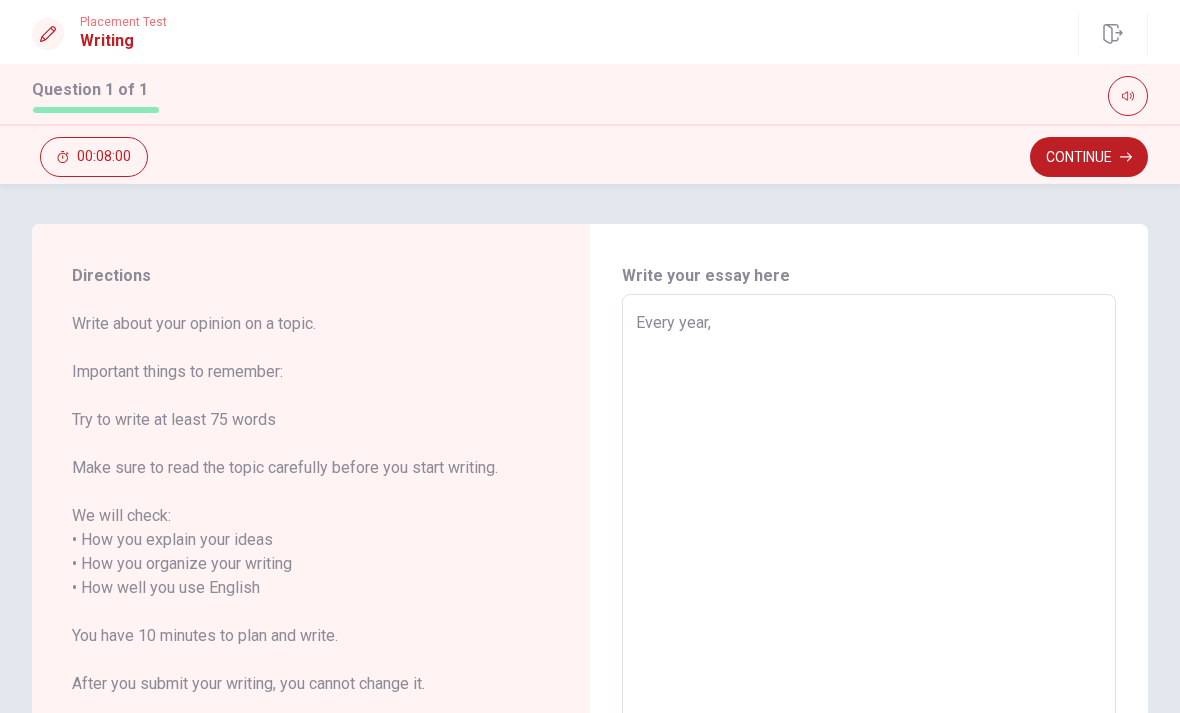 type on "x" 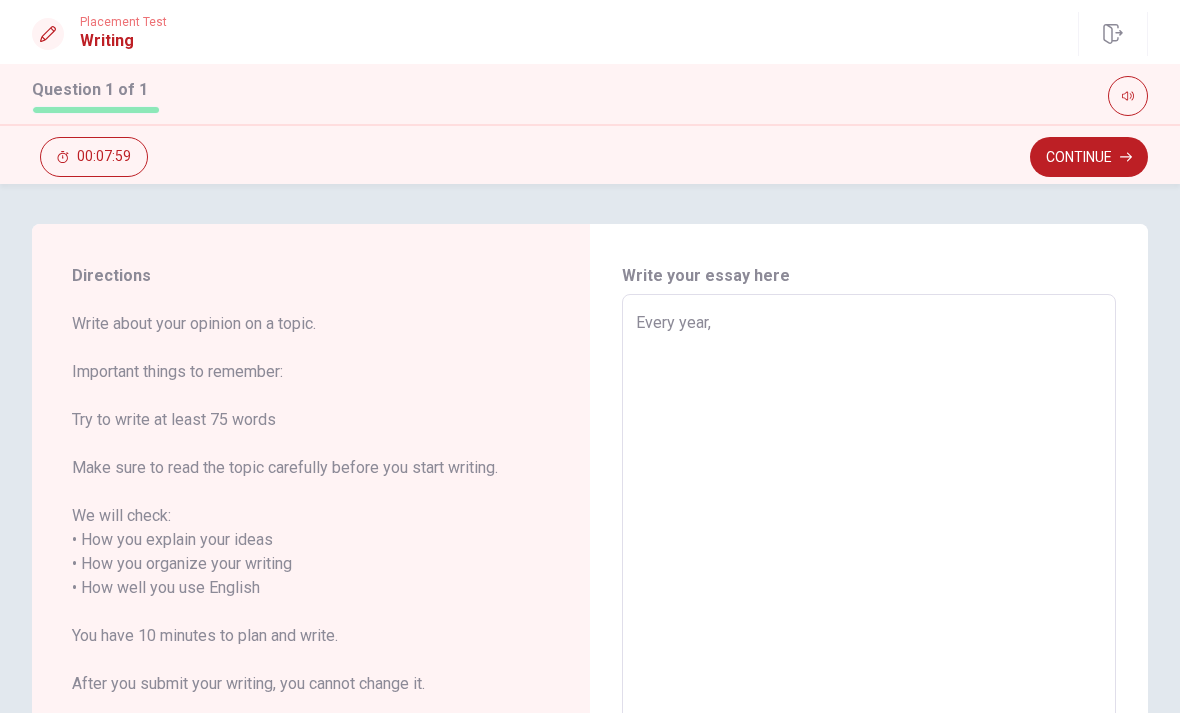 type on "Every year," 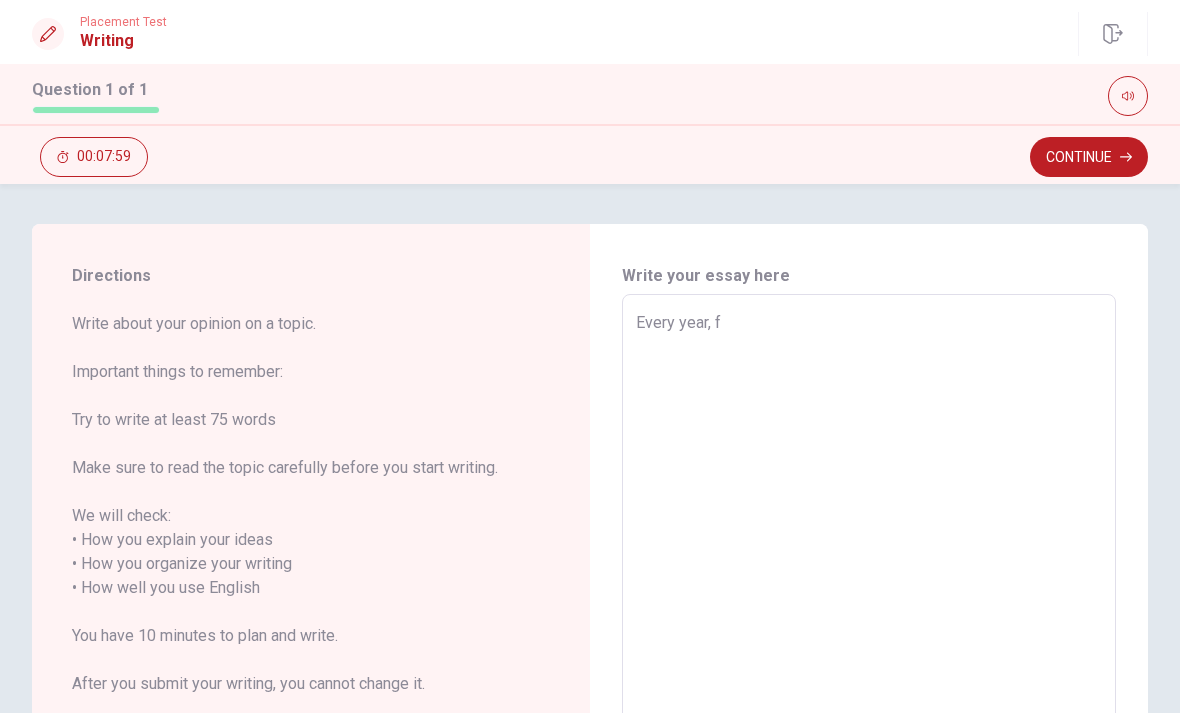 type on "x" 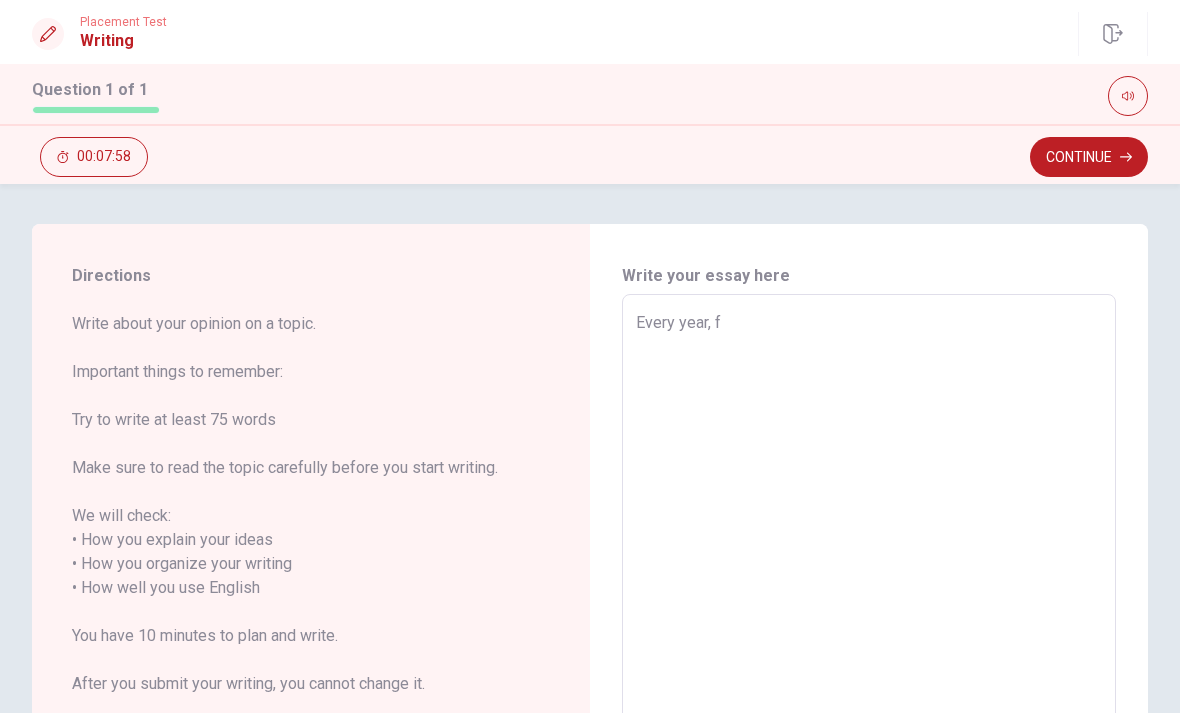 type on "Every year, fo" 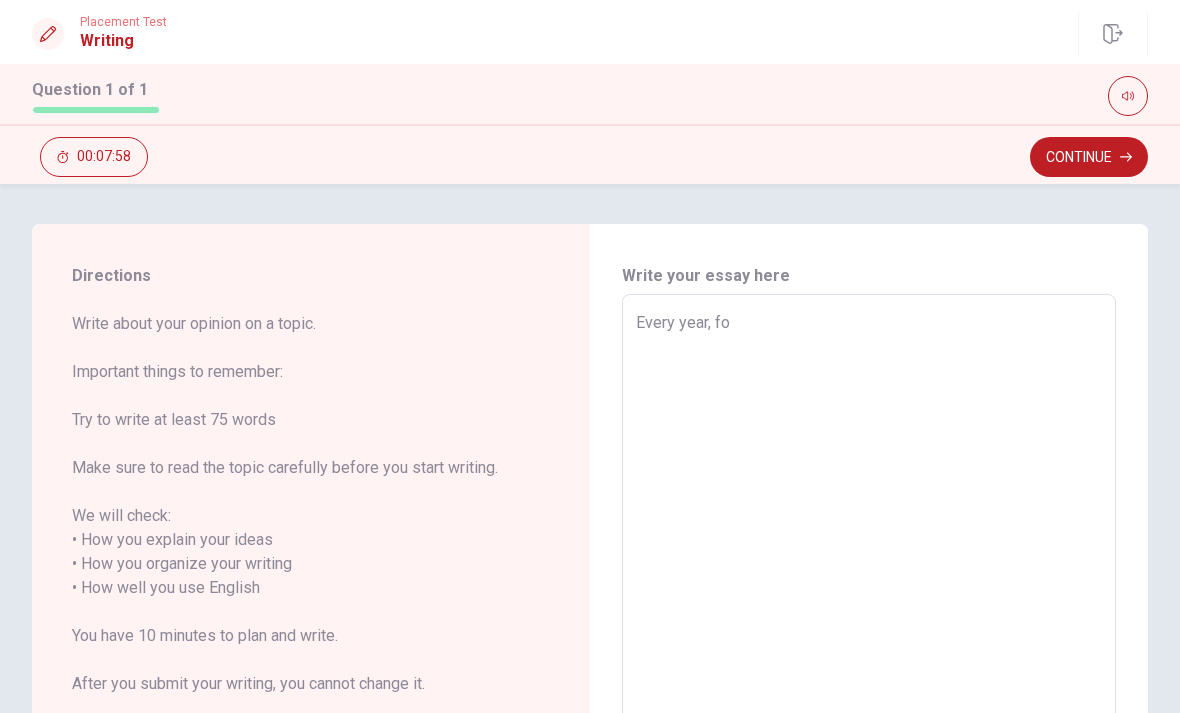 type on "x" 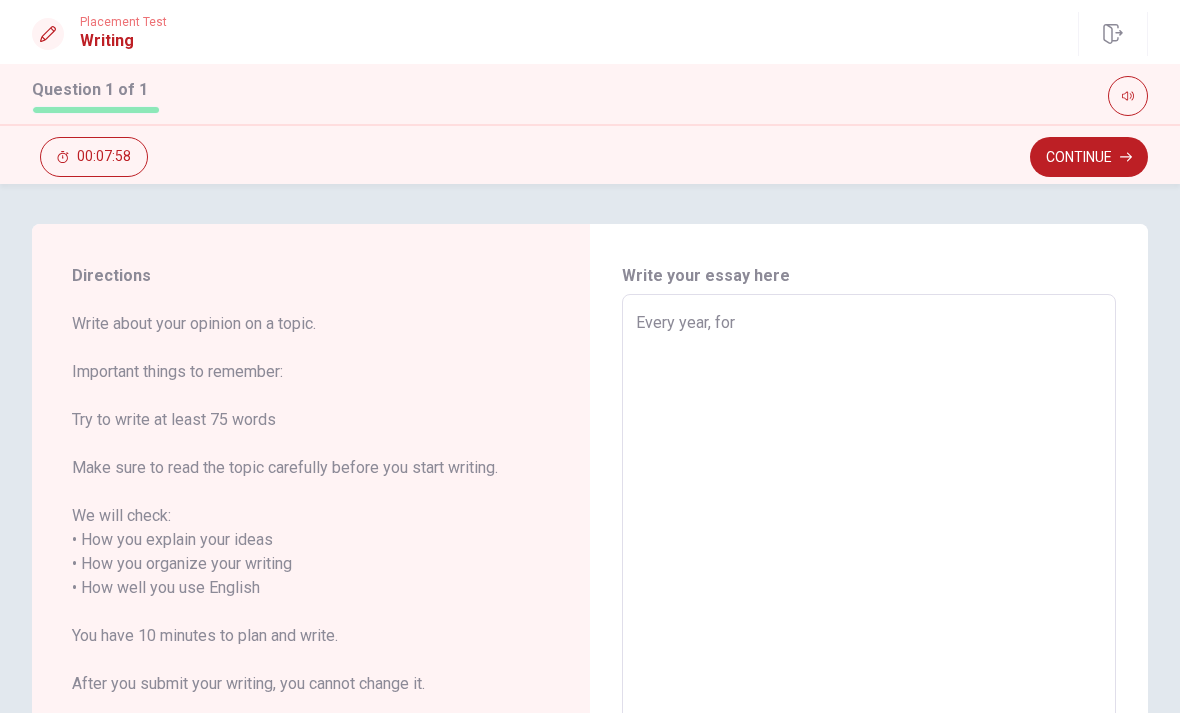 type on "x" 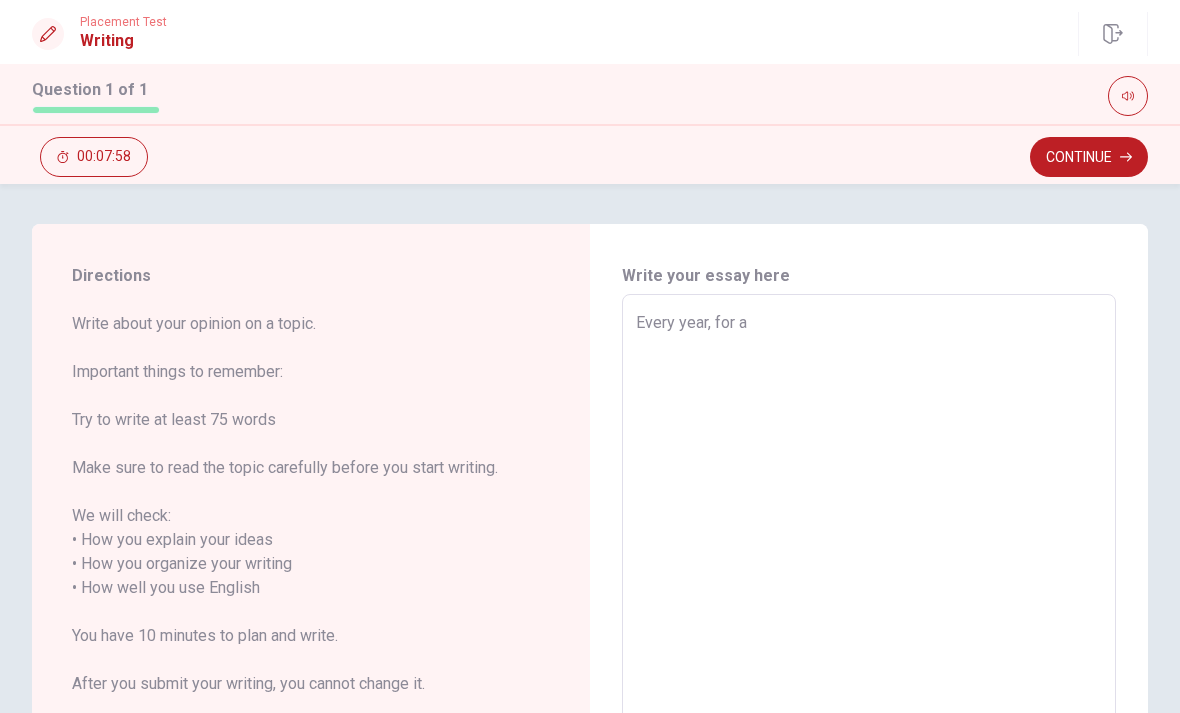 type on "x" 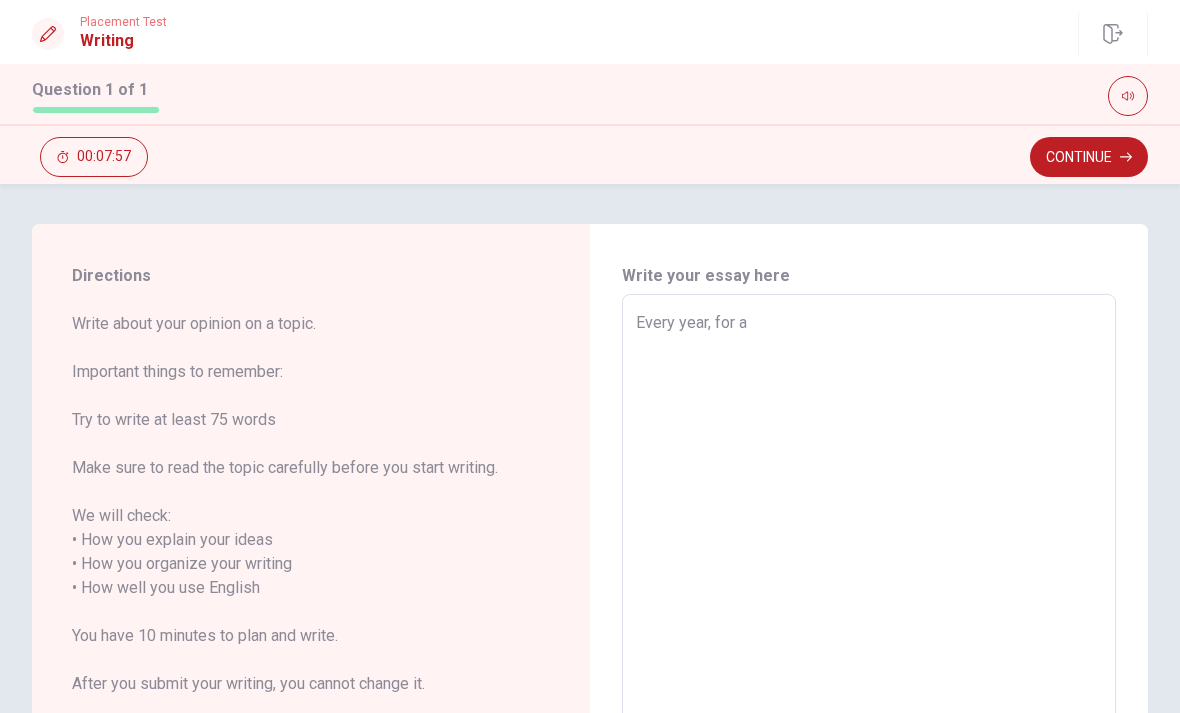 type on "Every year, for as" 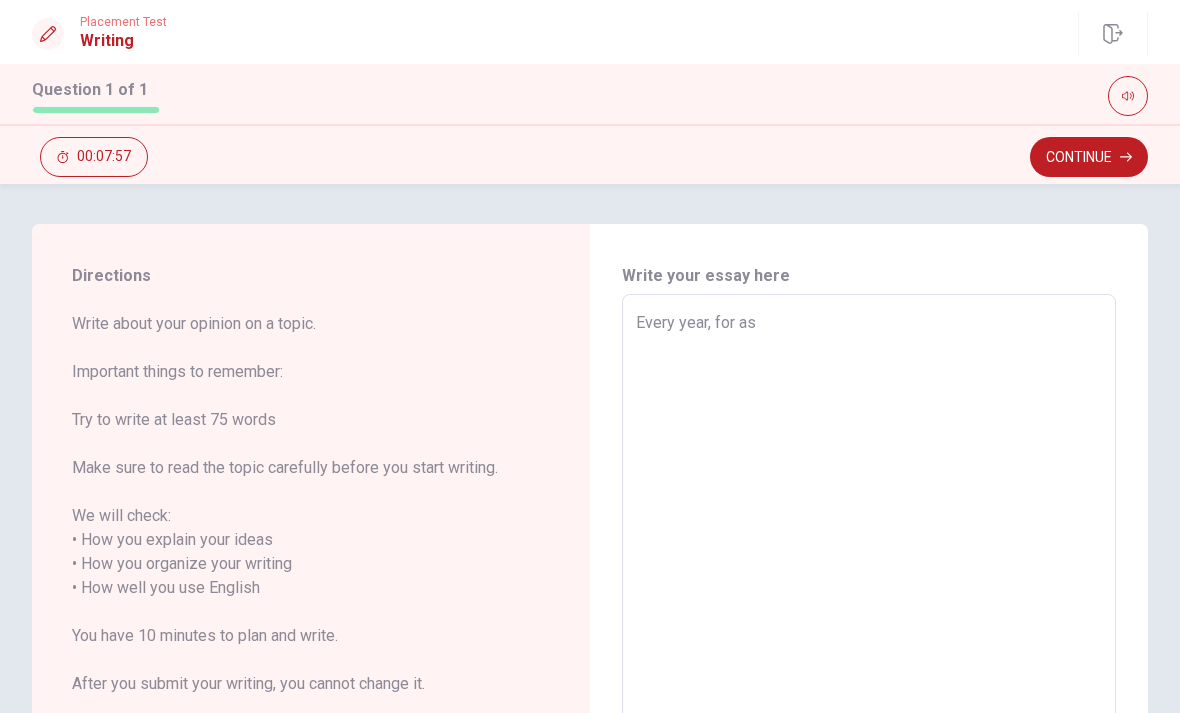 type on "x" 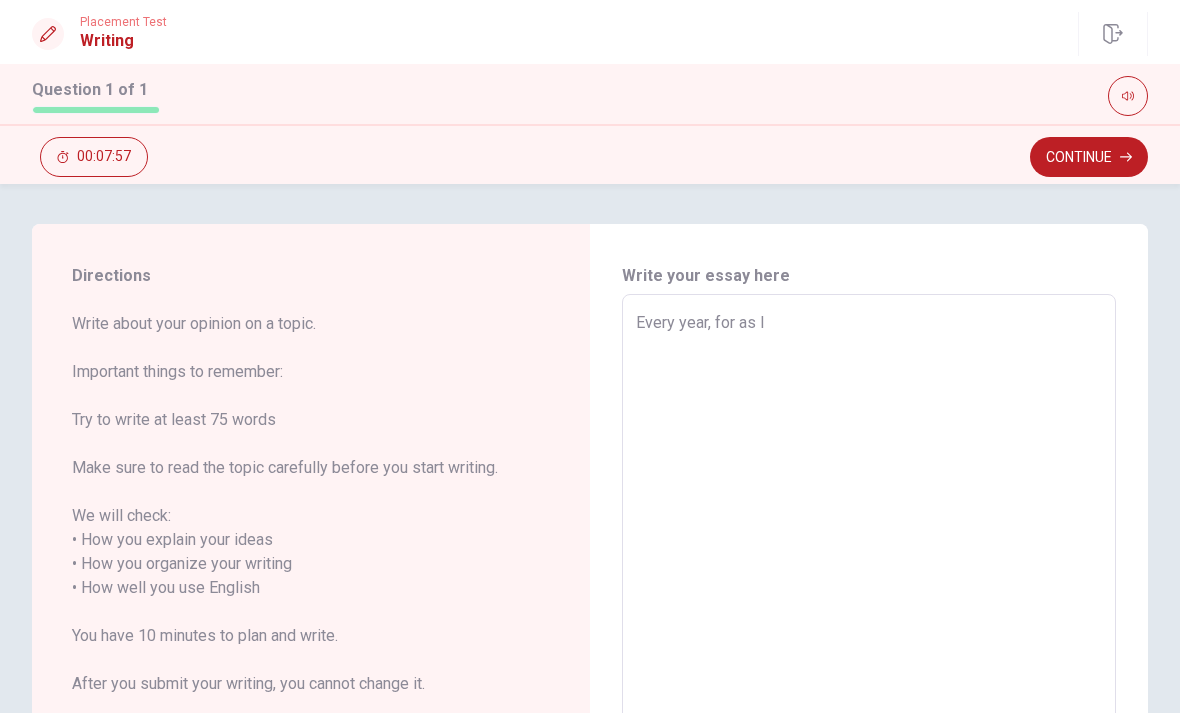 type on "x" 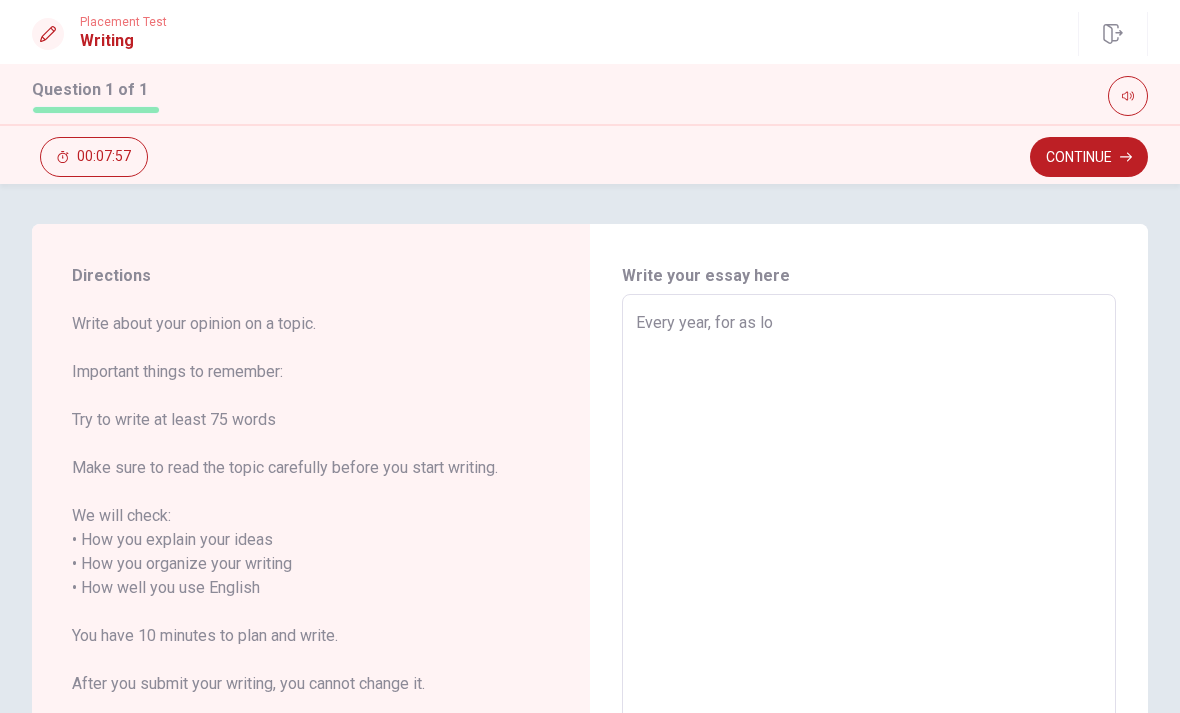 type on "x" 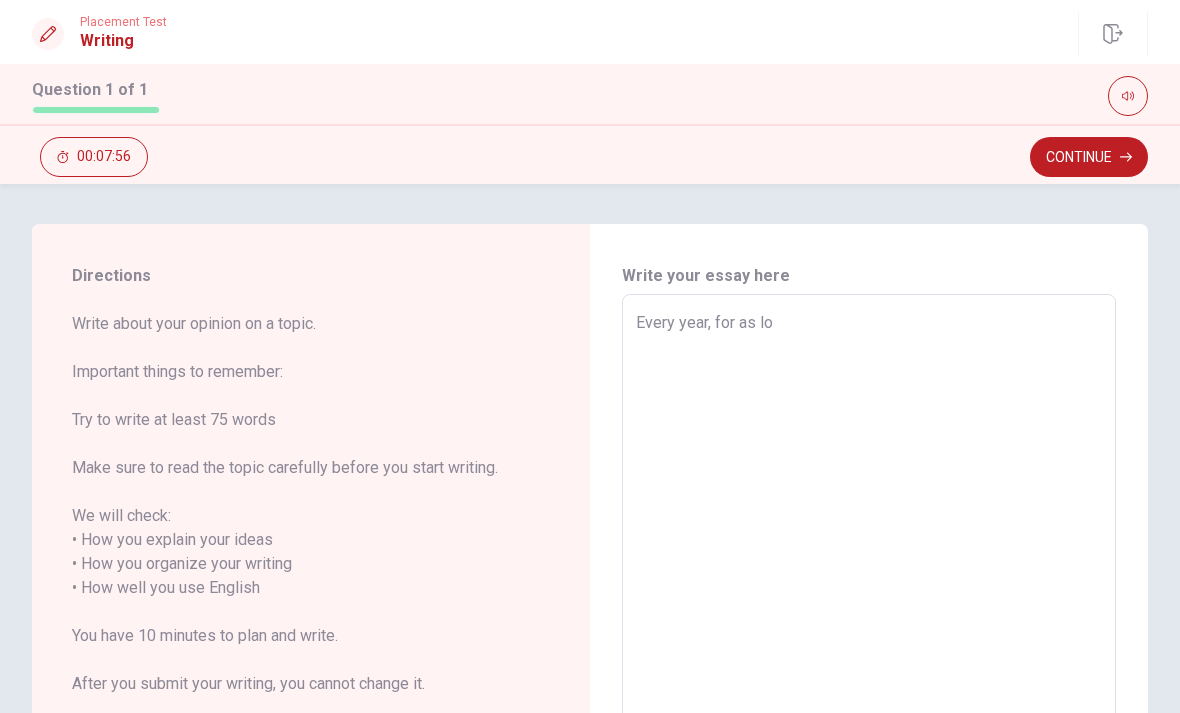 type on "Every year, for as long I can remeber, at my childhood home, when the clock hits midnight and it's finely our birthdays my whole family such as mom, dad and siblings would enters my room (or the birthday boy/girl) and starts to sing Happy Birthday, they clap, they hug me, kiss me and say good night again. Those are the memories I love the most about my family. When my dad died, we stoped doing everything that was fun because it was to painful to fo it with" 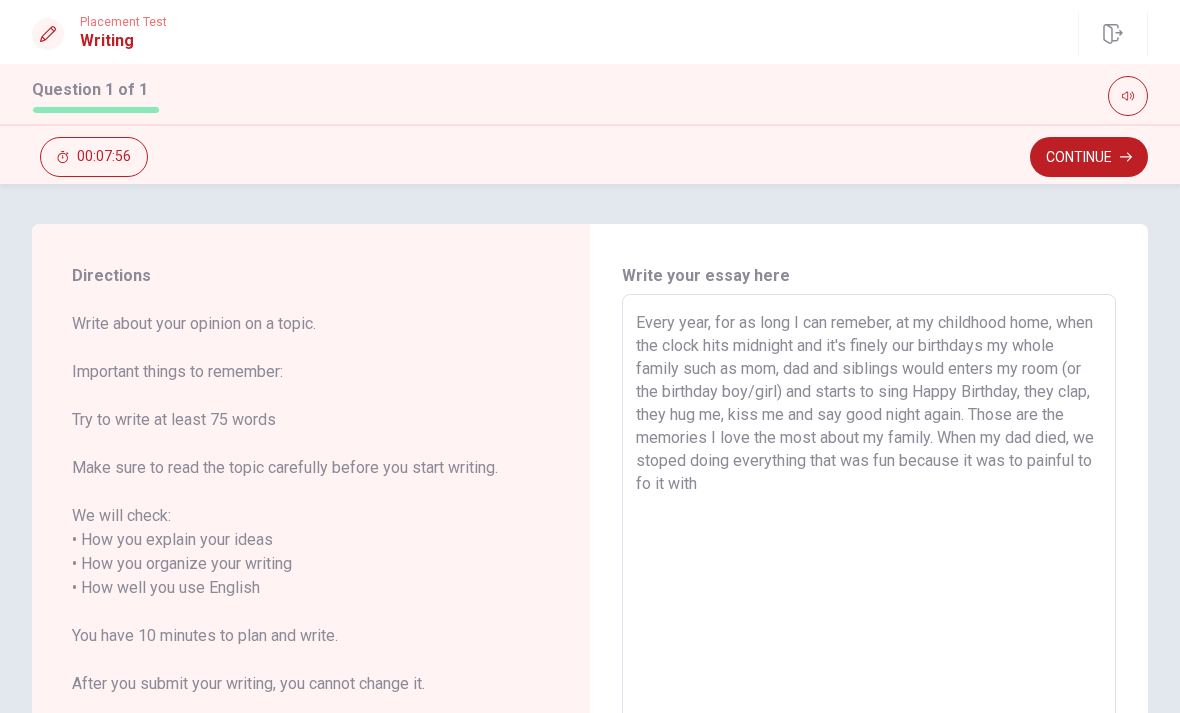 type on "x" 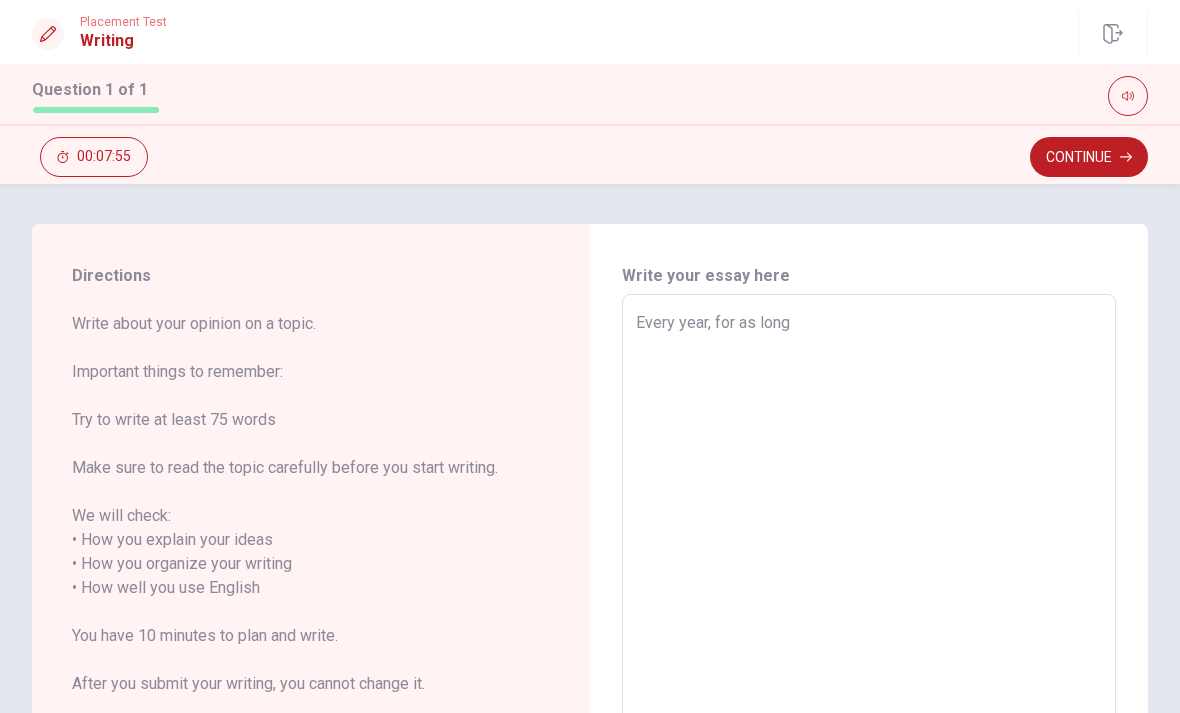 type on "x" 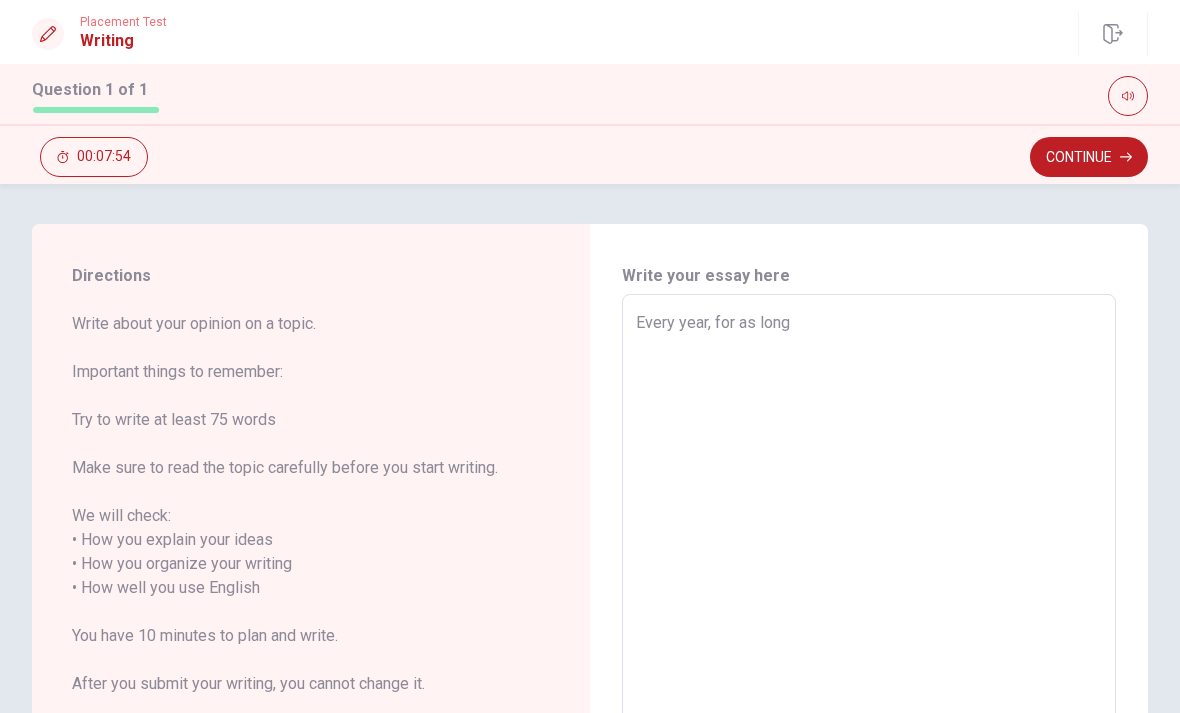 type on "Every year, for as long I" 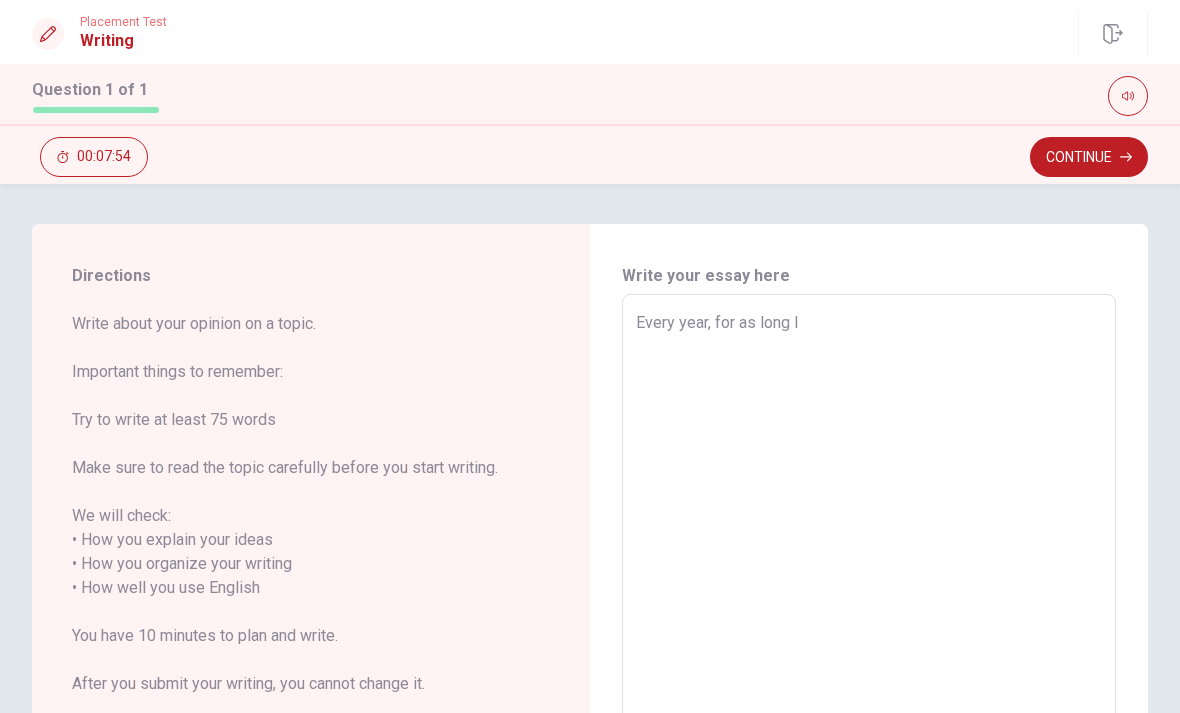 type on "x" 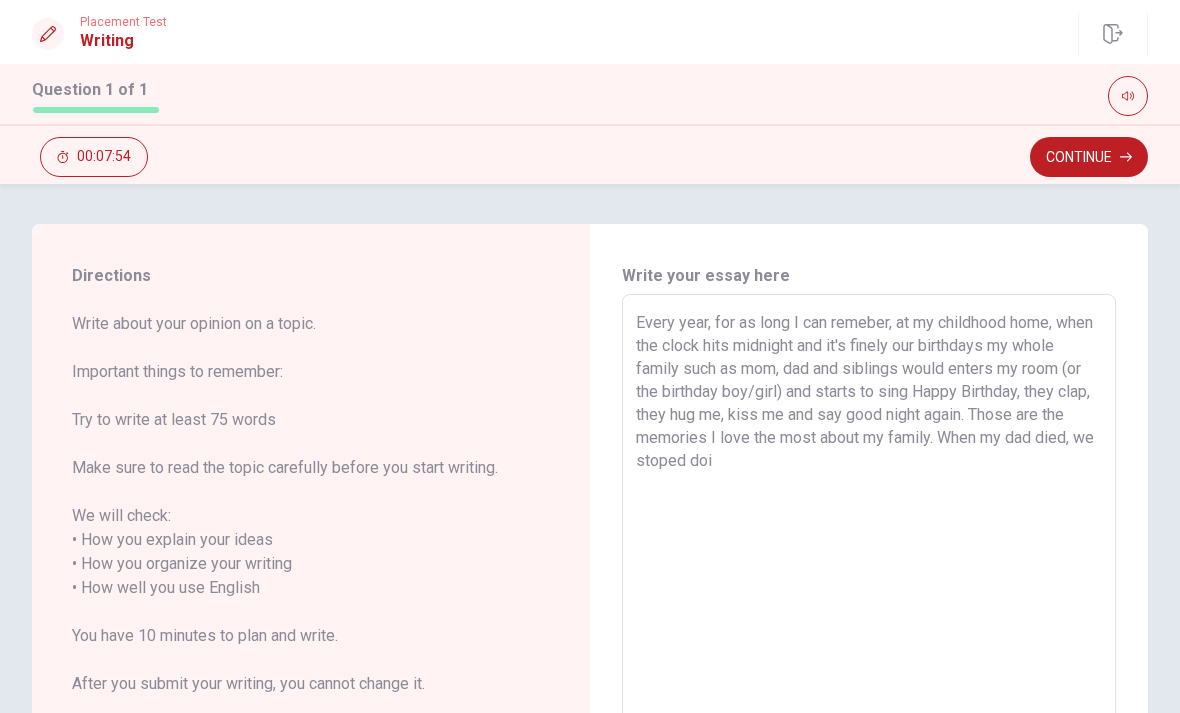 type on "x" 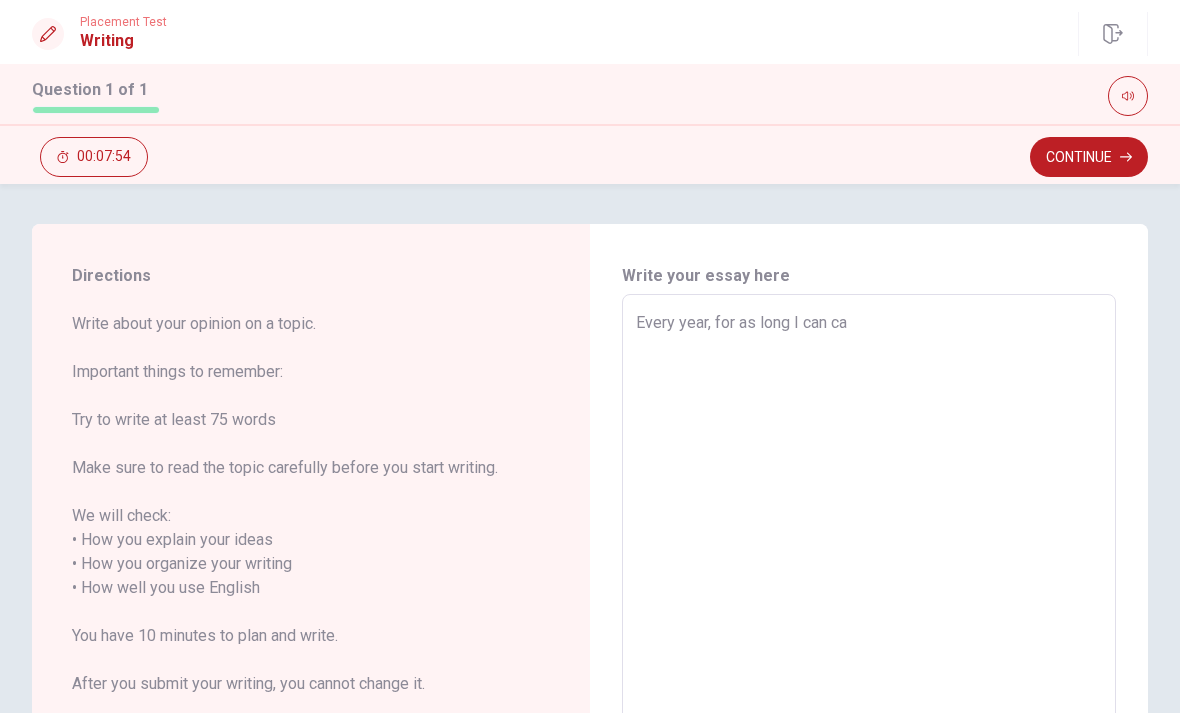 type on "x" 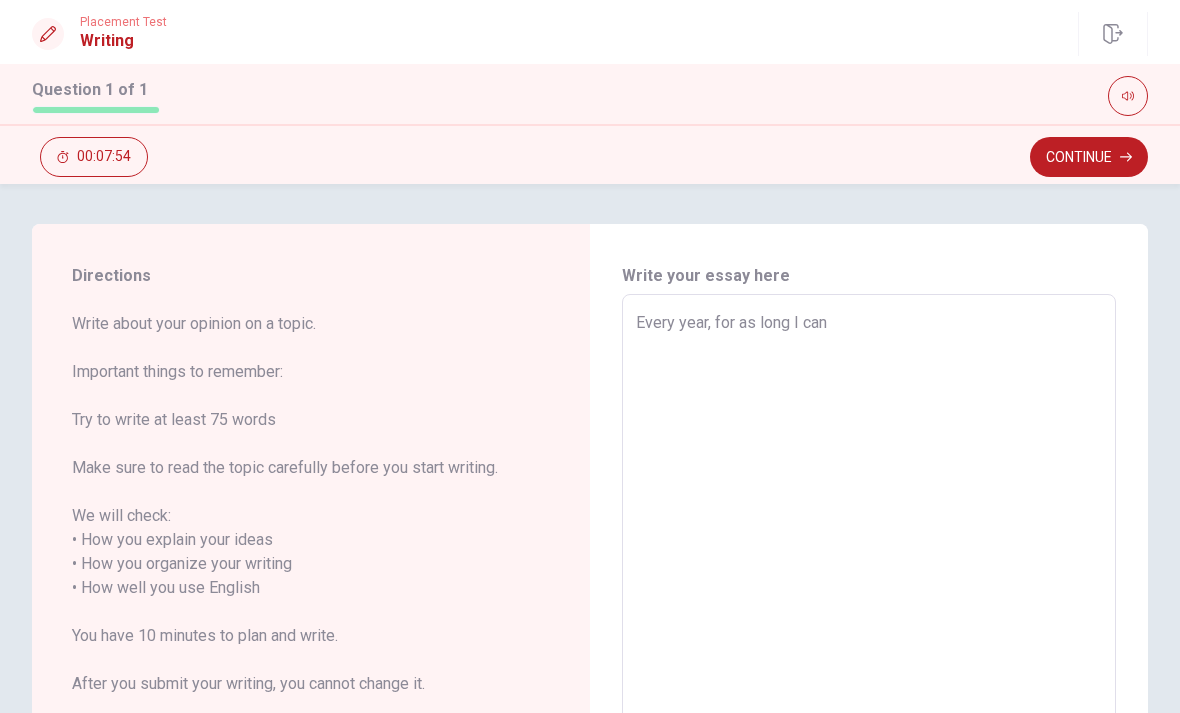 type on "x" 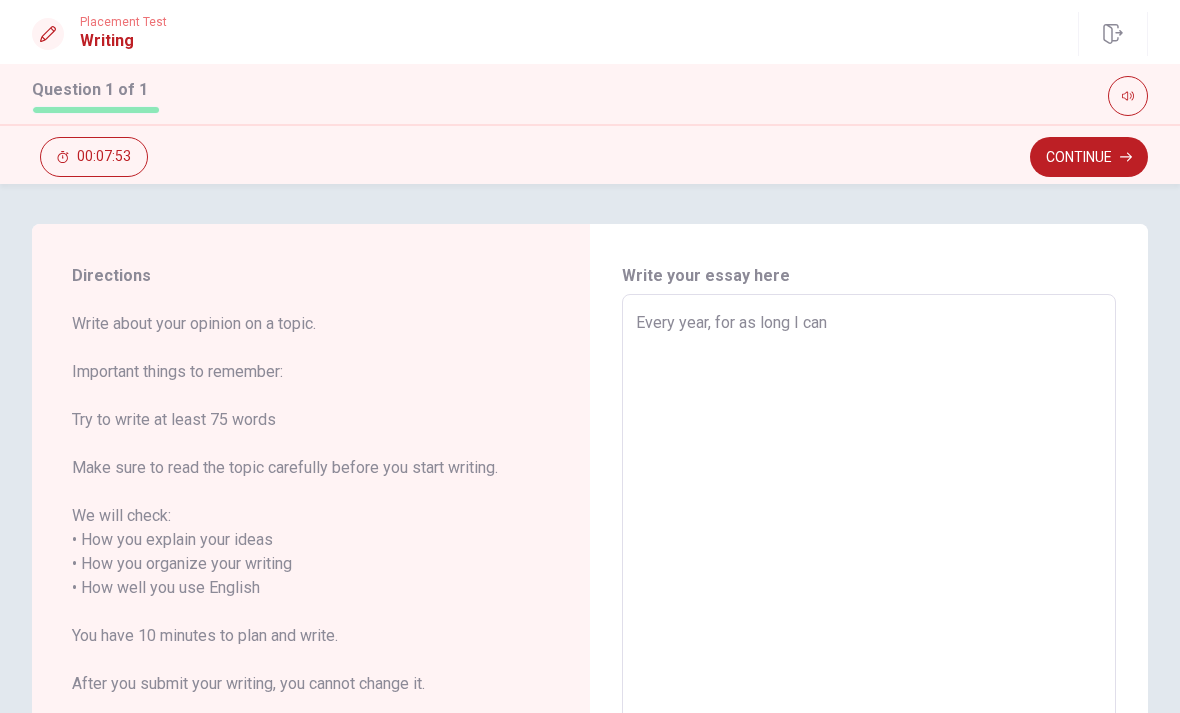 type on "Every year, for as long I can" 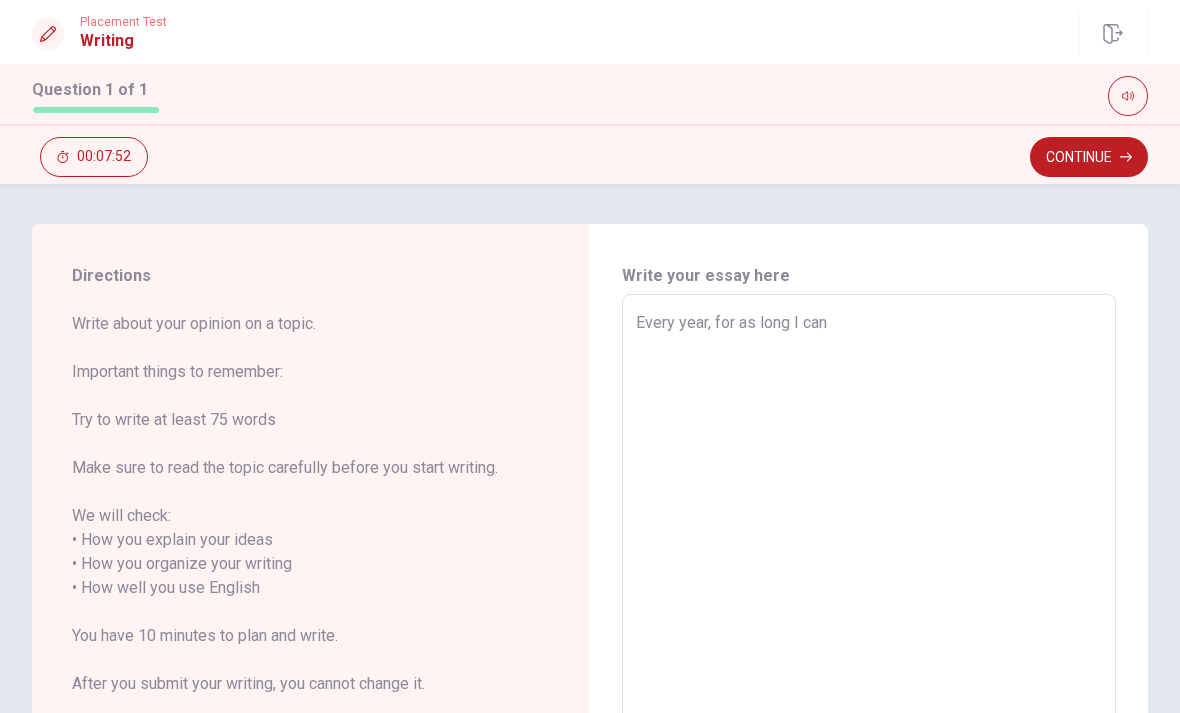 type on "Every year, for as long I can r" 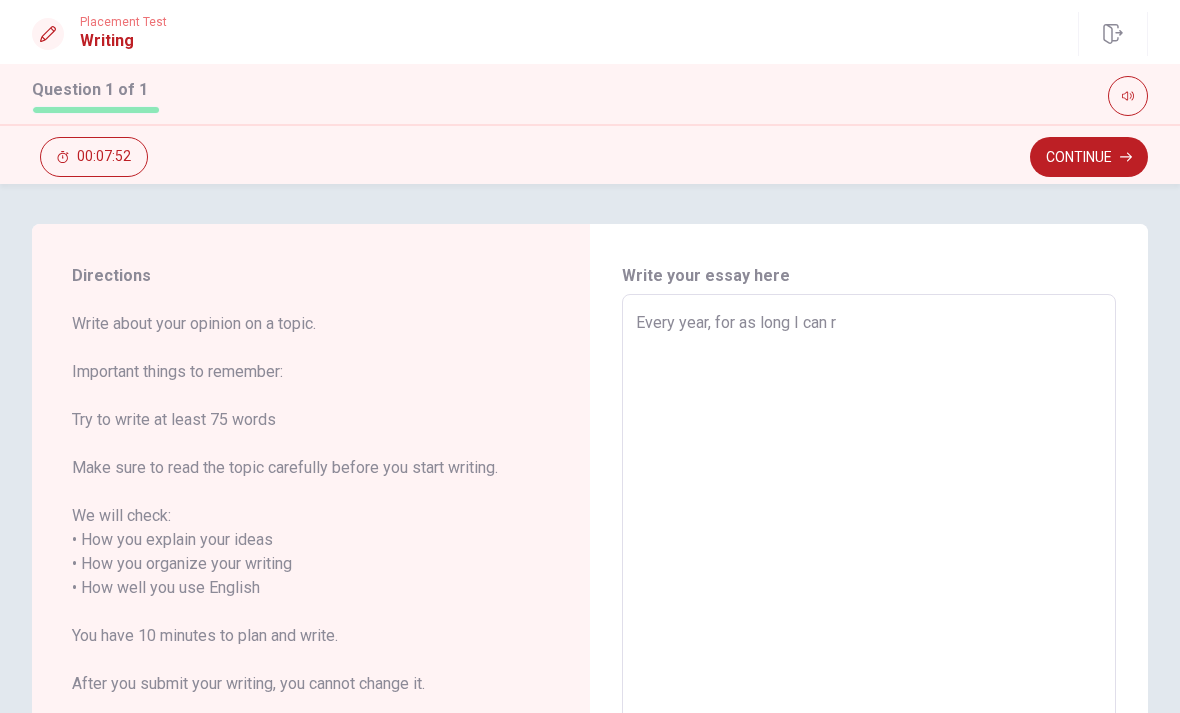 type on "x" 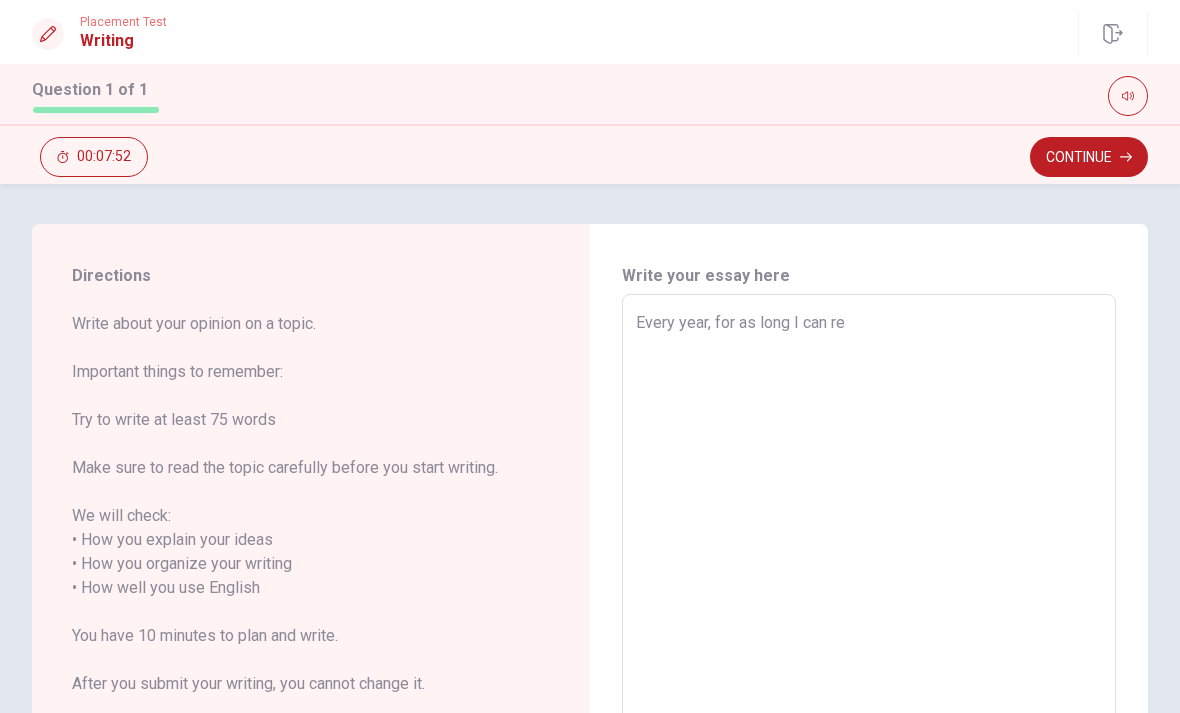 type on "x" 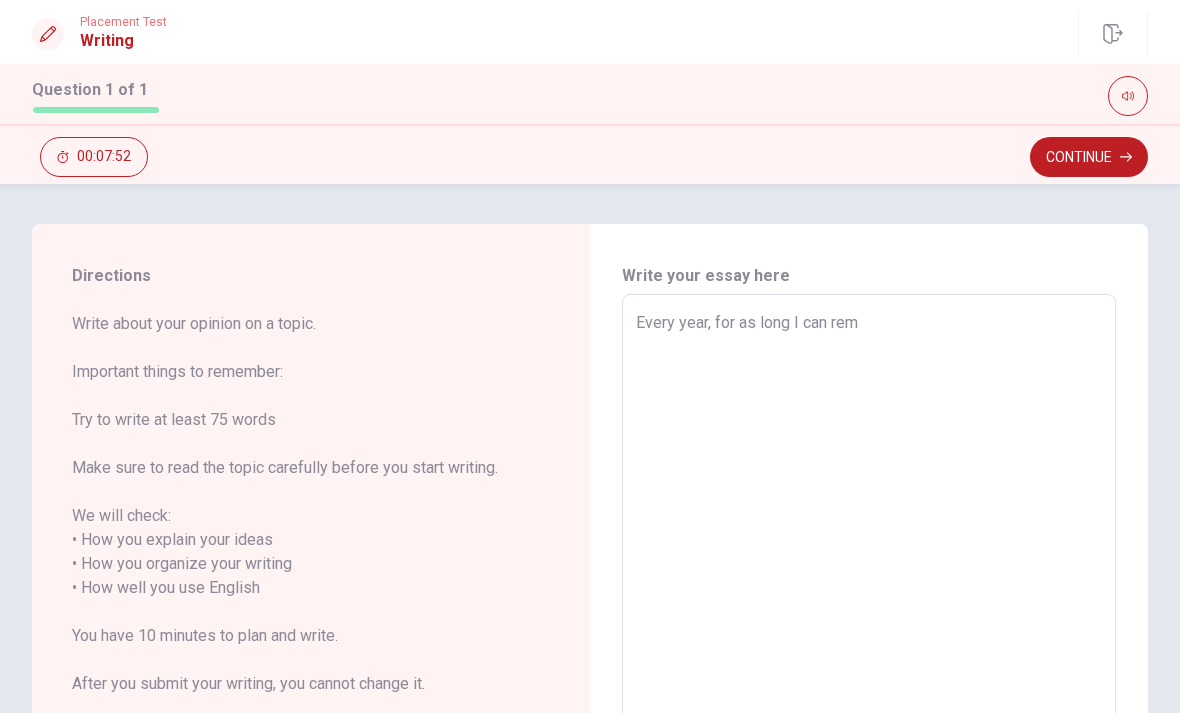 type on "x" 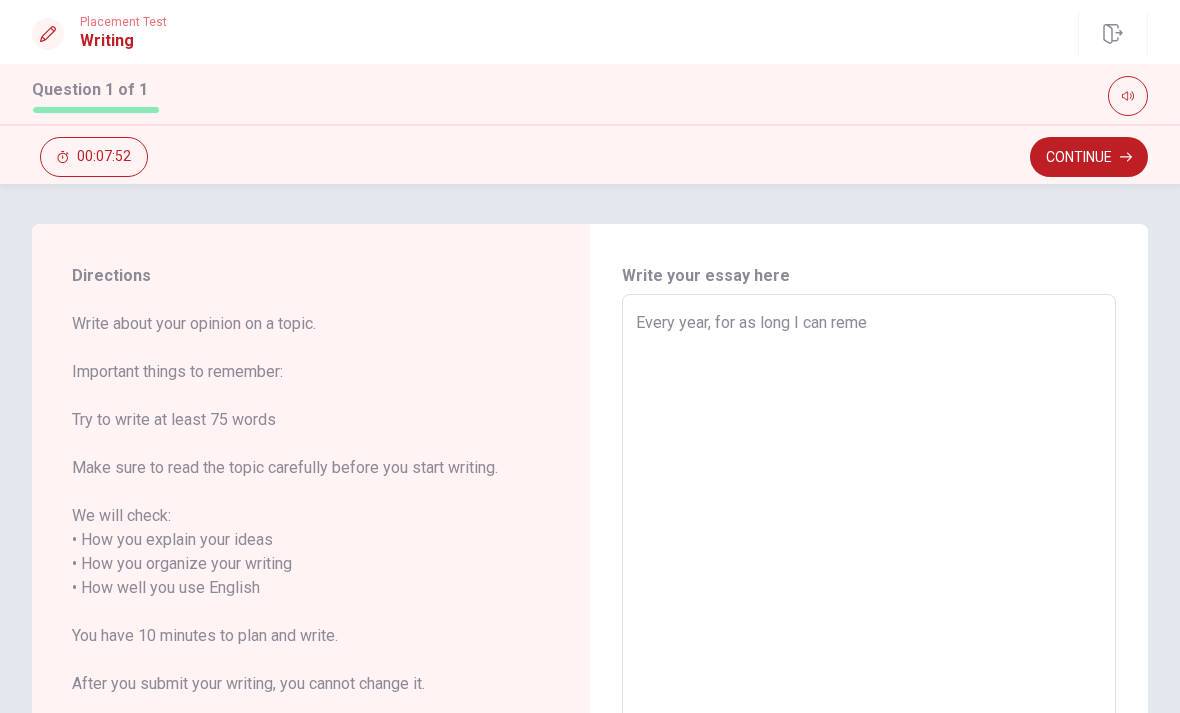 type on "x" 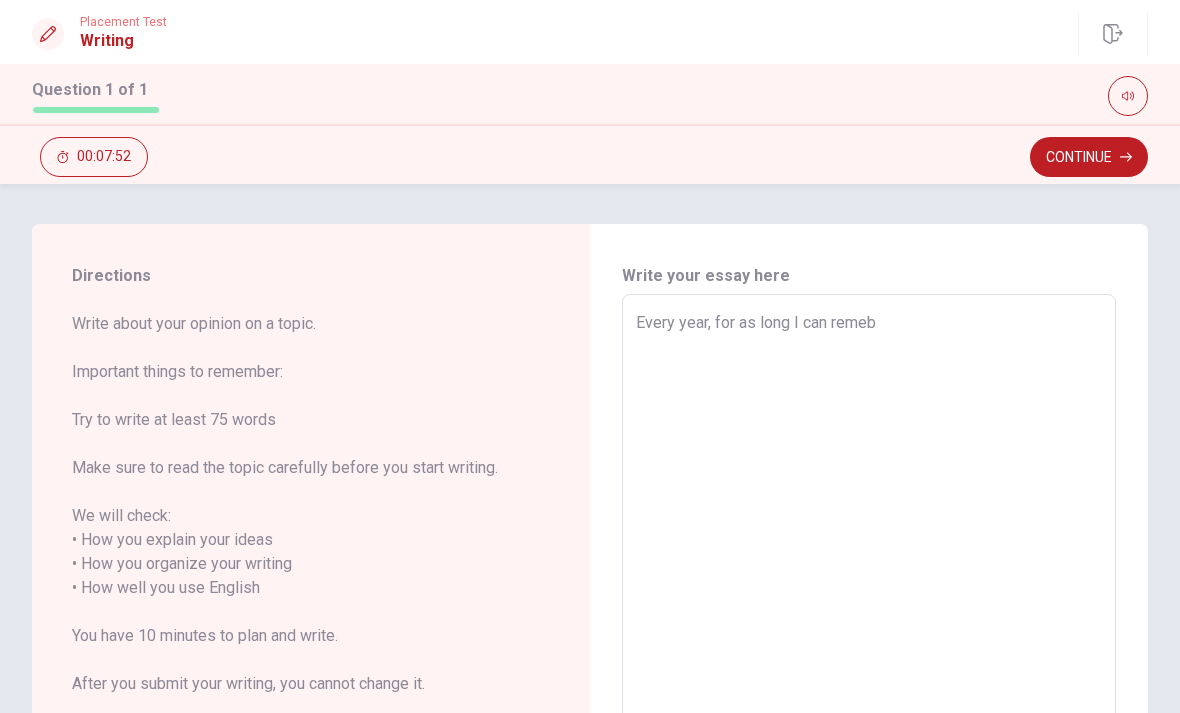 type on "x" 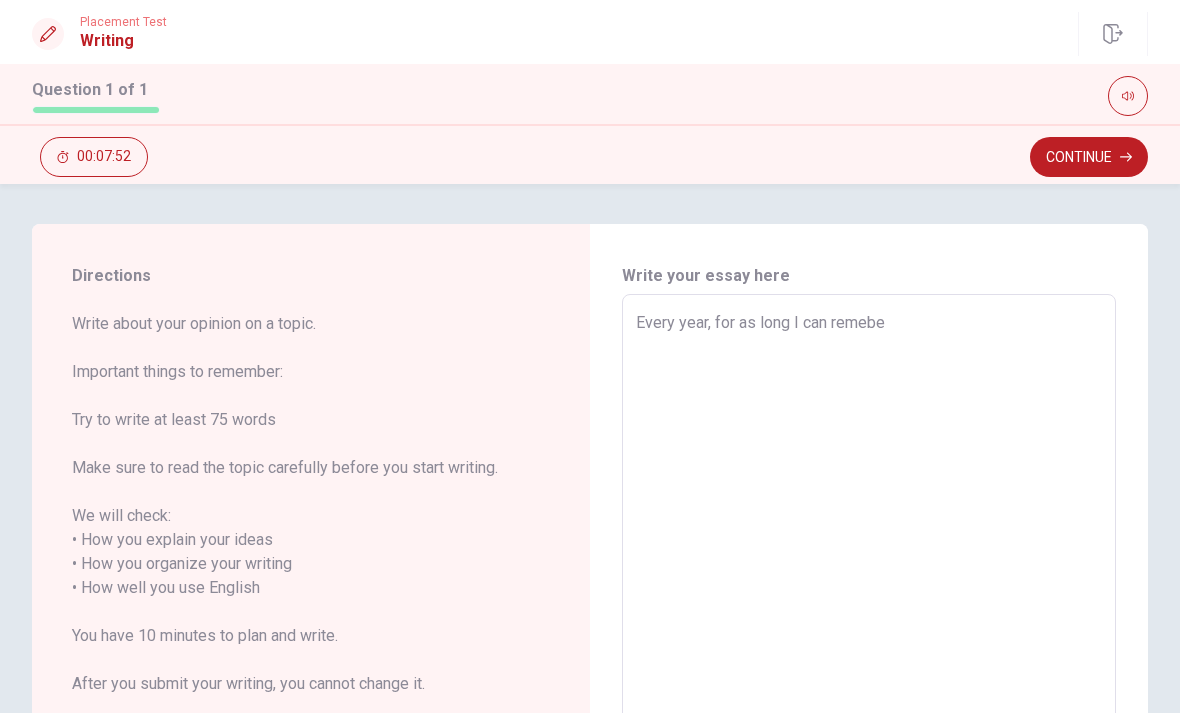 type on "x" 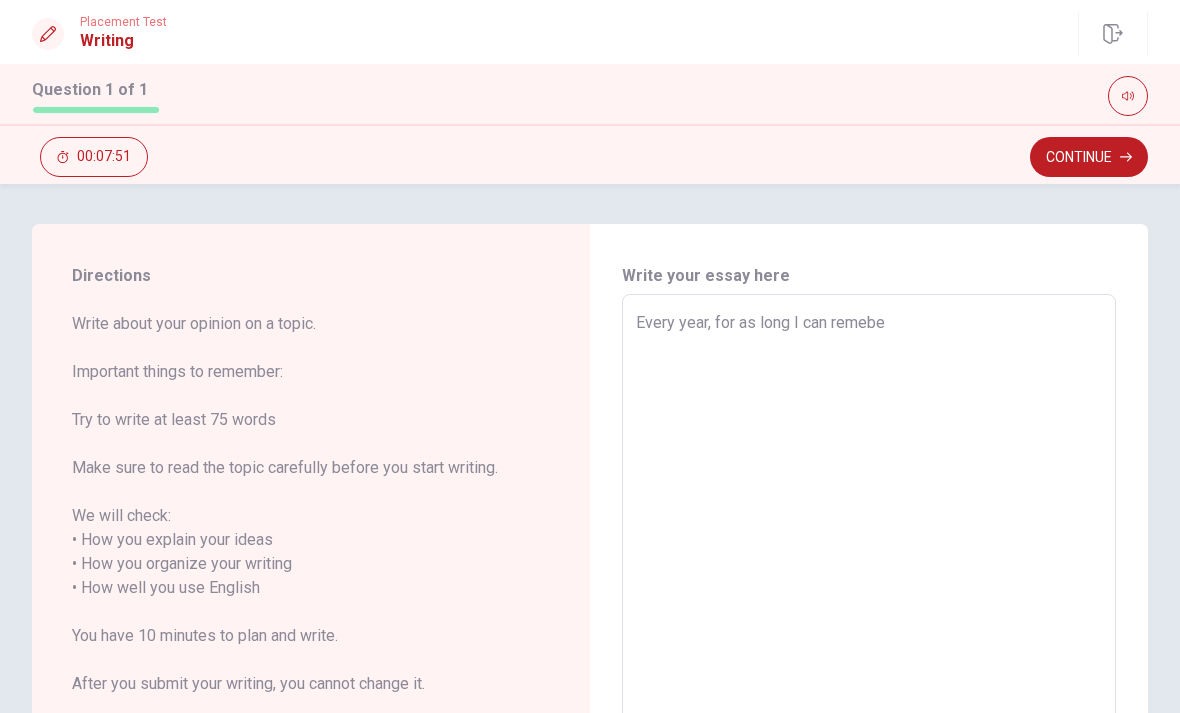type on "Every year, for as long I can remeber" 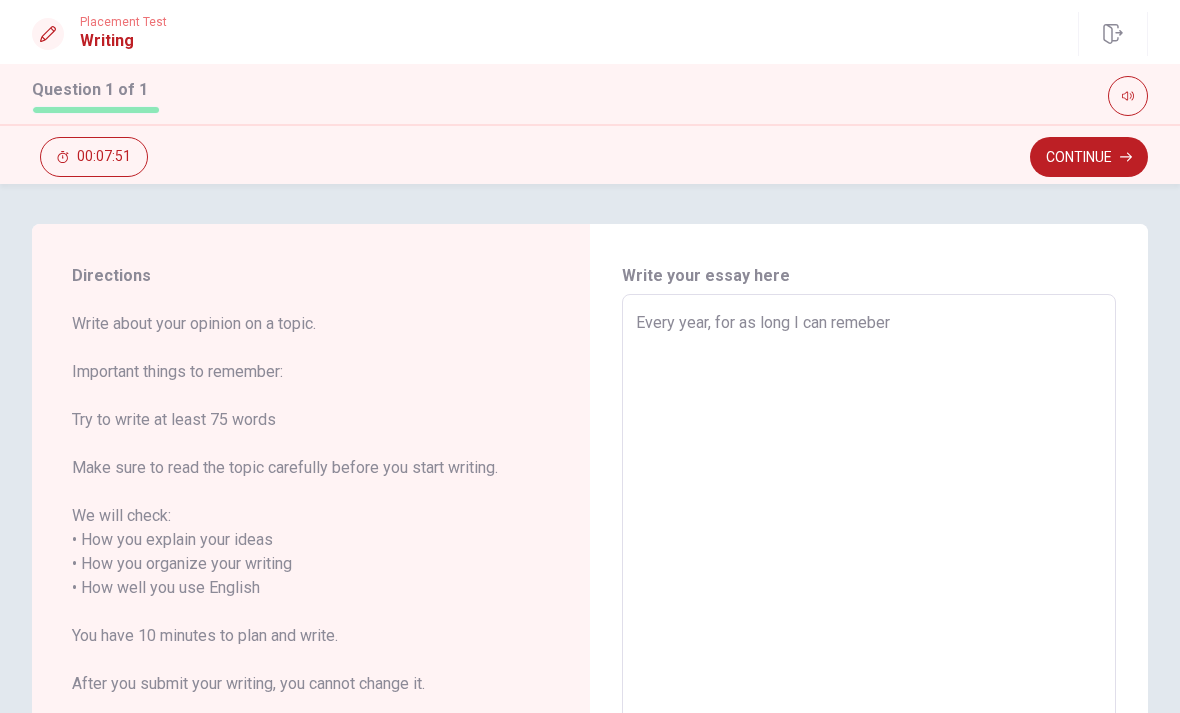 type on "x" 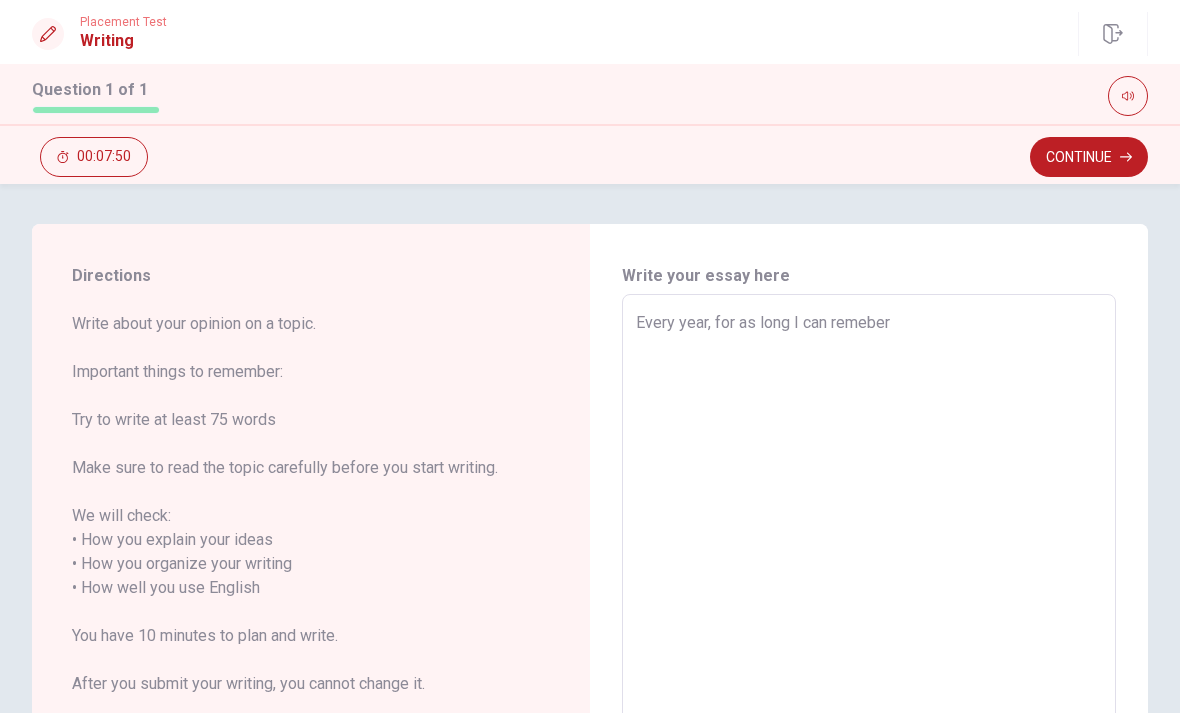 type on "Every year, for as long I can remeber," 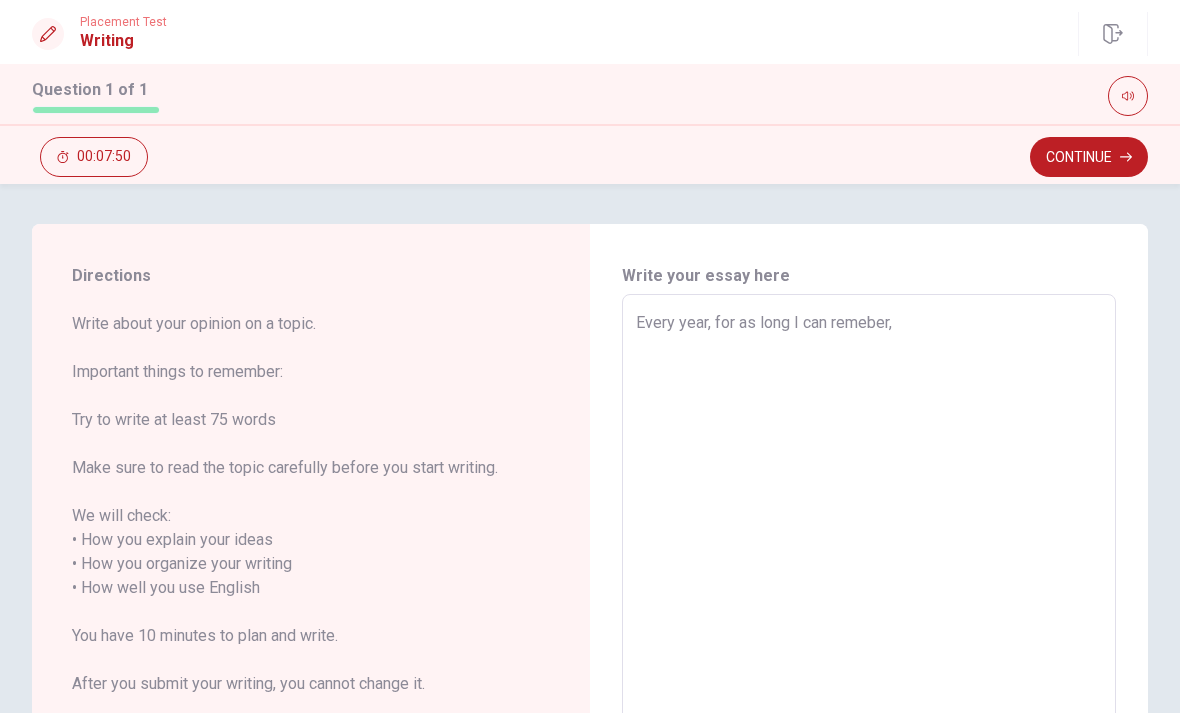 type on "x" 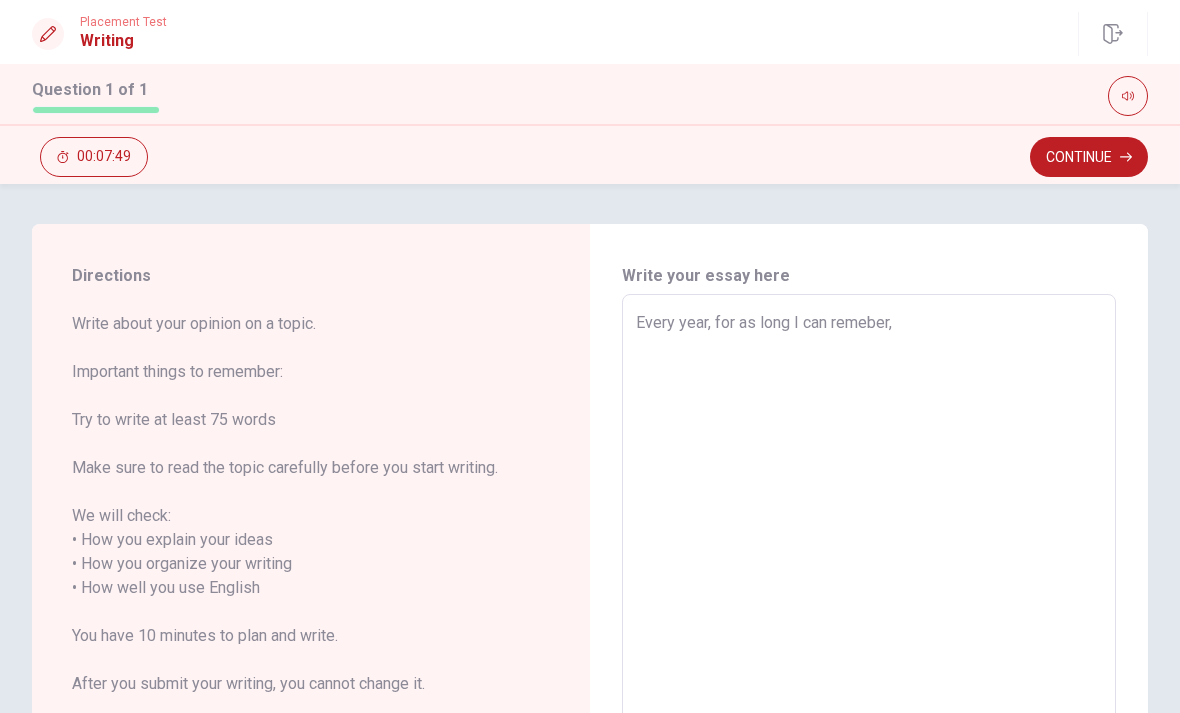type on "Every year, for as long I can remeber, o" 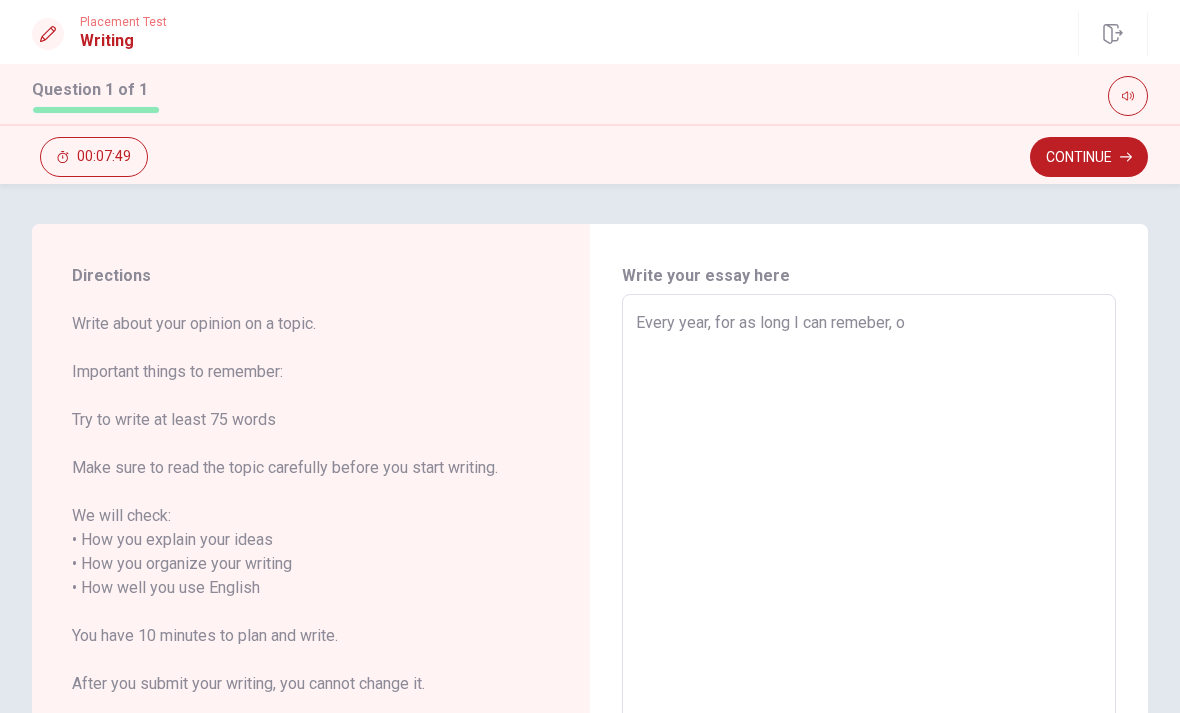 type on "x" 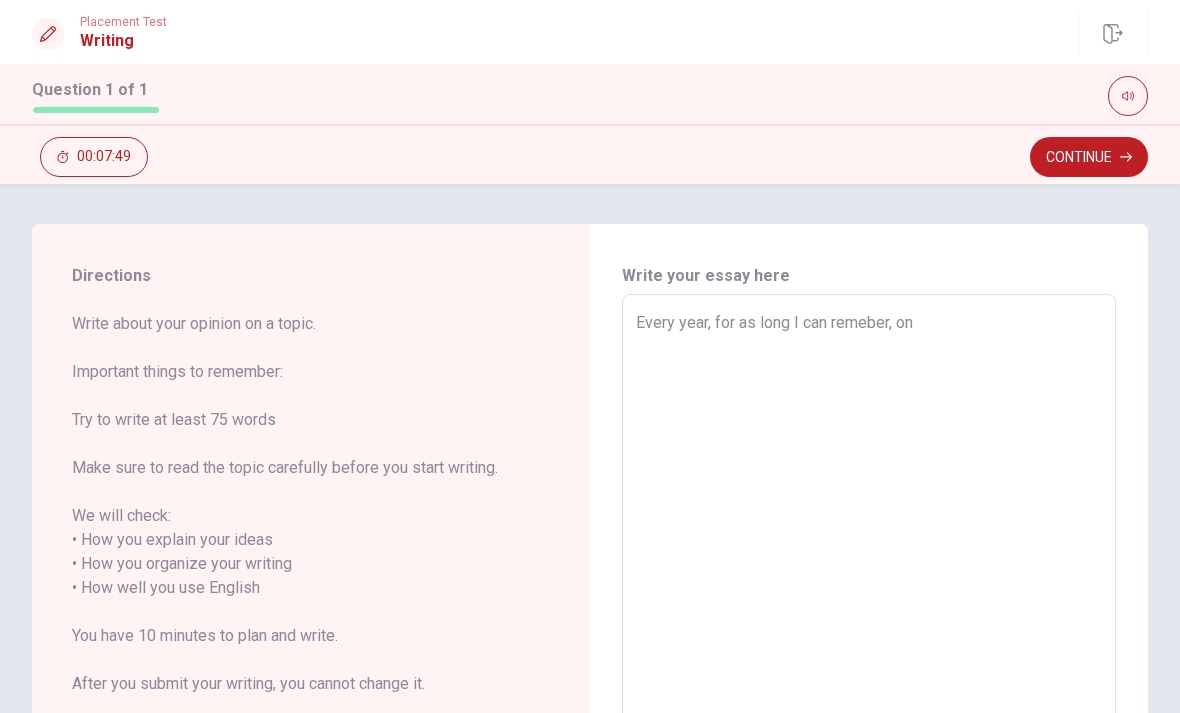 type on "x" 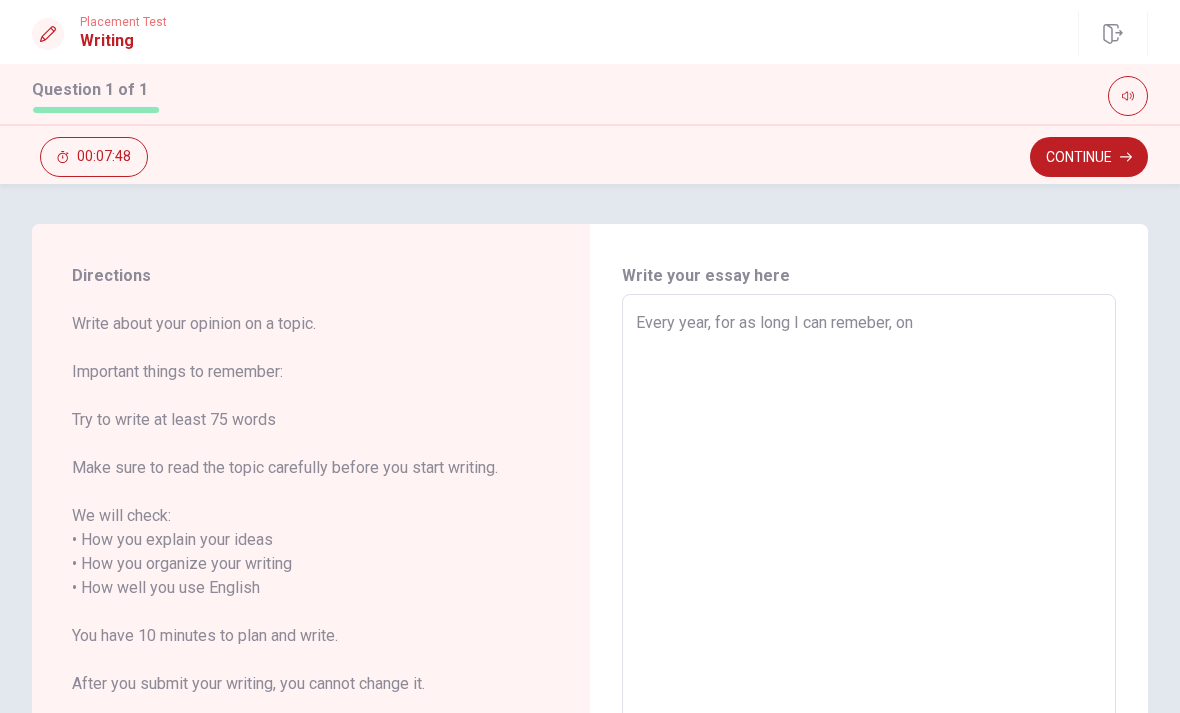 type on "Every year, for as long I can remeber, on m" 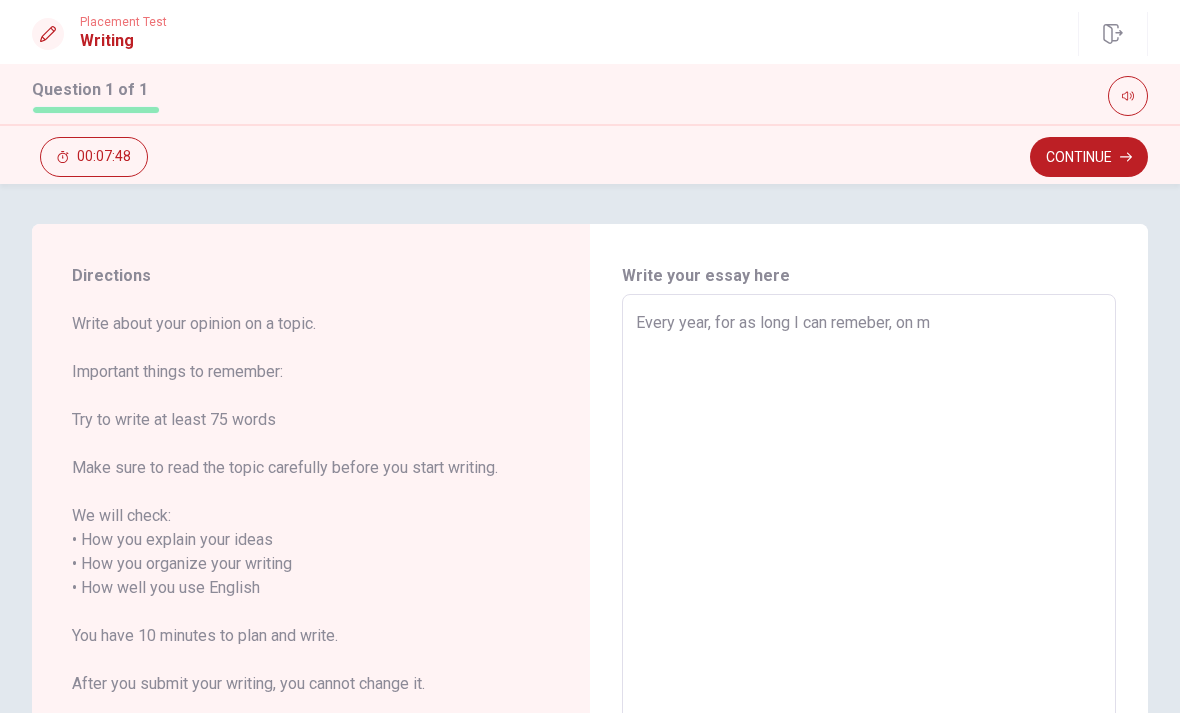 type on "x" 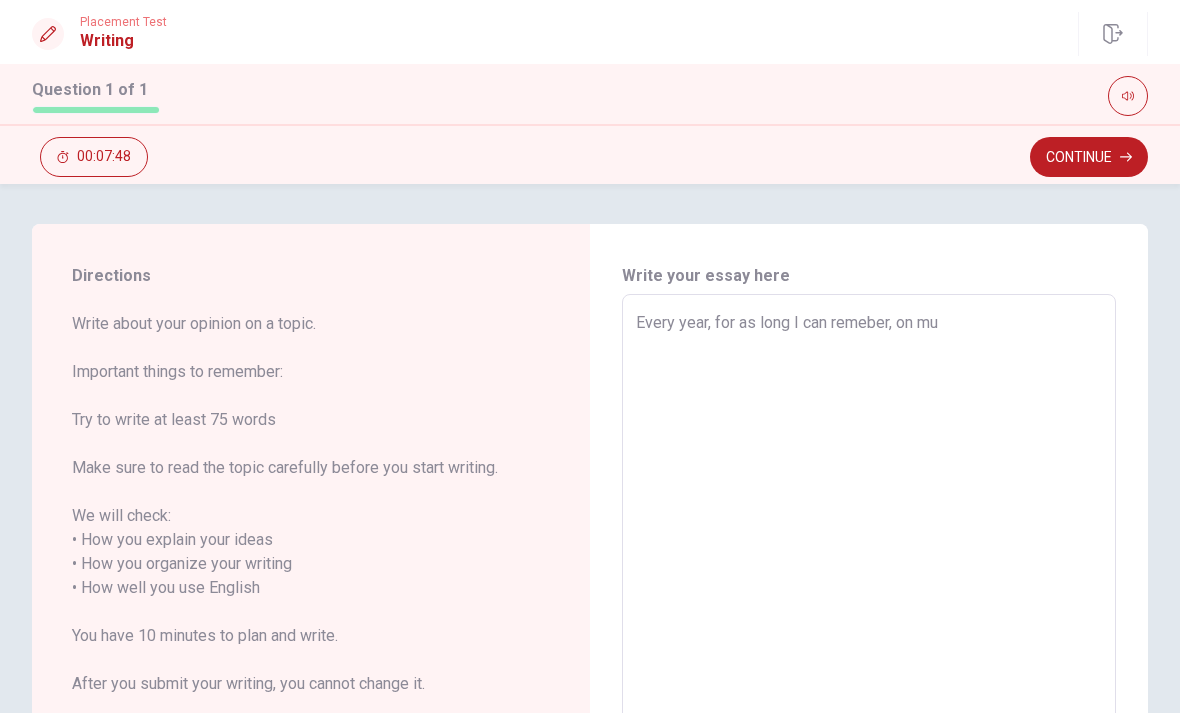 type on "x" 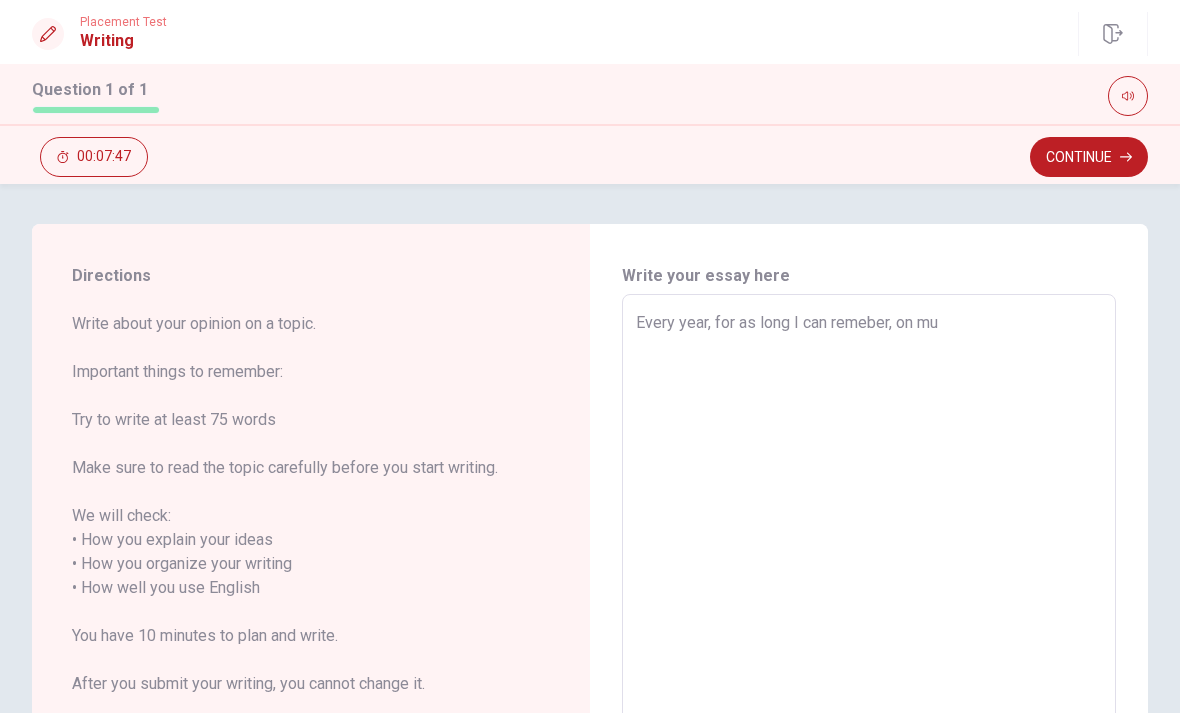 type on "Every year, for as long I can remeber, on m" 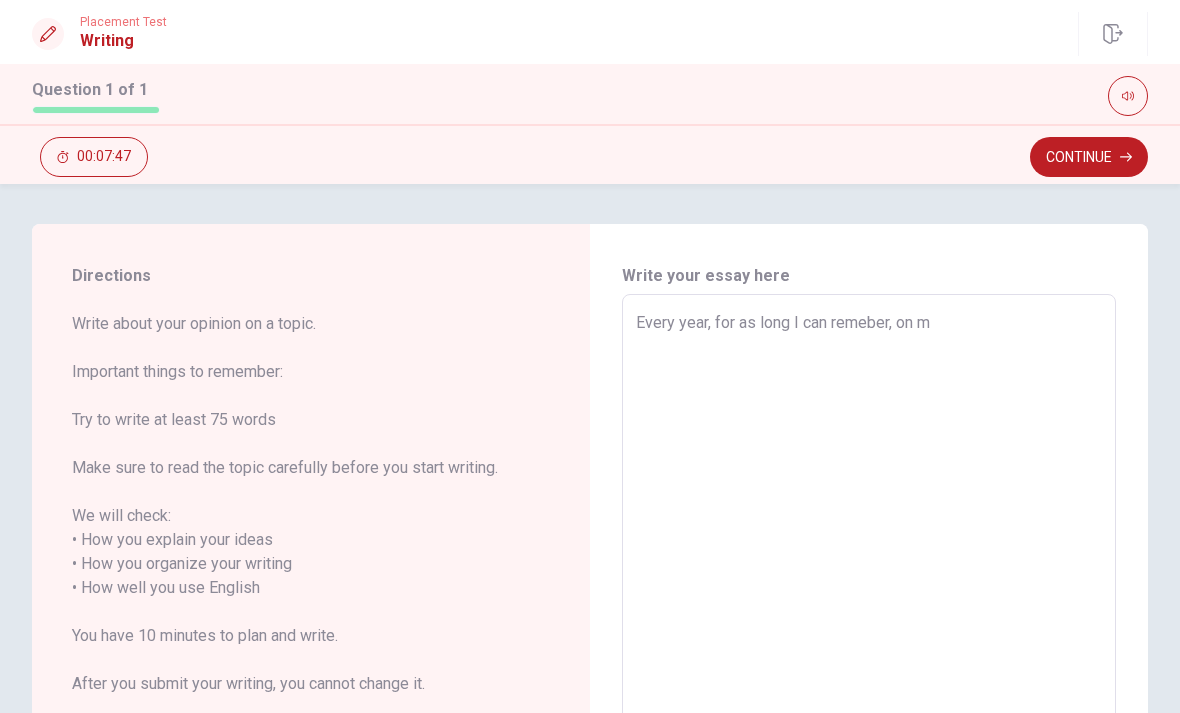 type on "x" 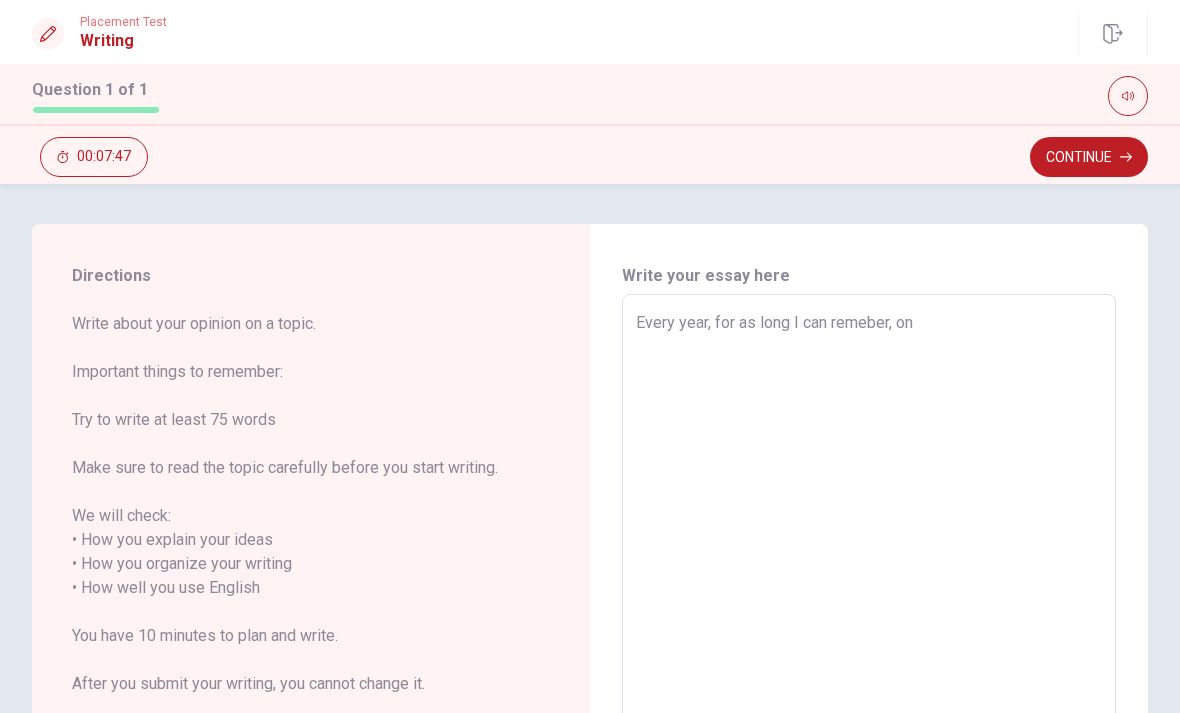 type on "x" 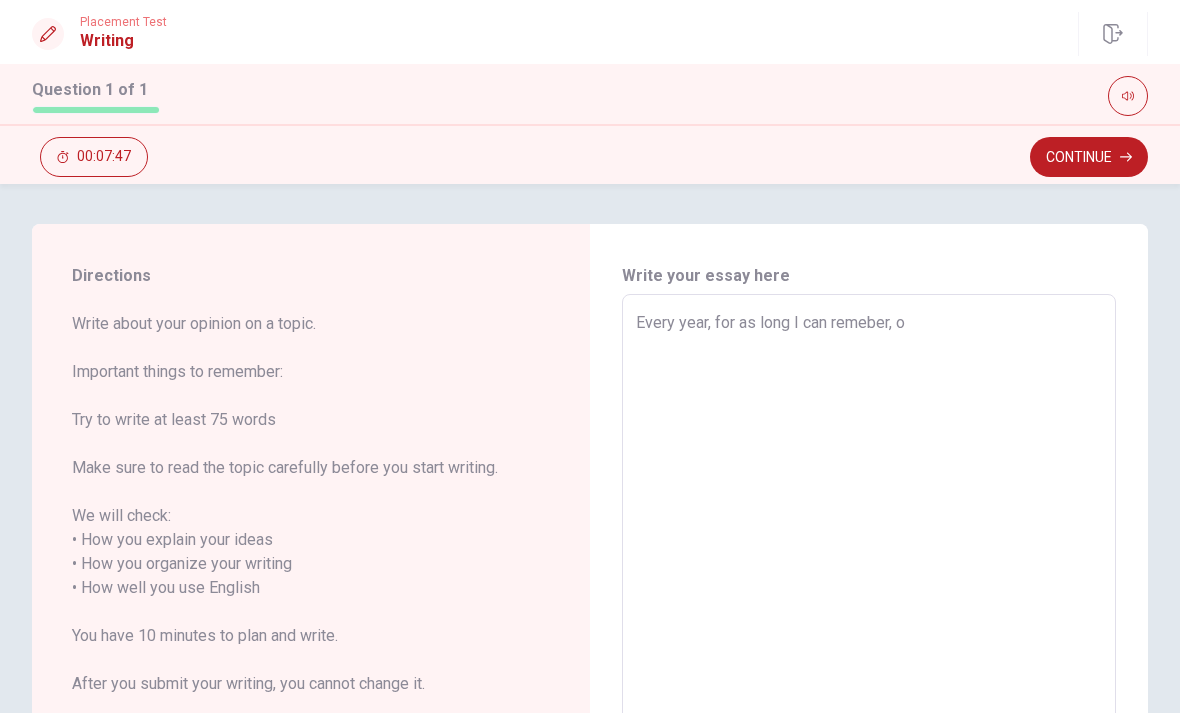 type on "x" 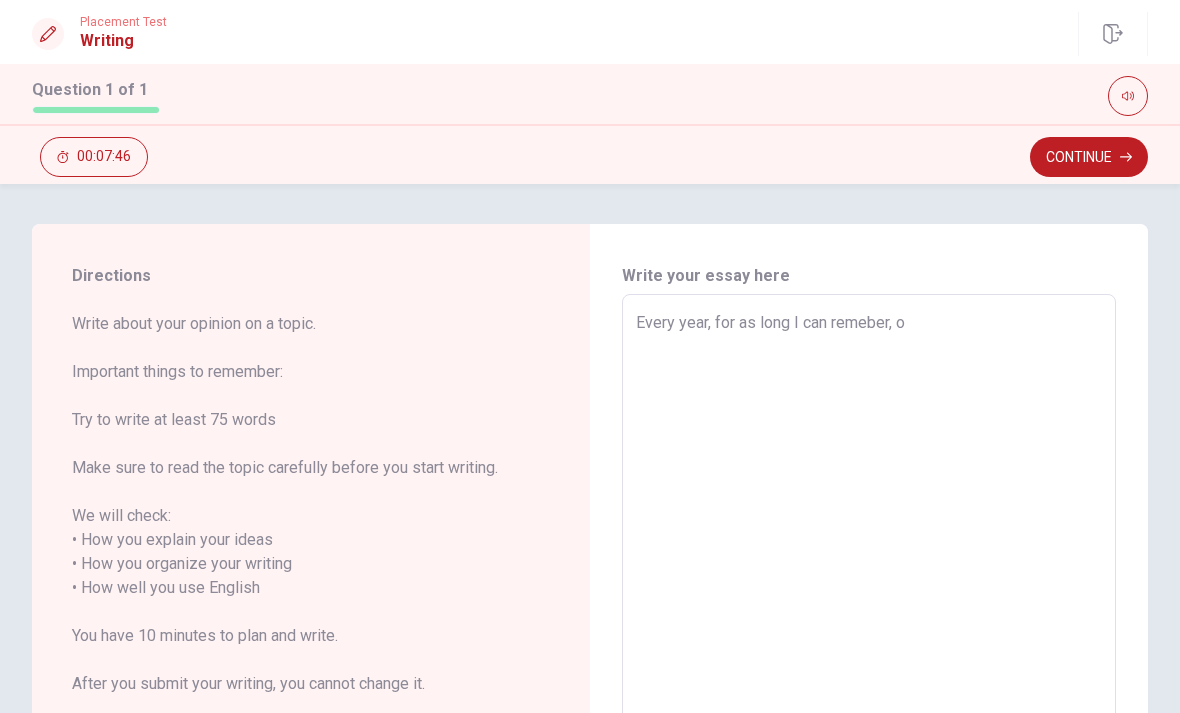 type on "Every year, for as long I can remeber," 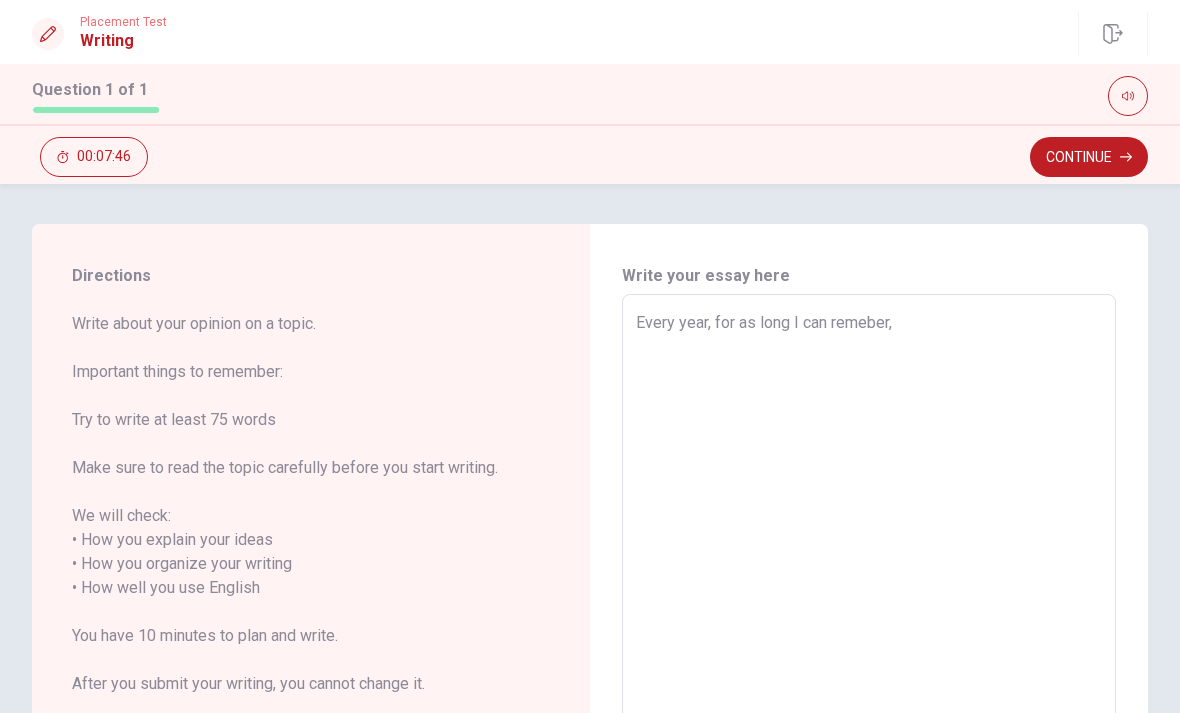 type on "x" 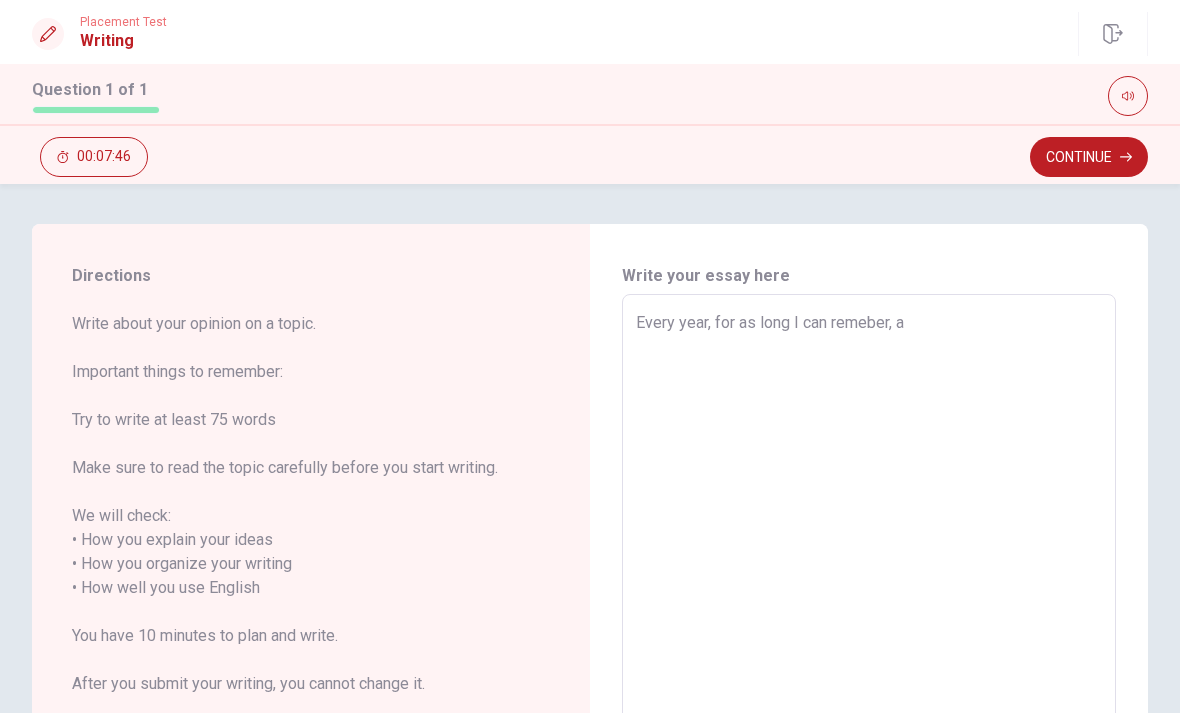 type on "x" 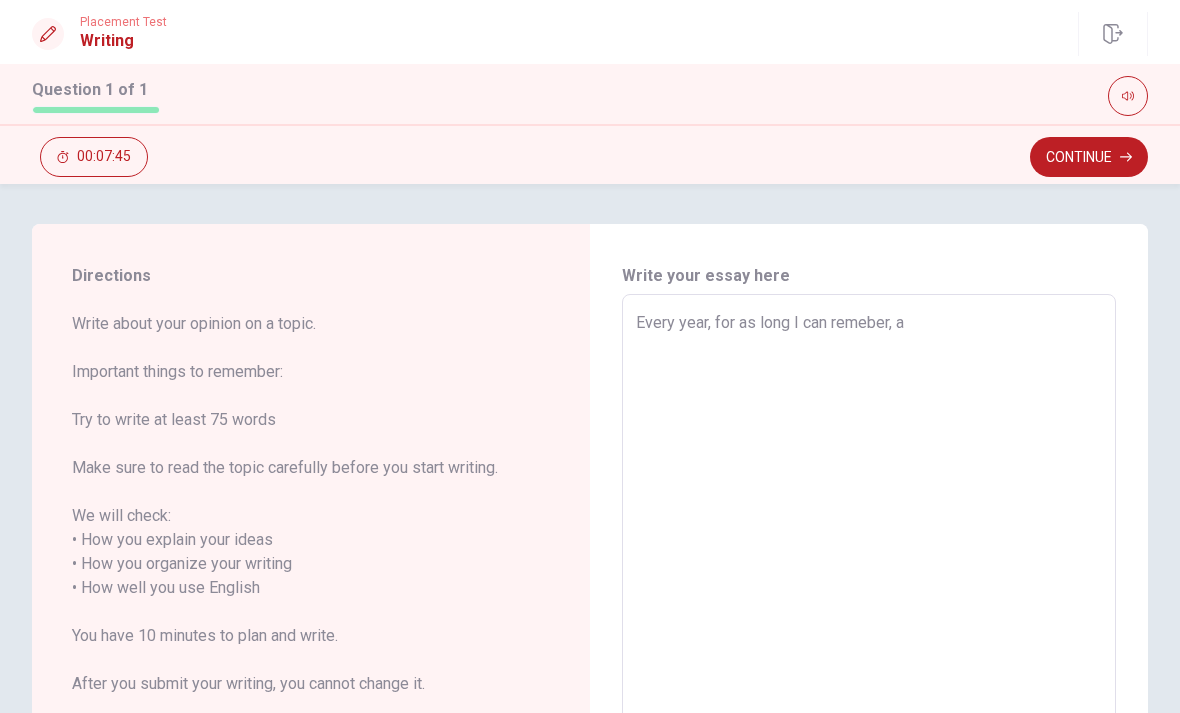 type on "Every year, for as long I can remeber, at" 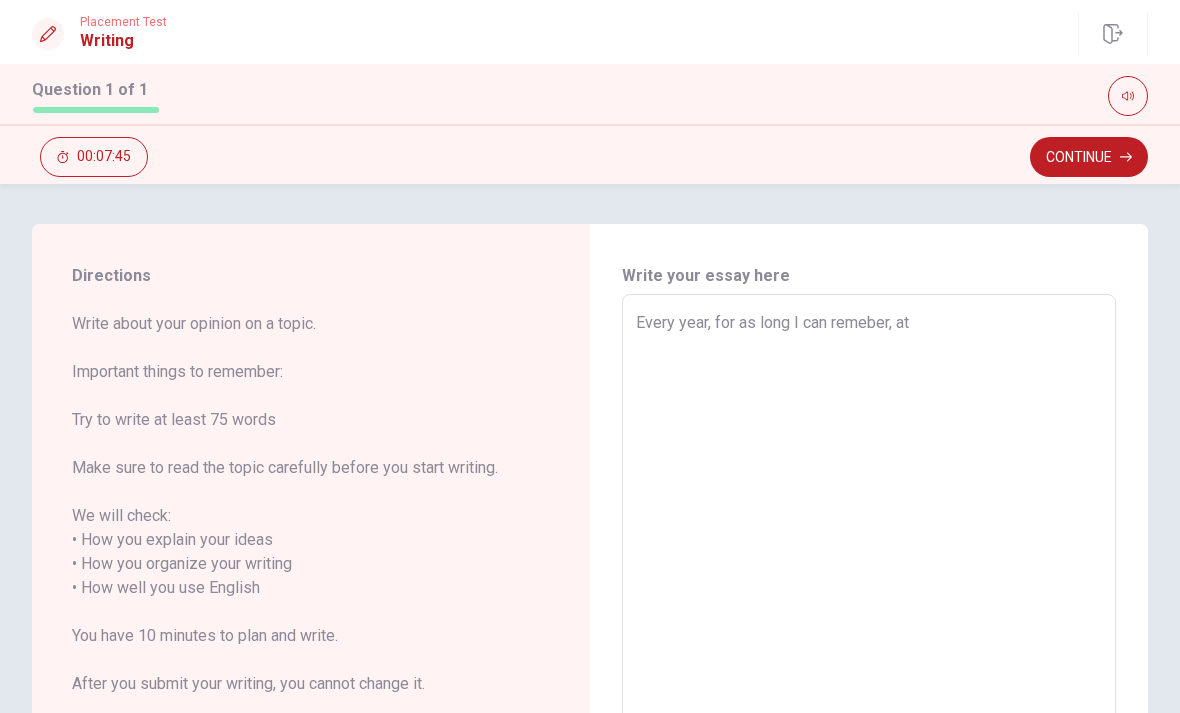 type on "x" 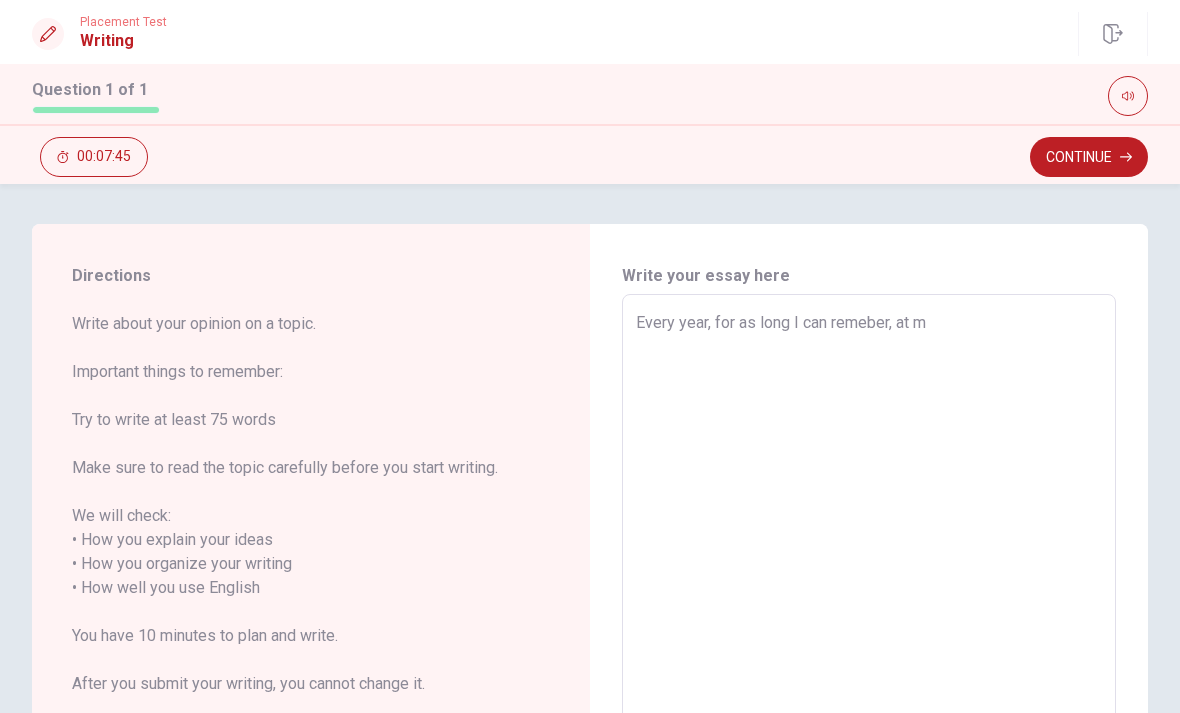 type on "x" 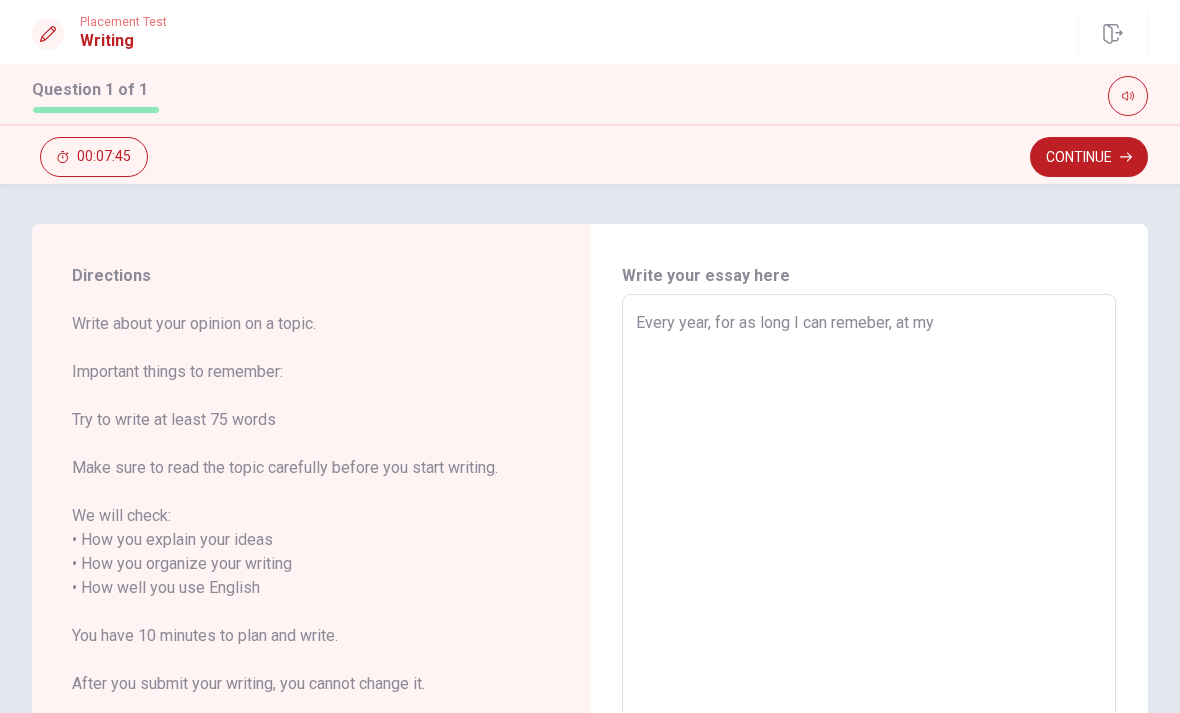 type on "x" 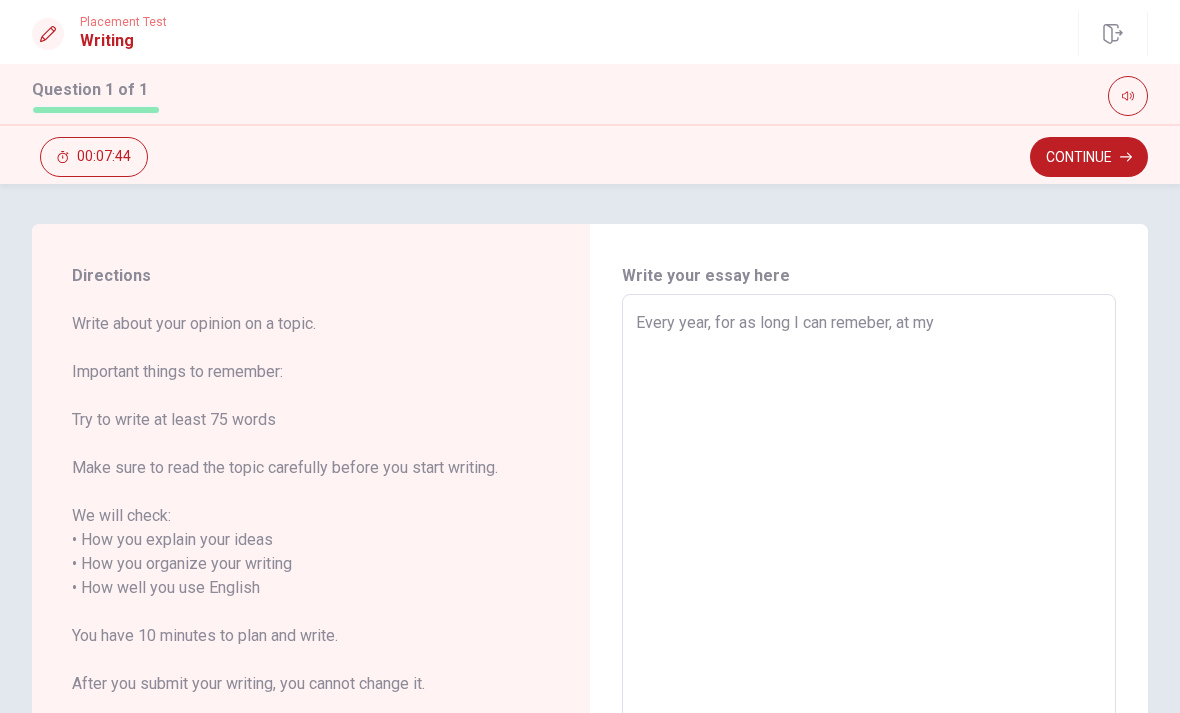 type on "Every year, for as long I can remeber, at my" 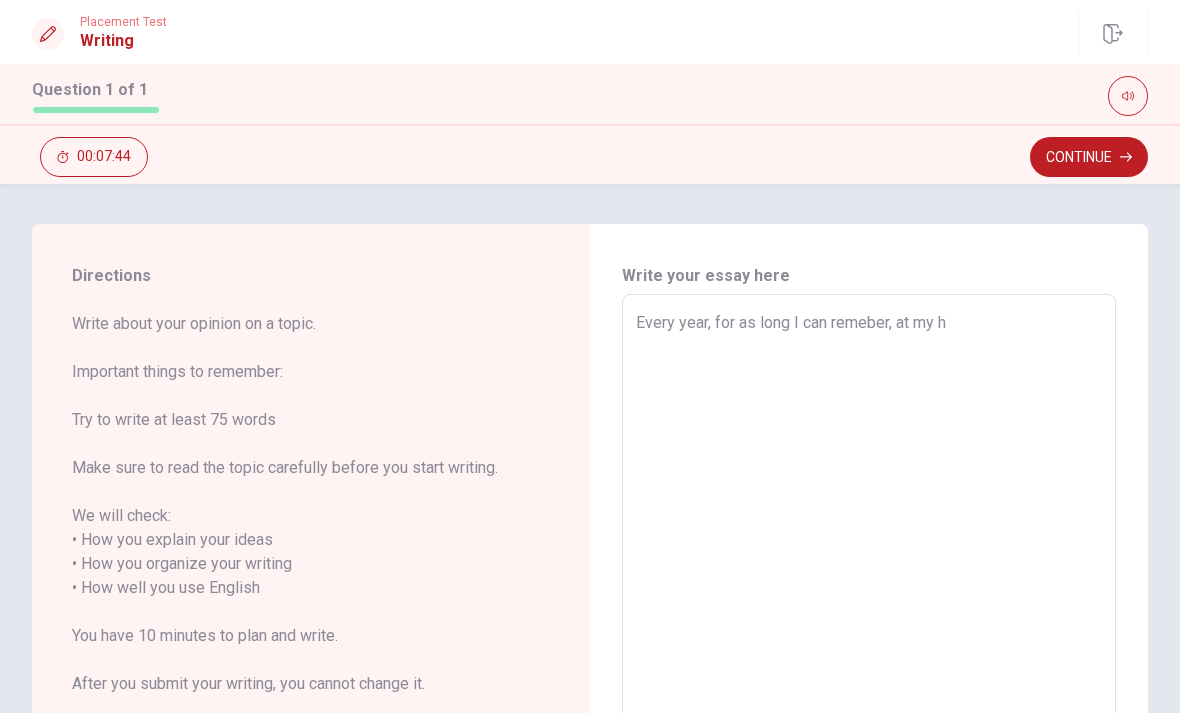 type on "x" 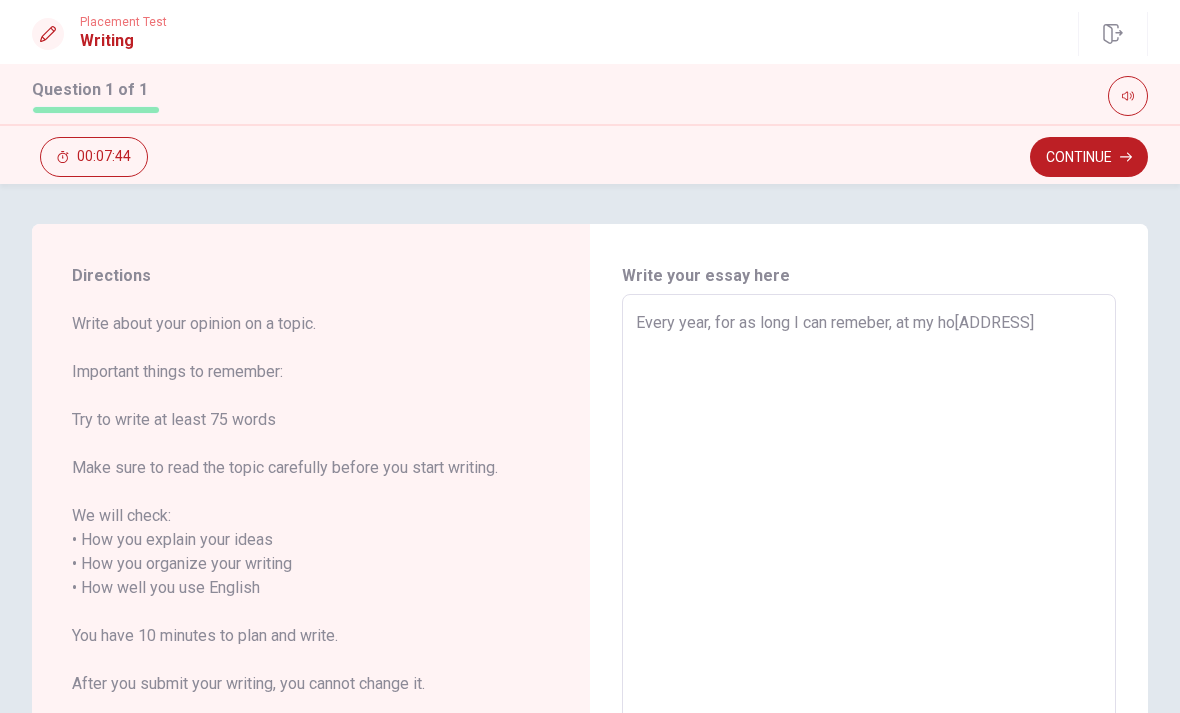 type on "x" 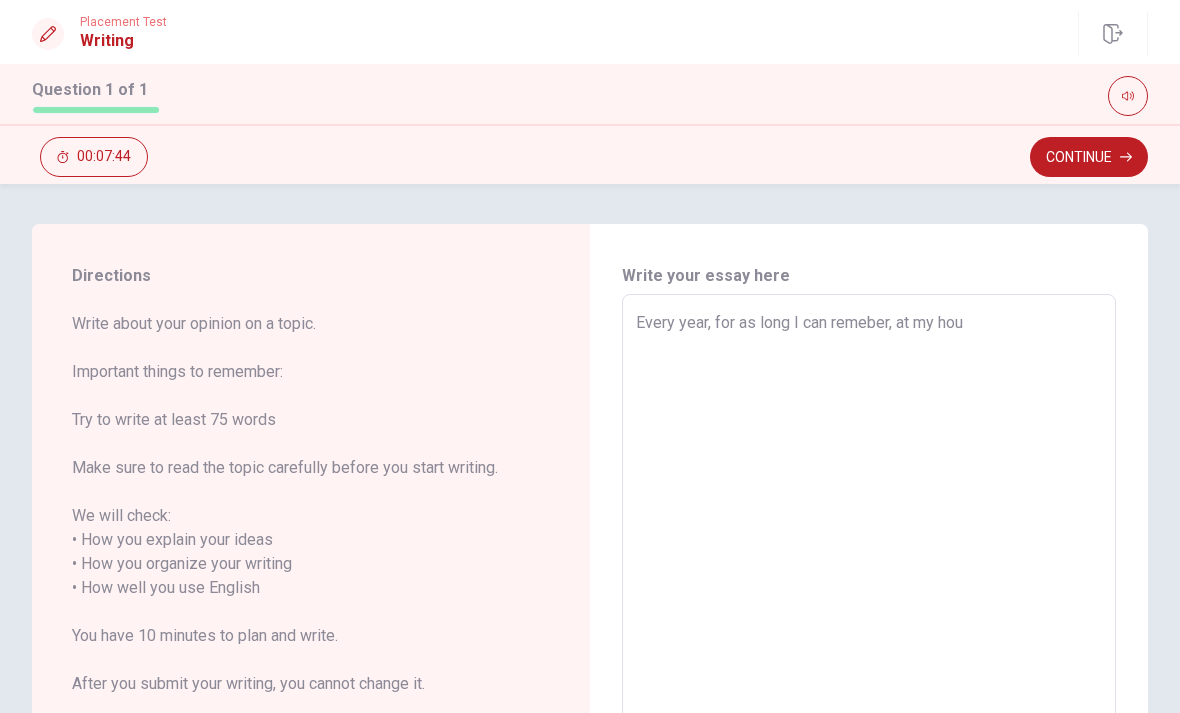 type on "x" 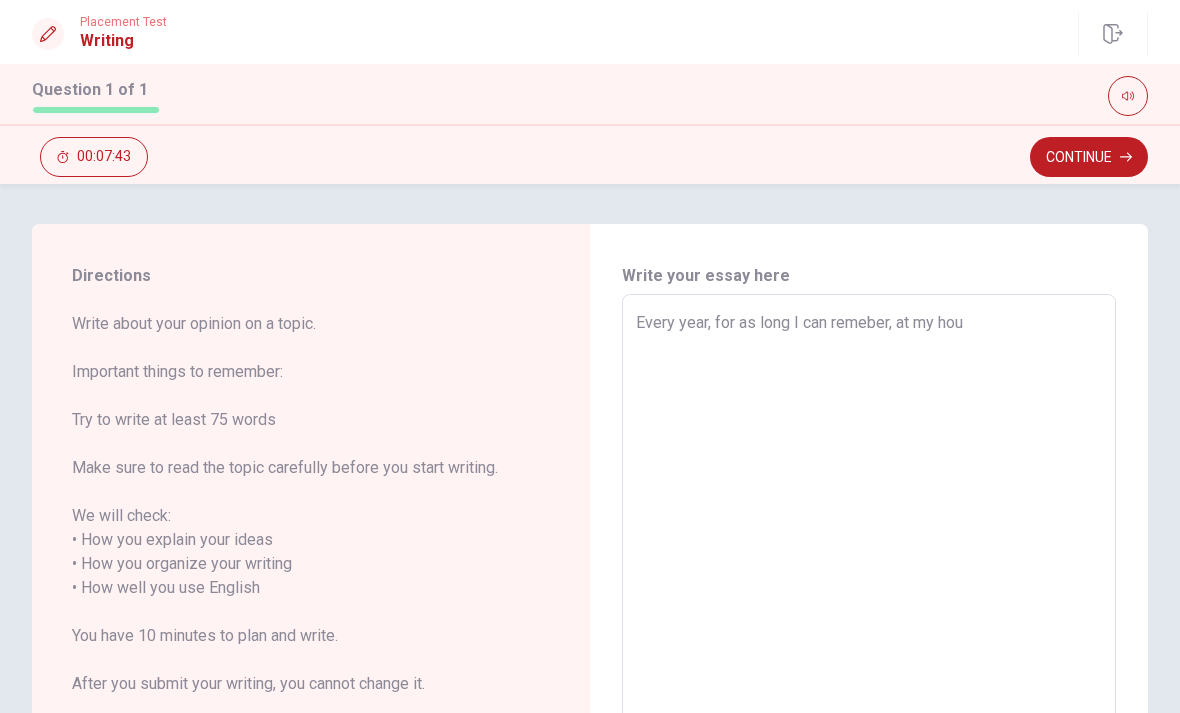 type on "Every year, for as long I can remeber, at my hous" 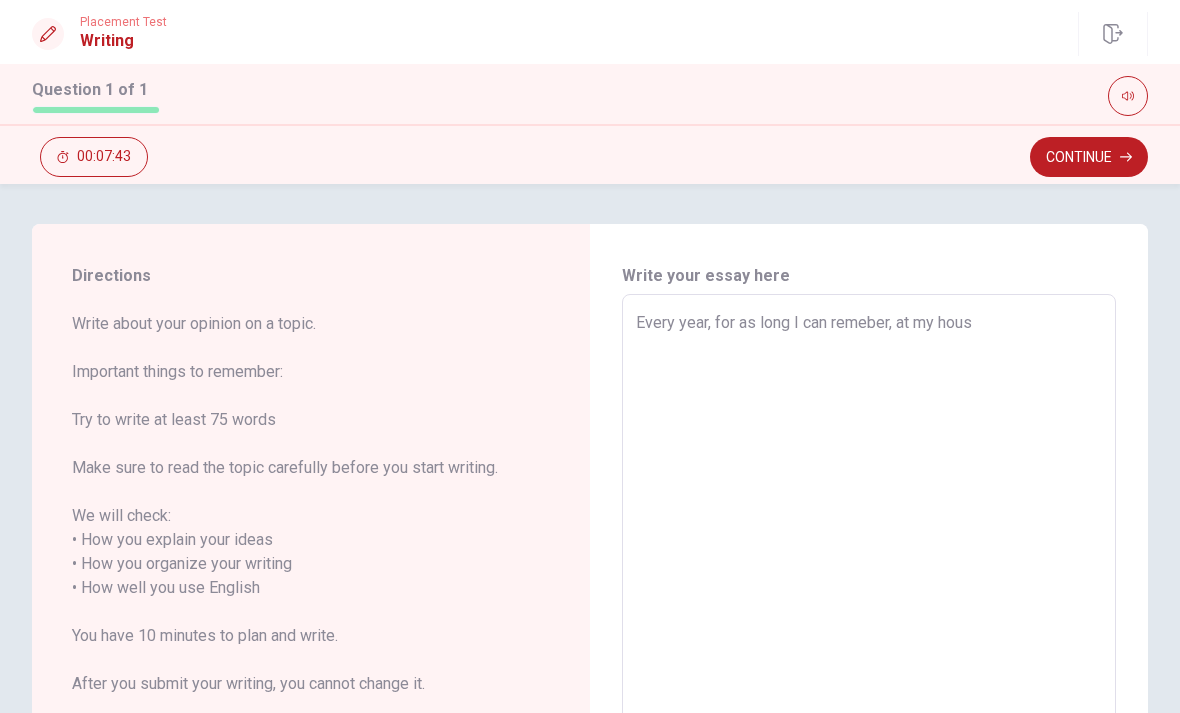 type on "x" 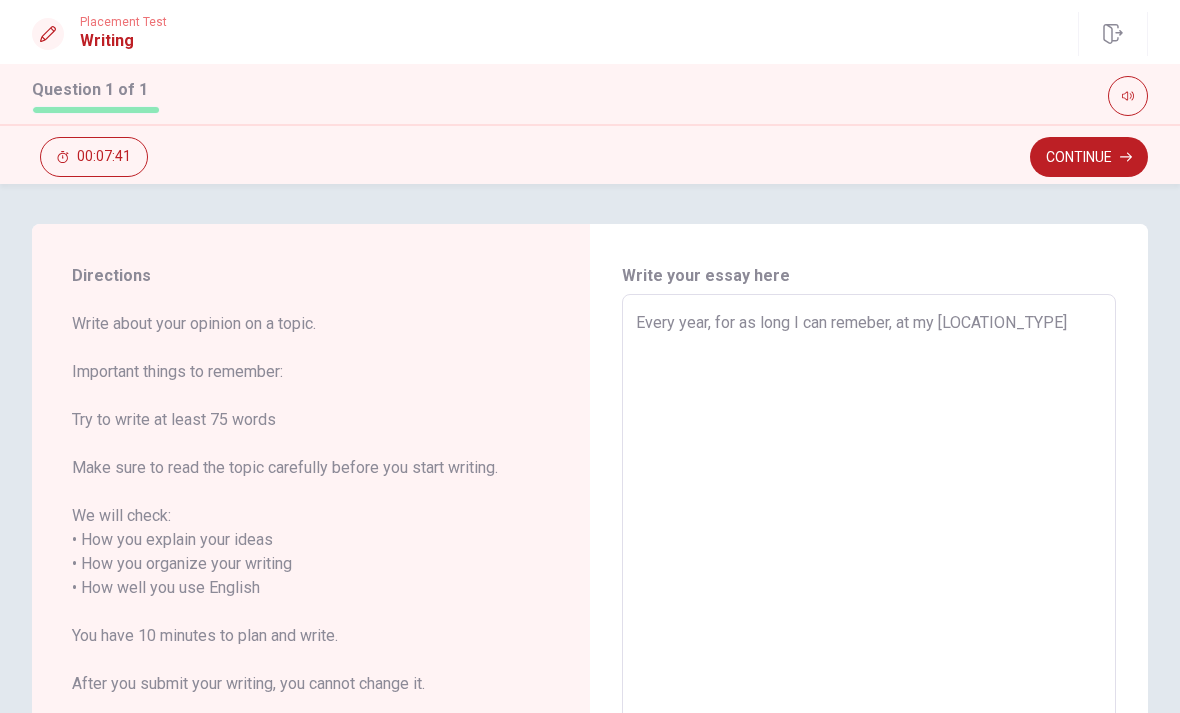 click on "Every year, for as long I can remeber, at my [LOCATION_TYPE]" at bounding box center (869, 588) 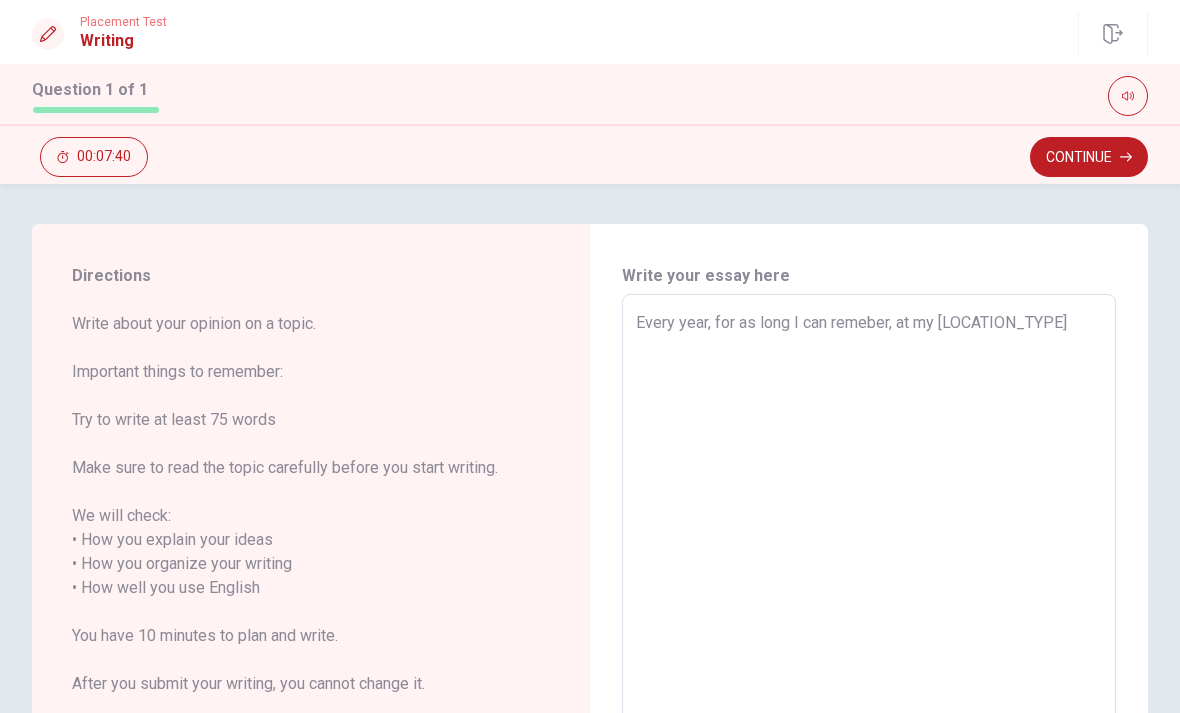 click on "Every year, for as long I can remeber, at my [LOCATION_TYPE]" at bounding box center (869, 588) 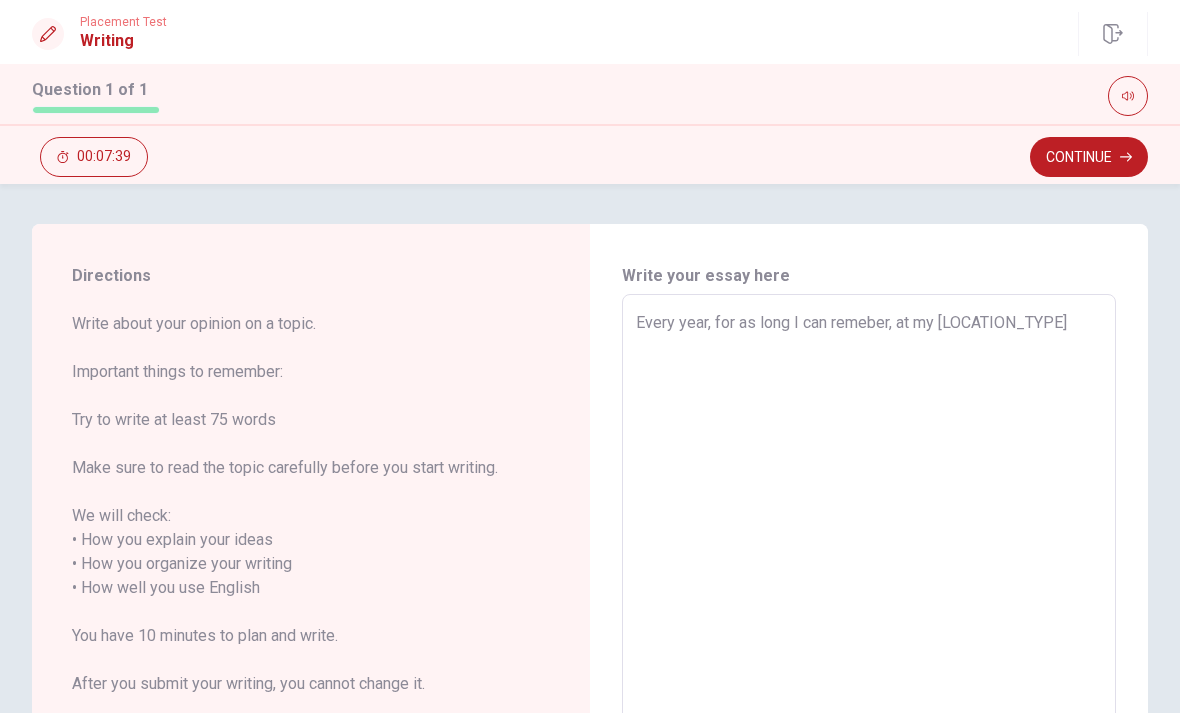 type on "Every year, for as long I can remeber, at my fhouse" 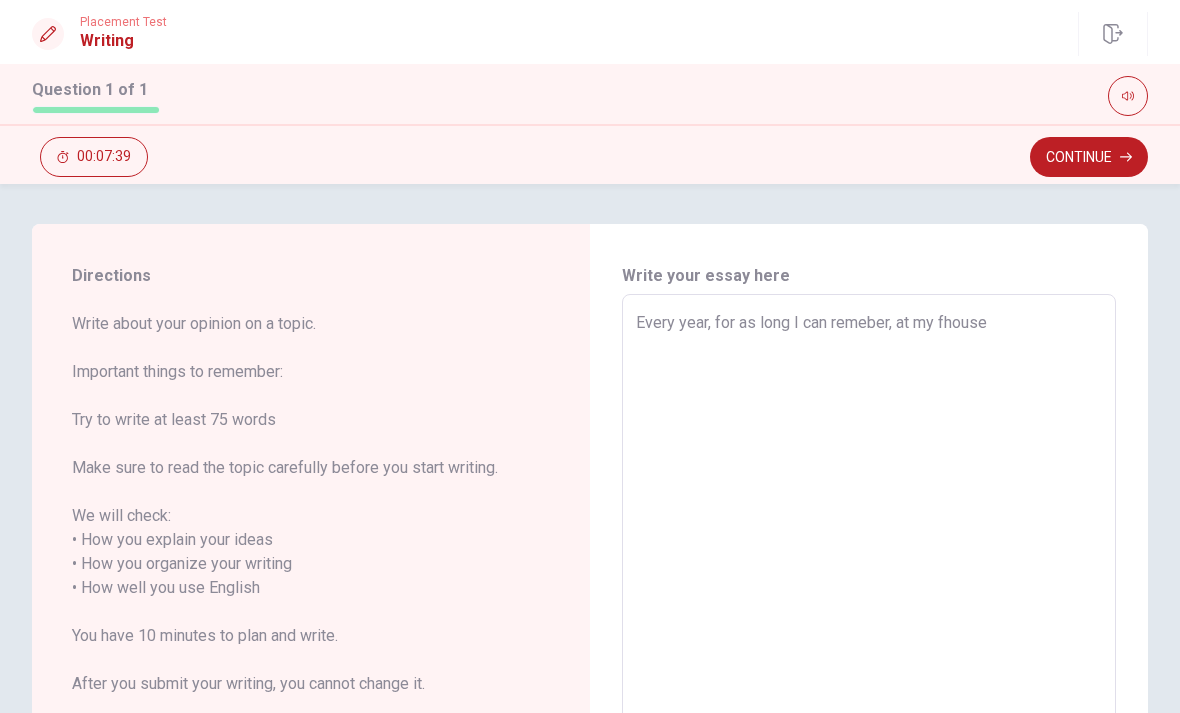 type on "x" 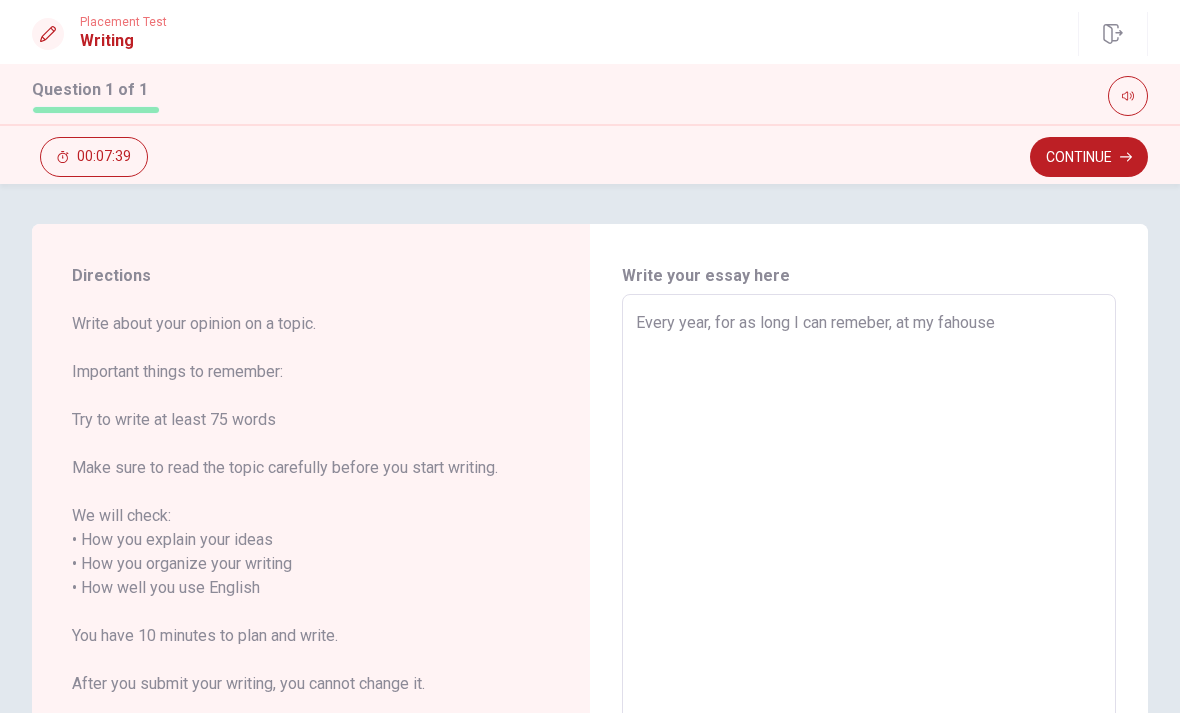 type on "x" 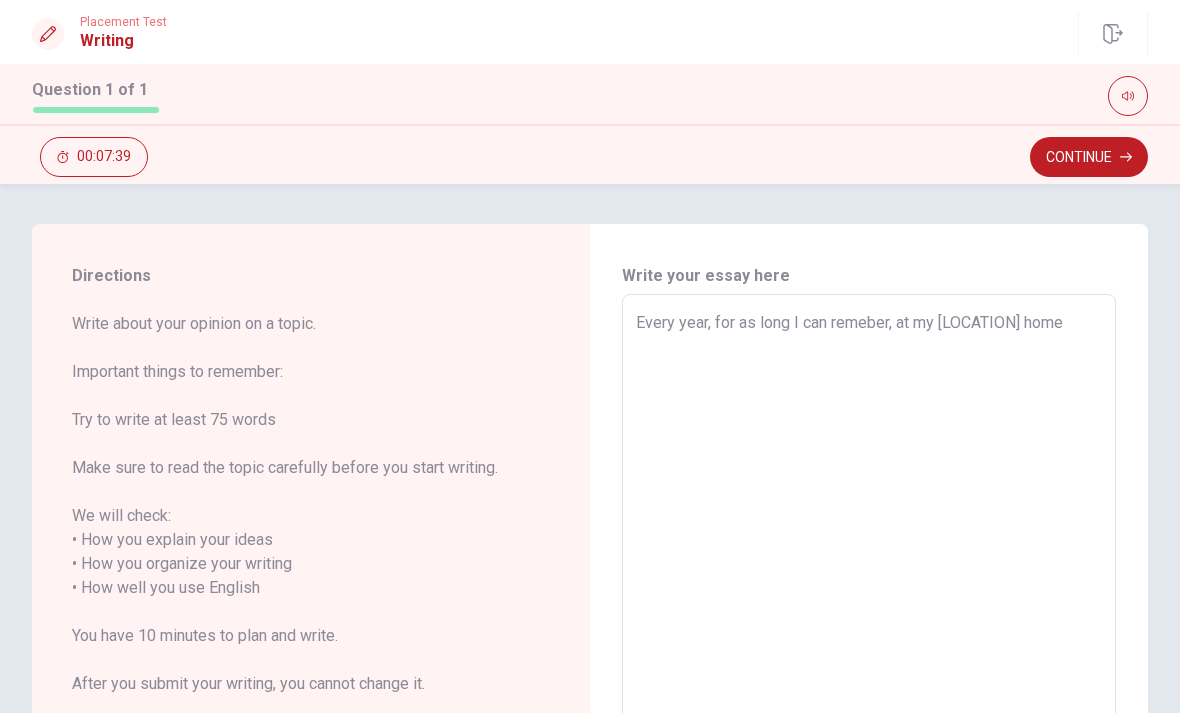 type on "x" 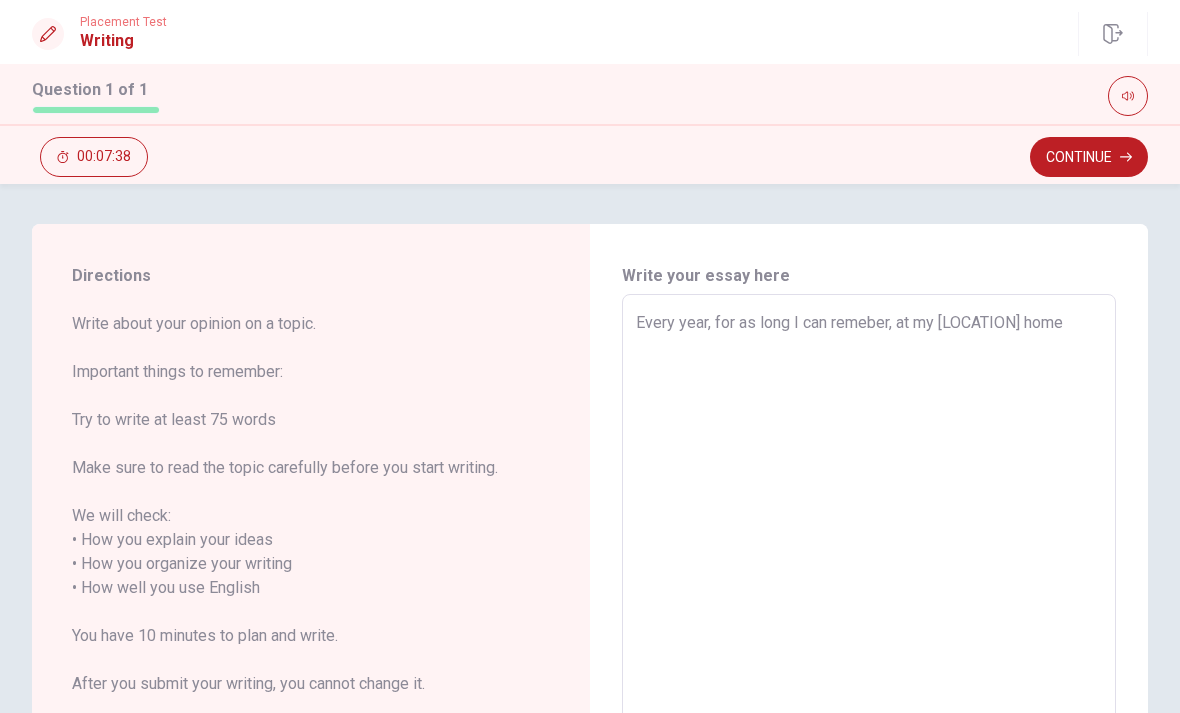 type on "Every year, for as long I can remeber, at my [LOCATION_TYPE]" 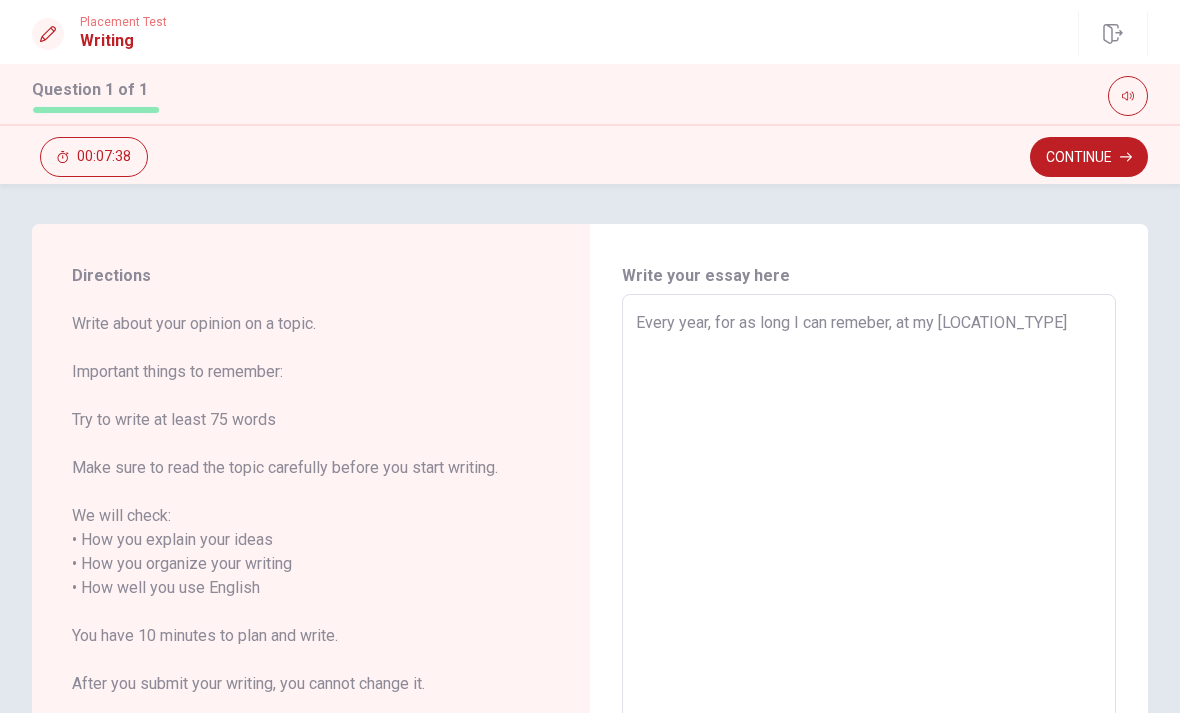 type on "x" 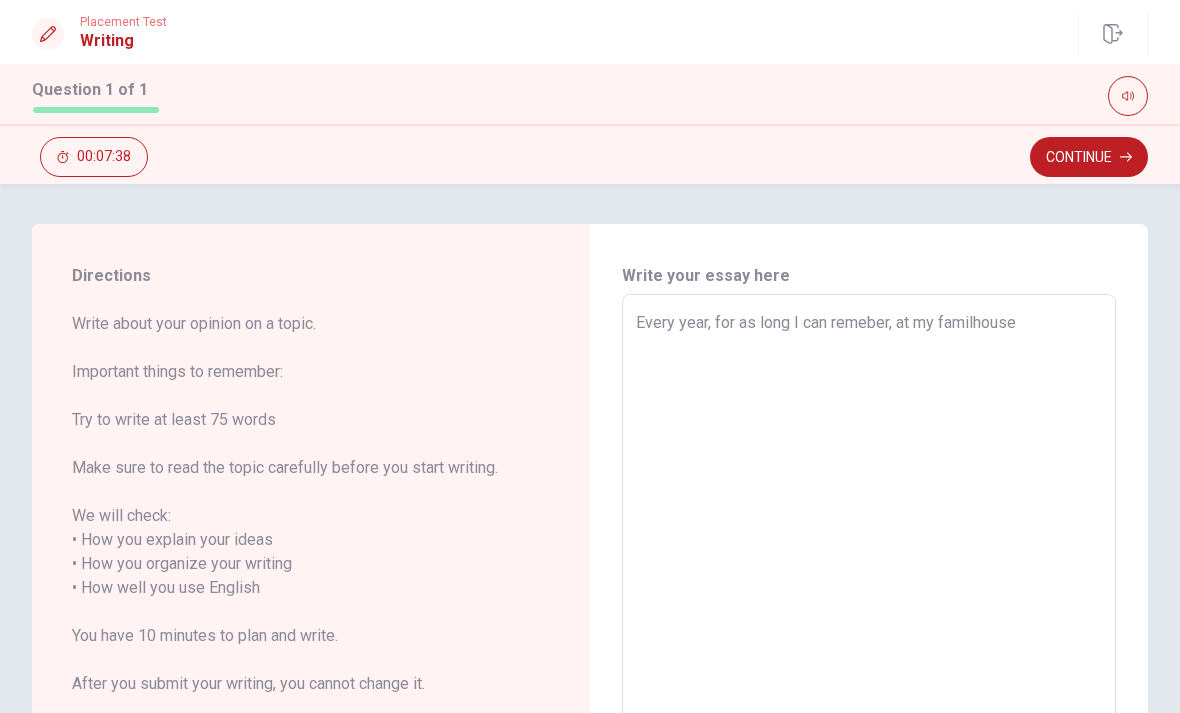 type on "x" 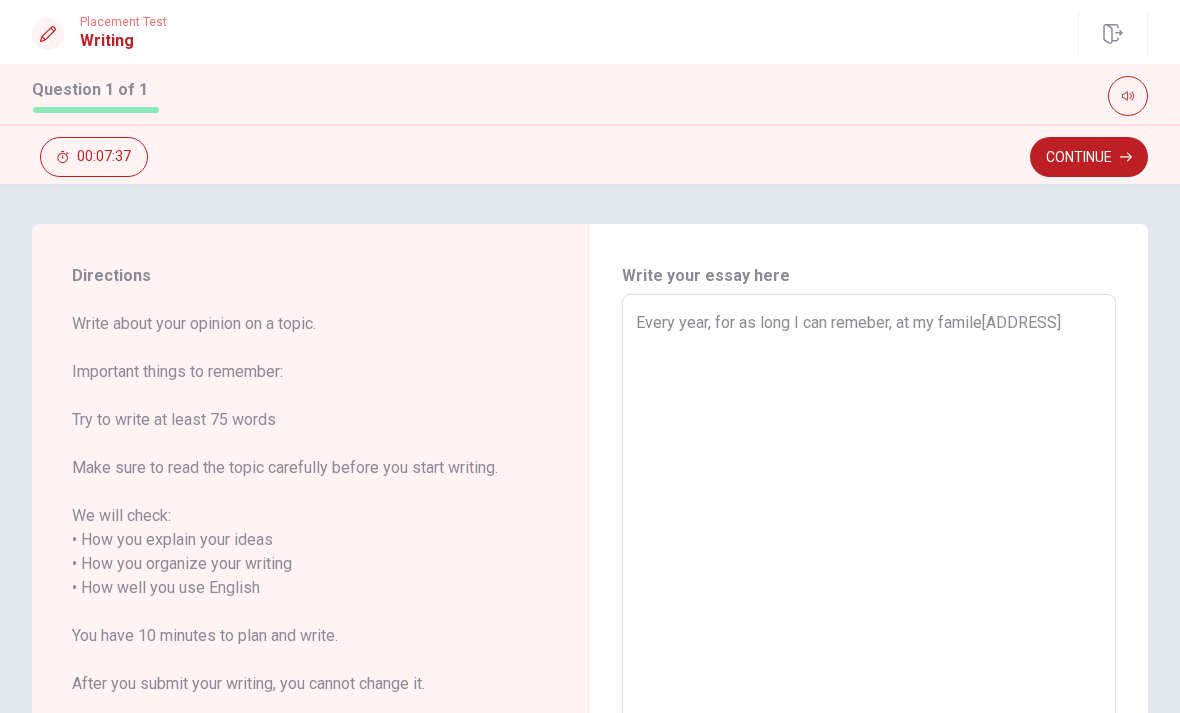 type on "x" 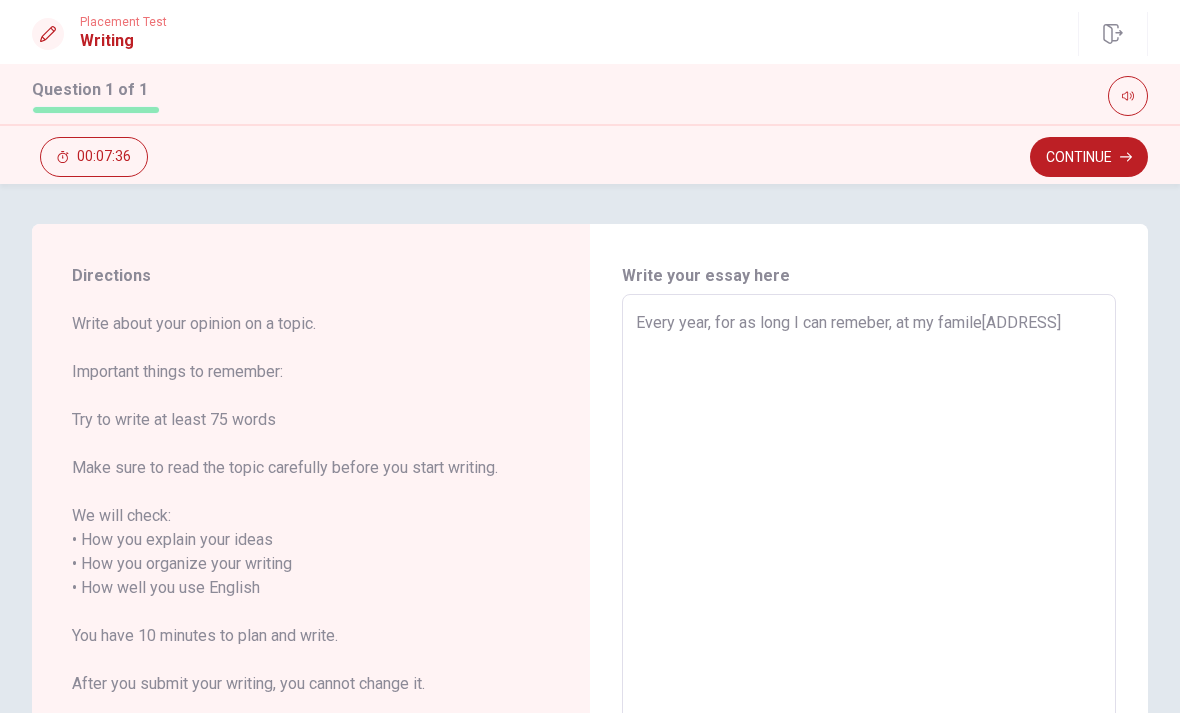 type on "Every year, for as long I can remeber, at my famileshouse" 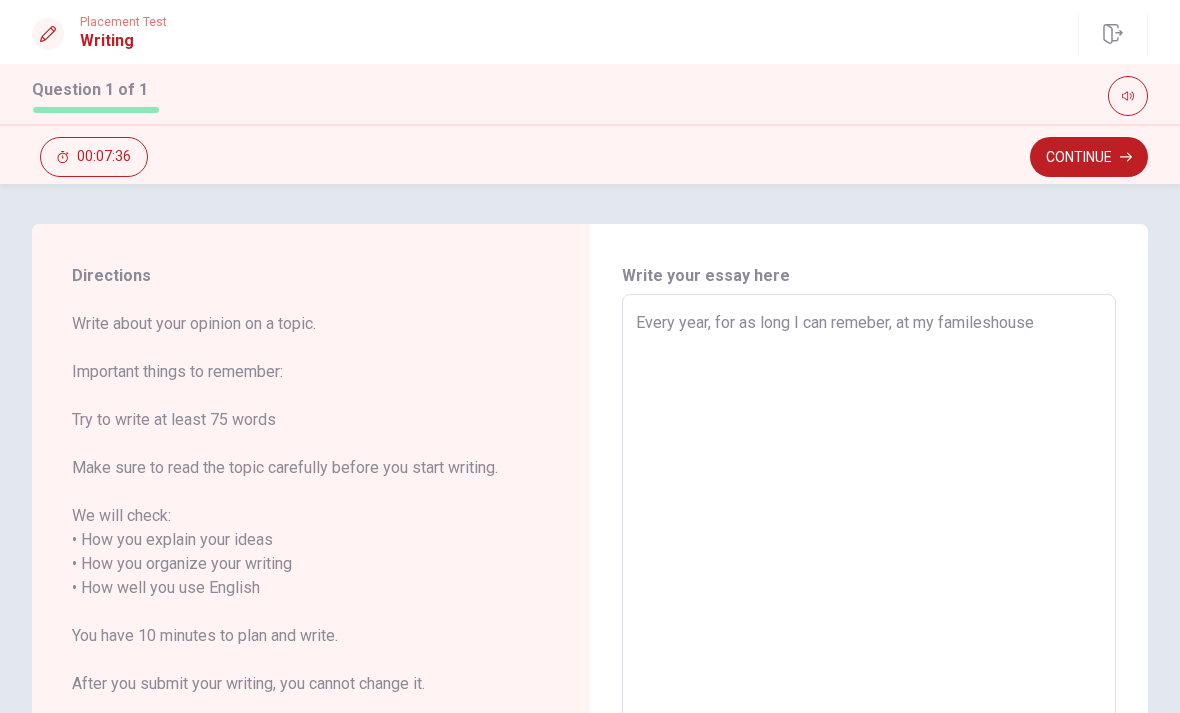type on "x" 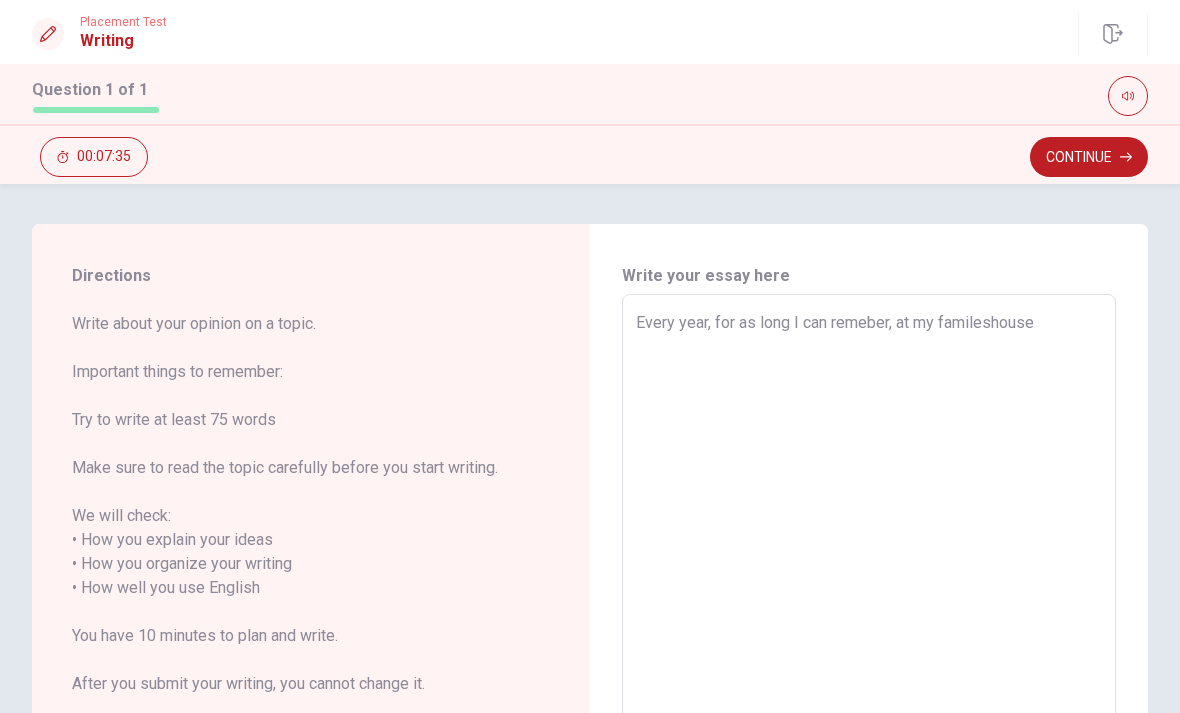 type on "Every year, for as long I can remeber, at my familes [ADDRESS]" 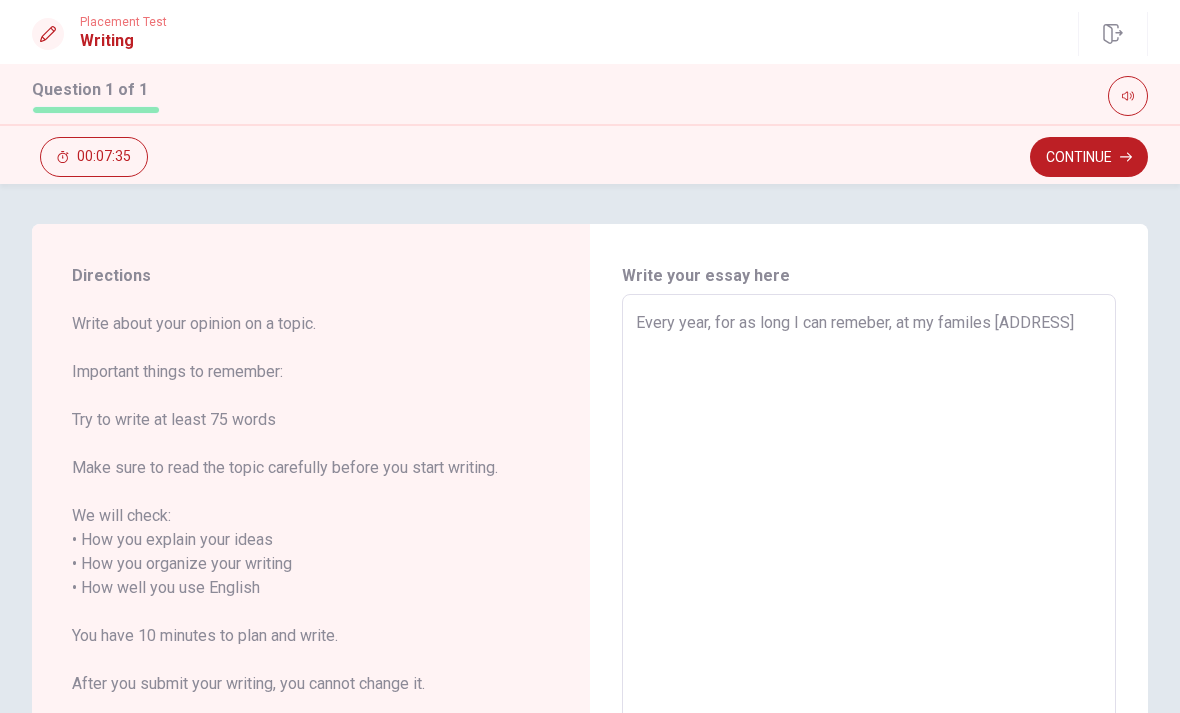 type on "x" 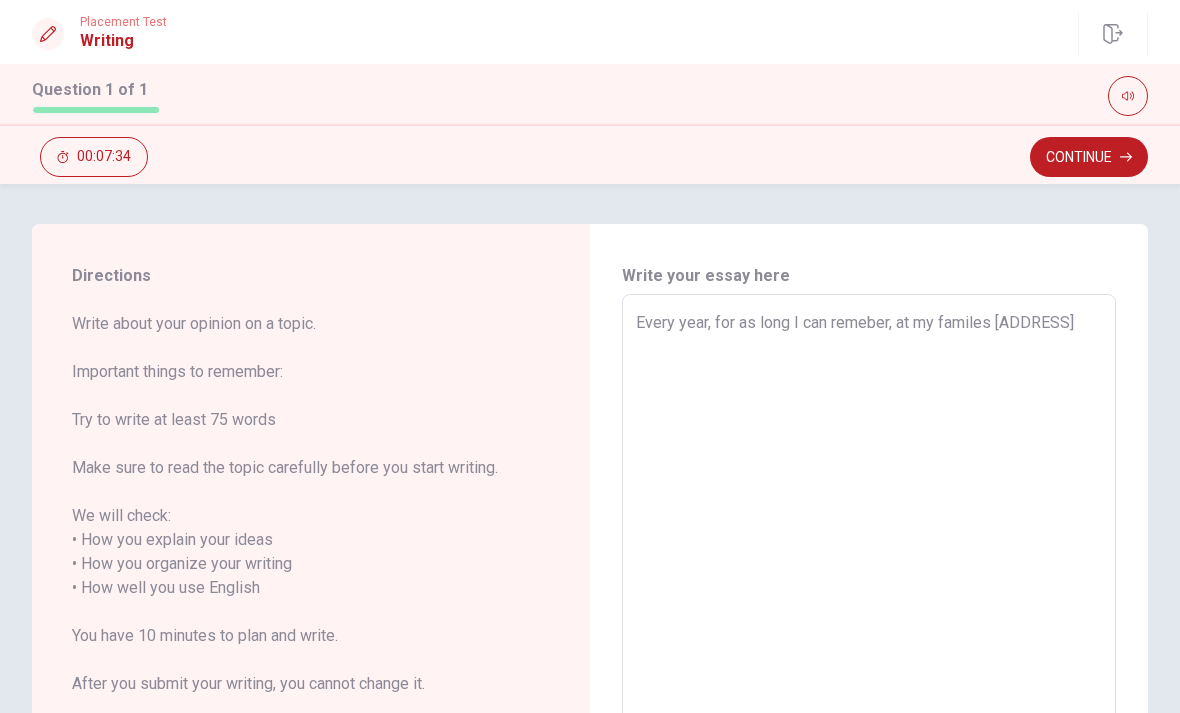 type on "Every year, for as long I can remeber, at my famileshouse" 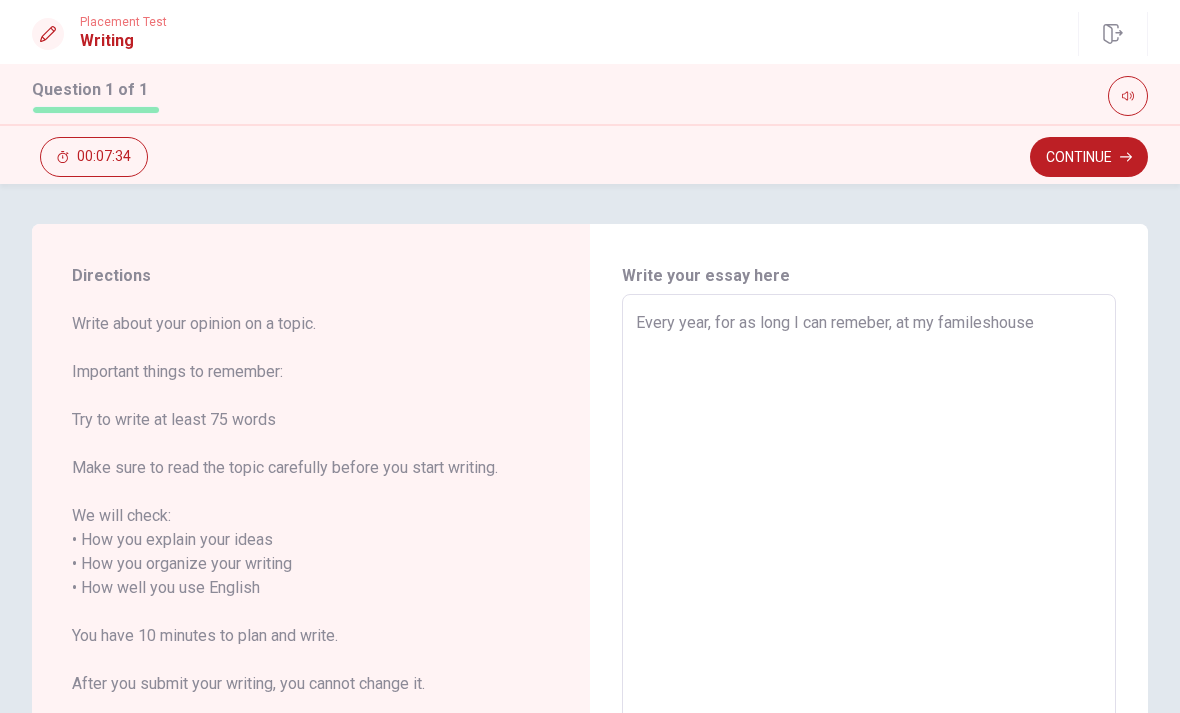 type on "x" 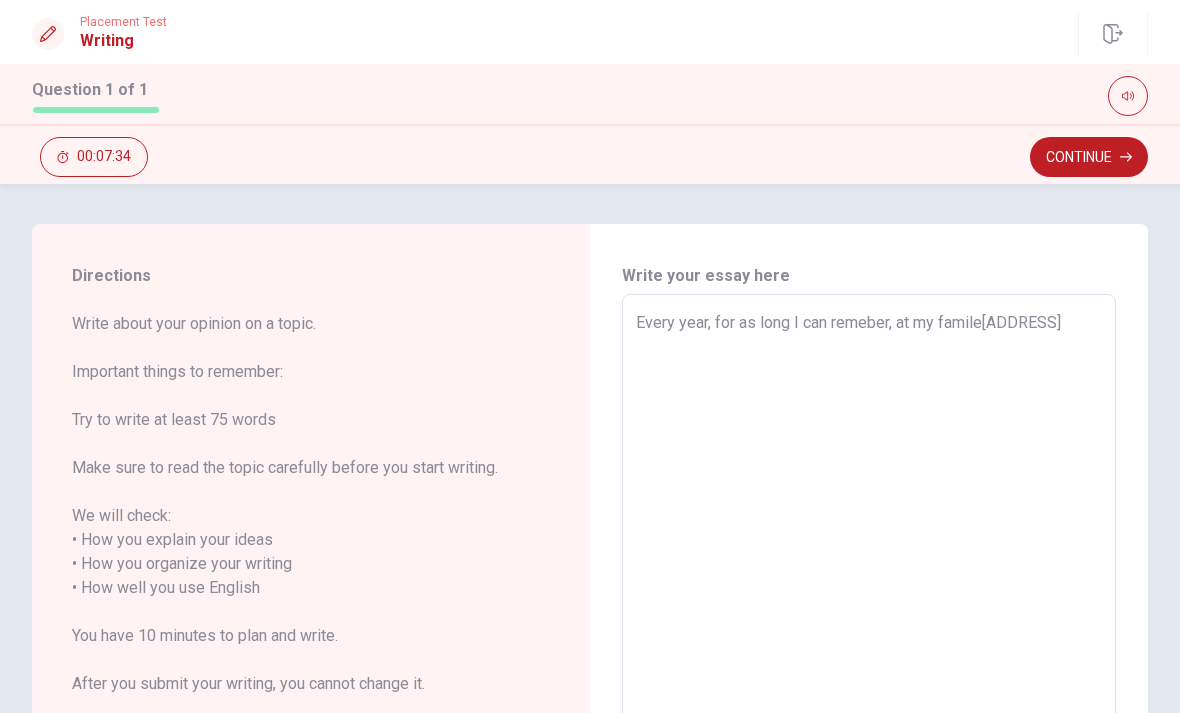 type on "x" 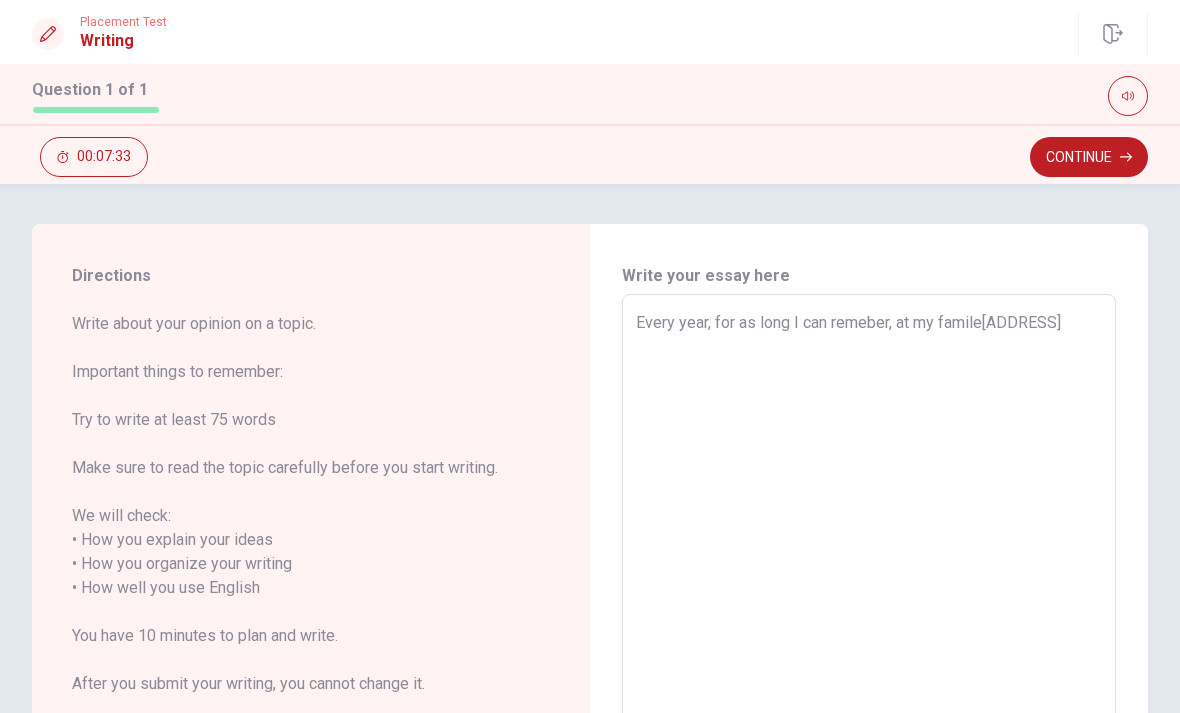 type on "Every year, for as long I can remeber, at my familhouse" 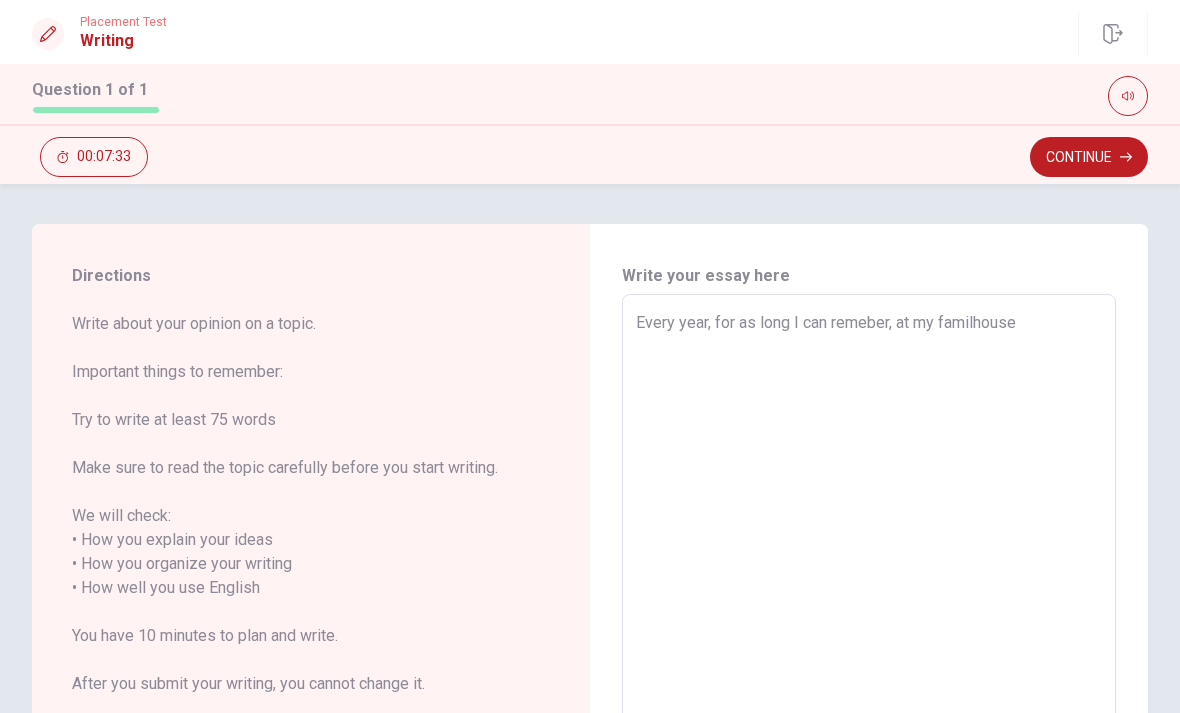 type on "x" 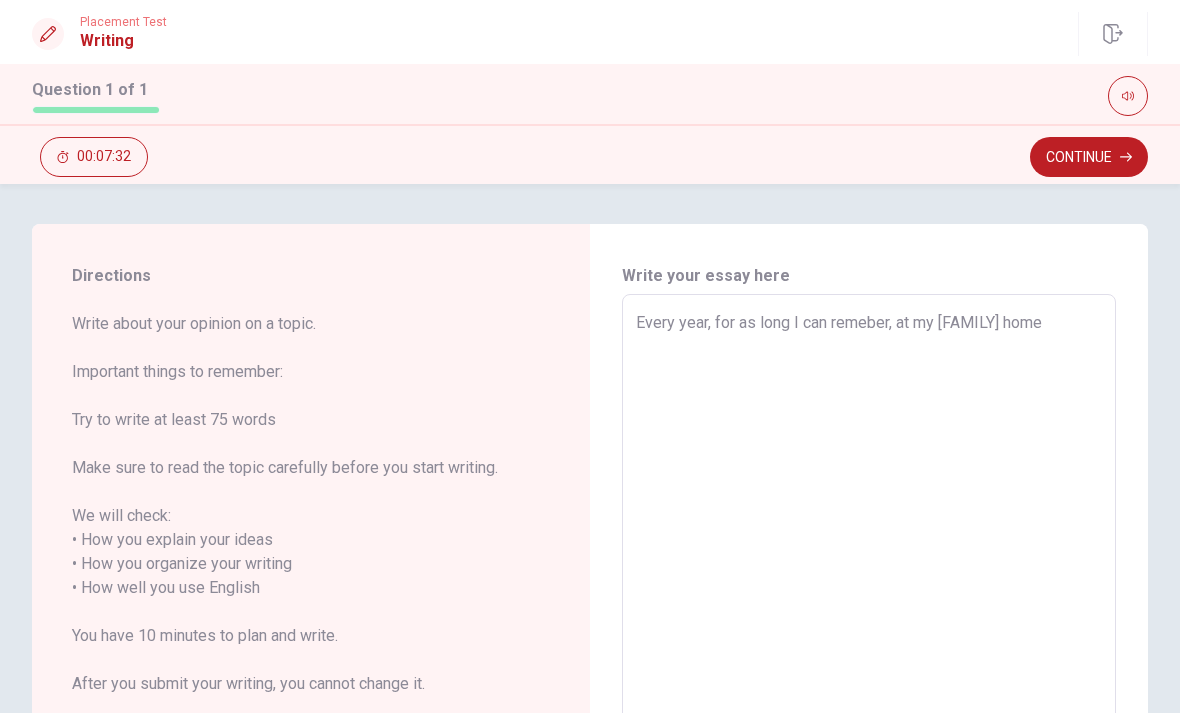 type on "x" 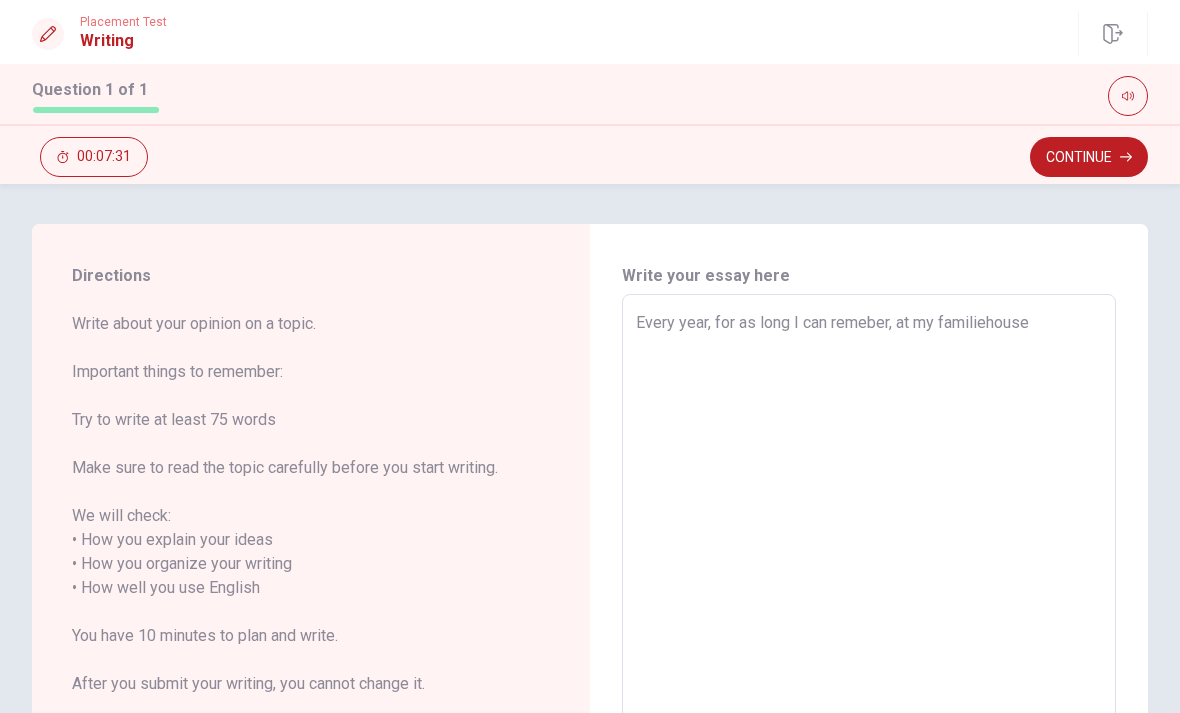 type on "x" 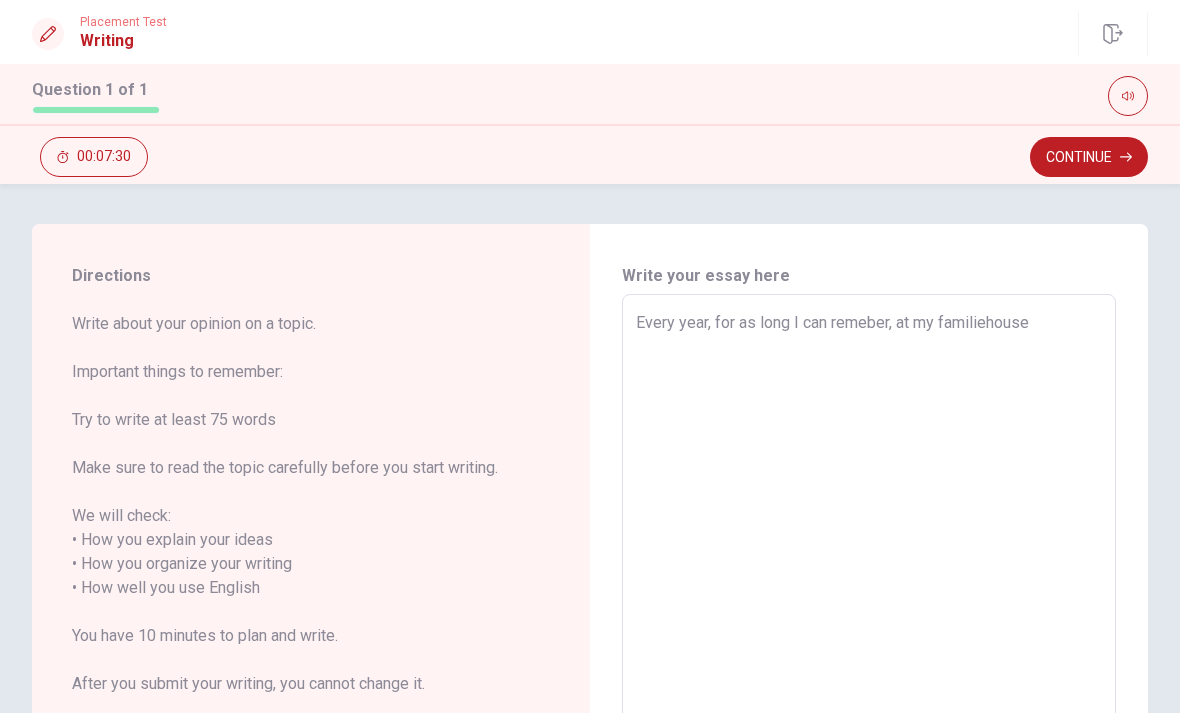 type on "Every year, for as long I can remeber, at my [FAMILY] home" 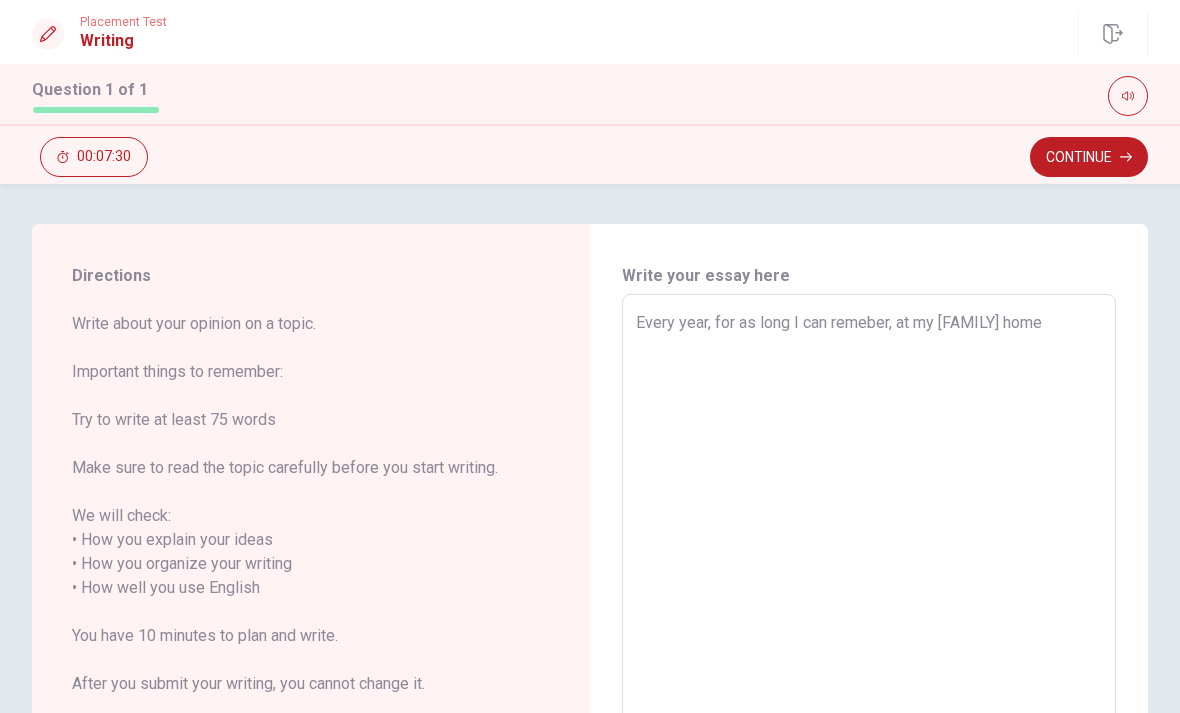 type on "x" 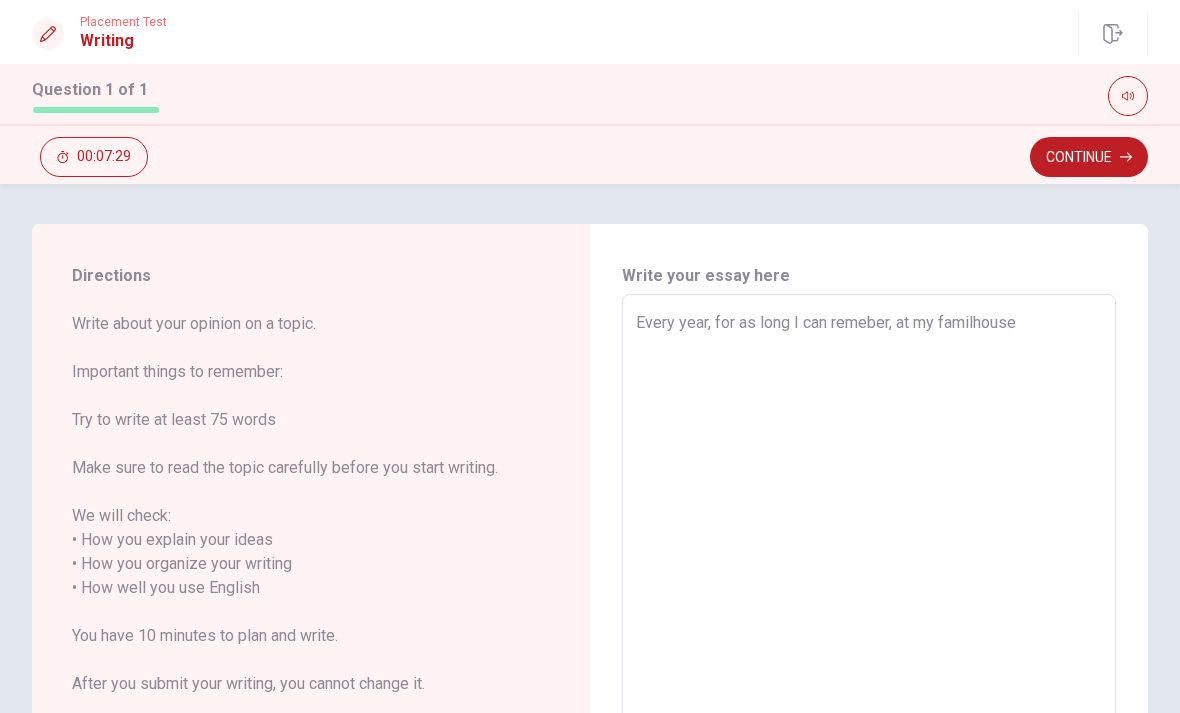 type on "x" 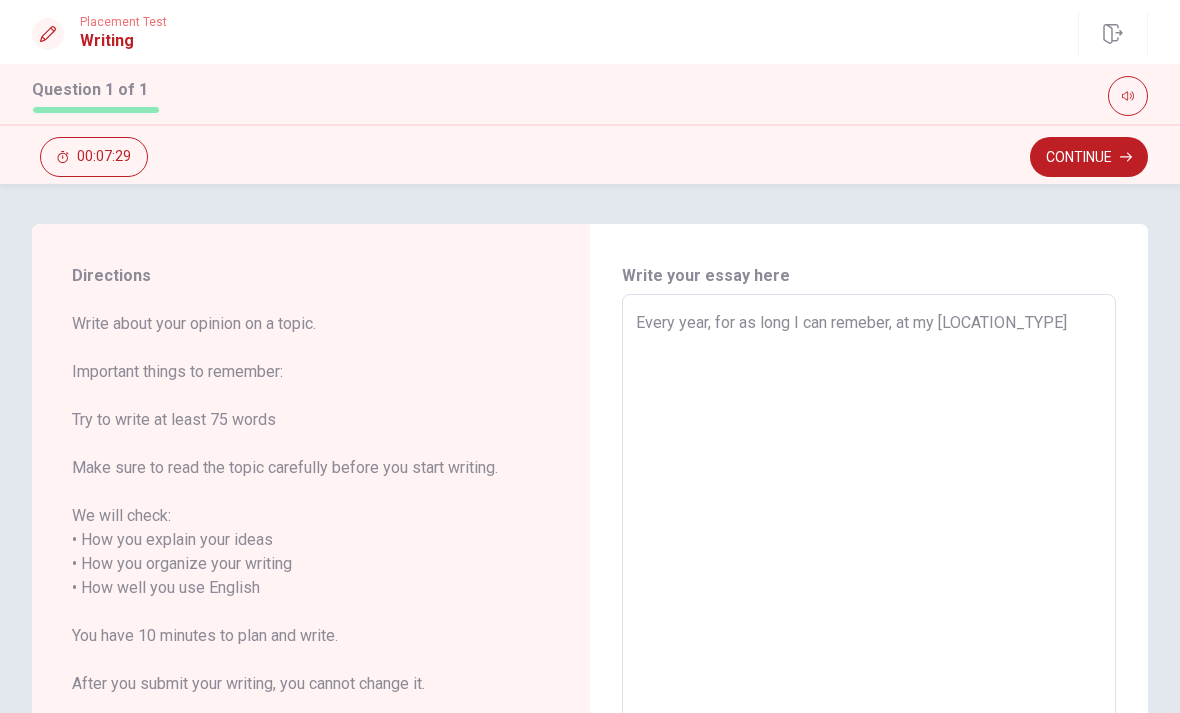 type on "x" 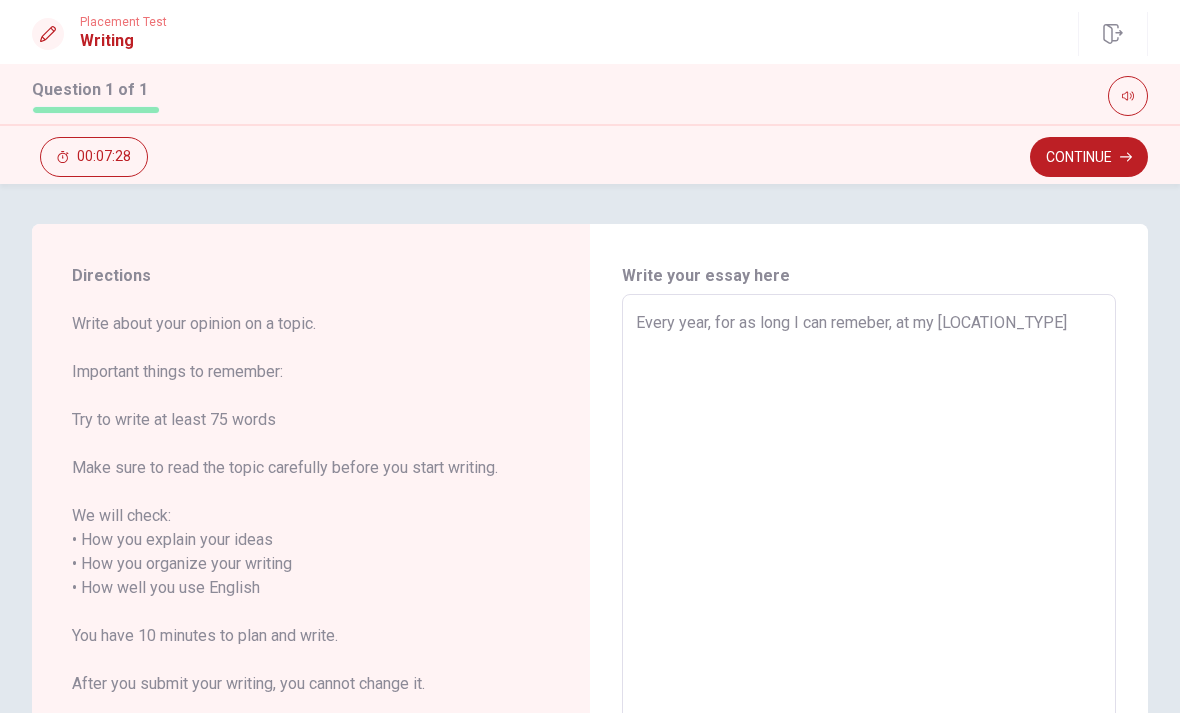 type on "Every year, for as long I can remeber, at my [LOCATION] home" 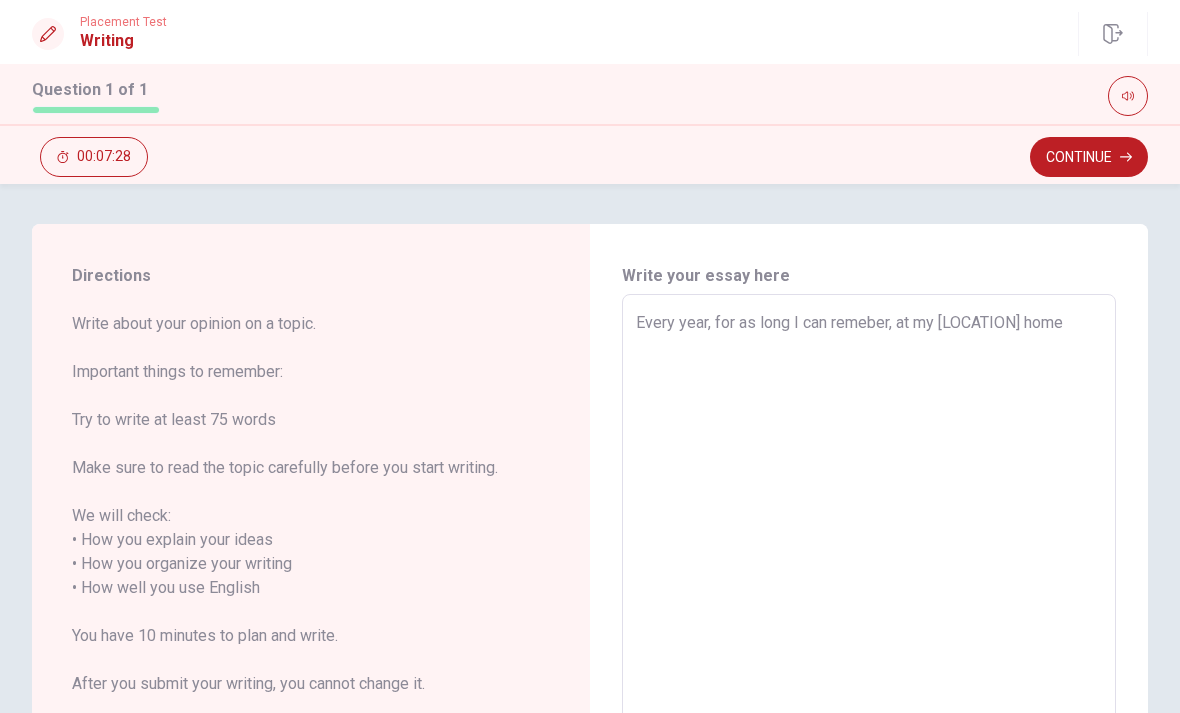 type on "x" 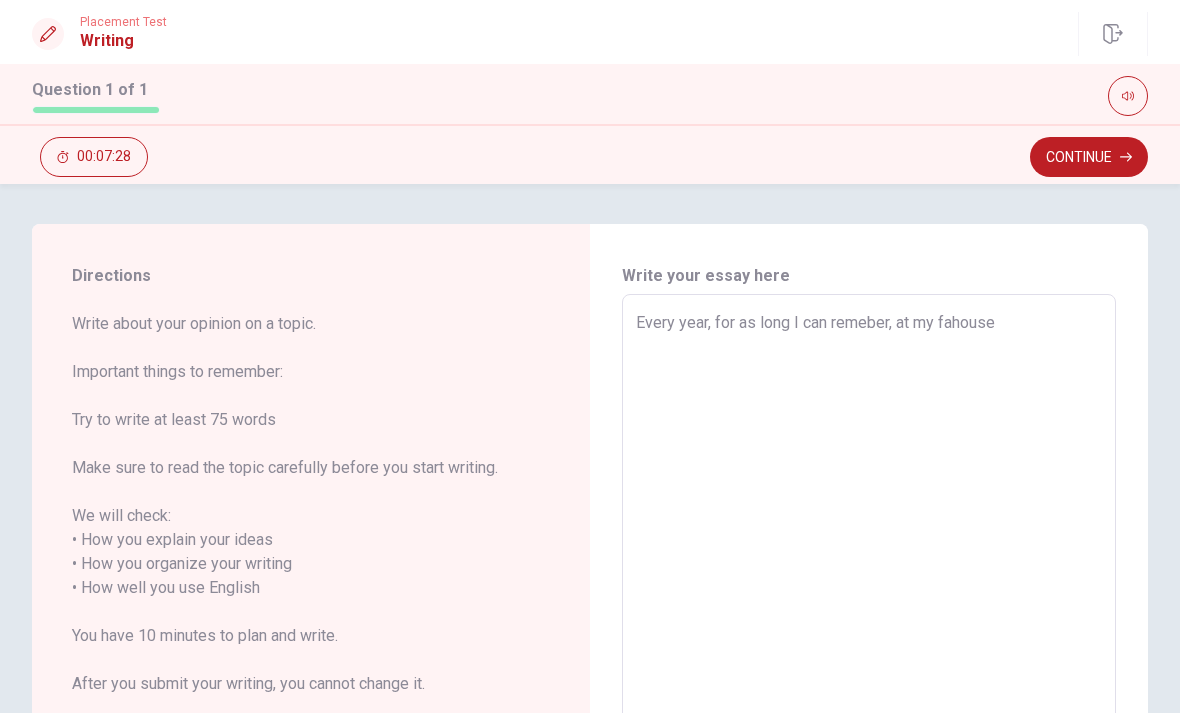 type on "x" 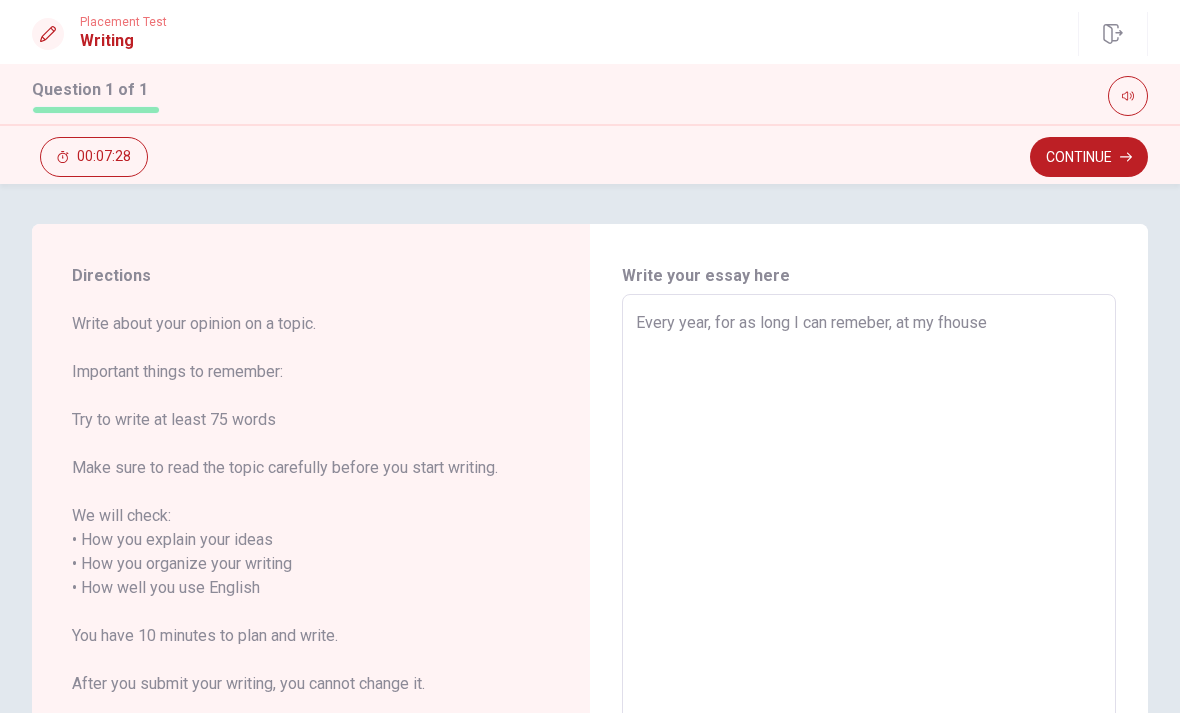 type on "x" 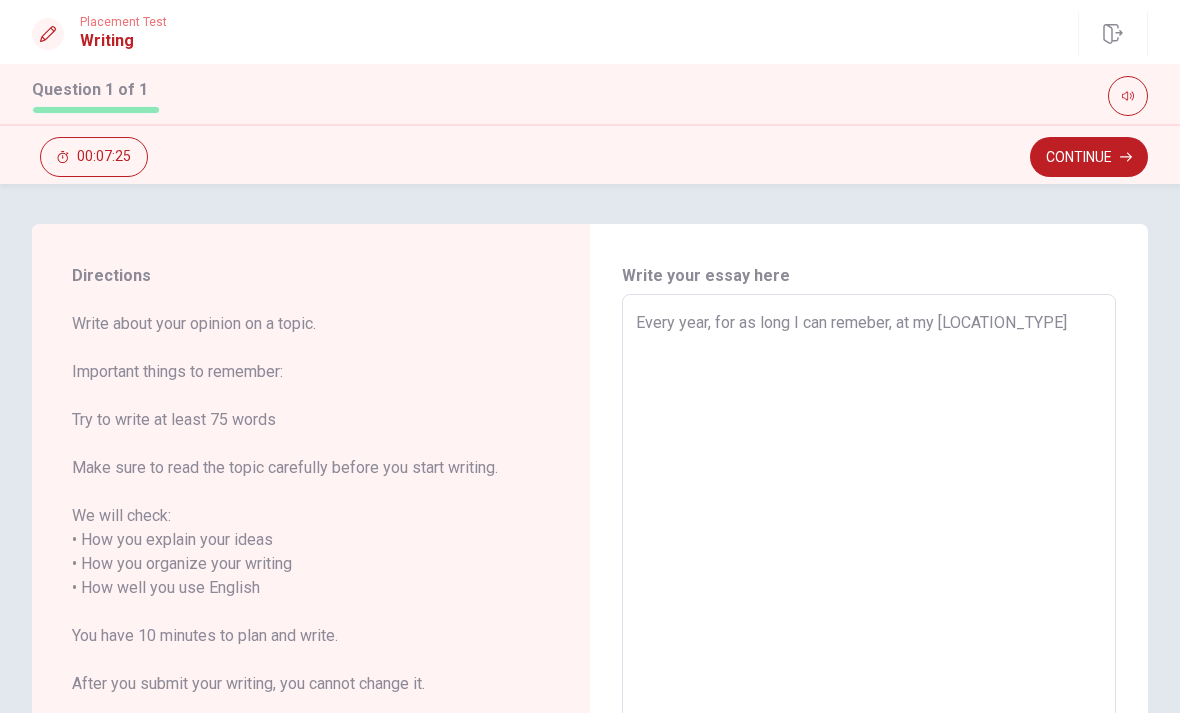 type on "x" 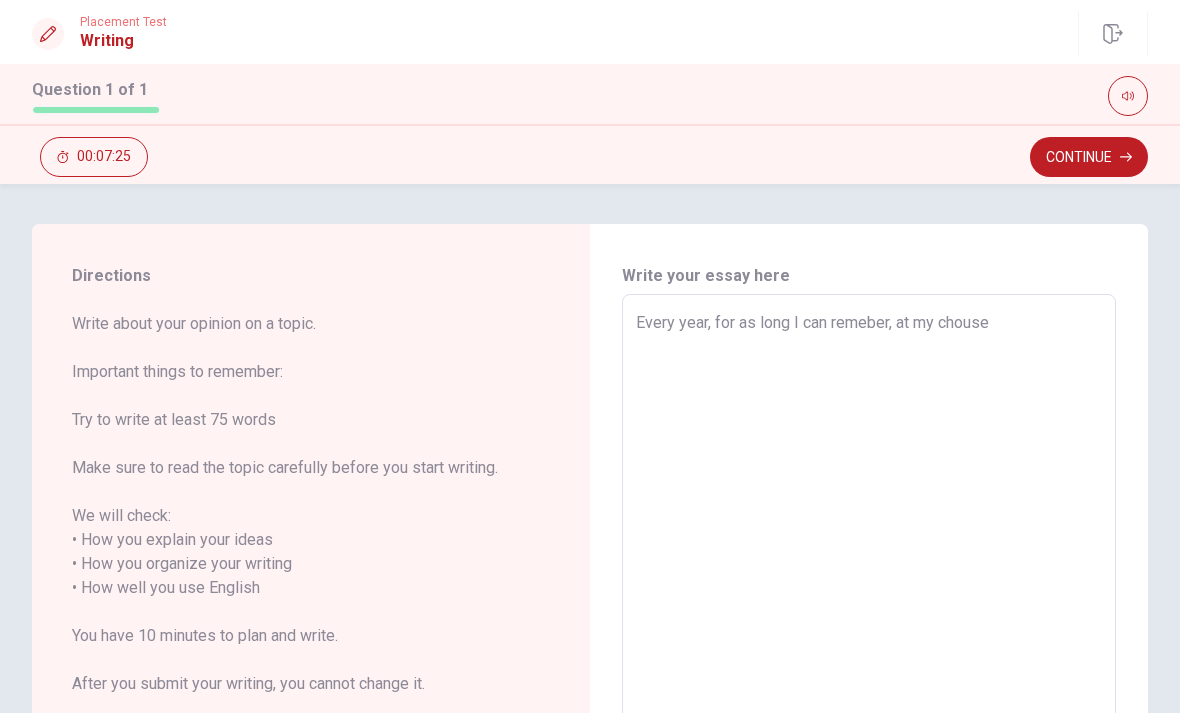 type on "x" 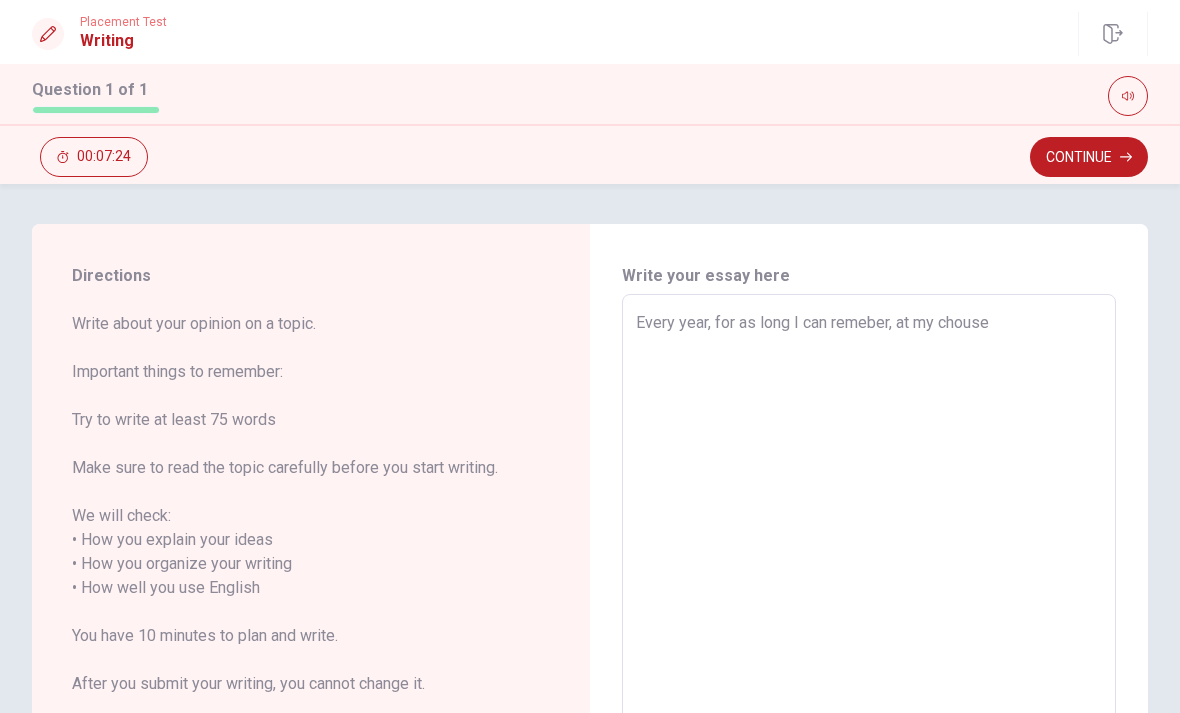 type on "Every year, for as long I can remeber, at my chhouse" 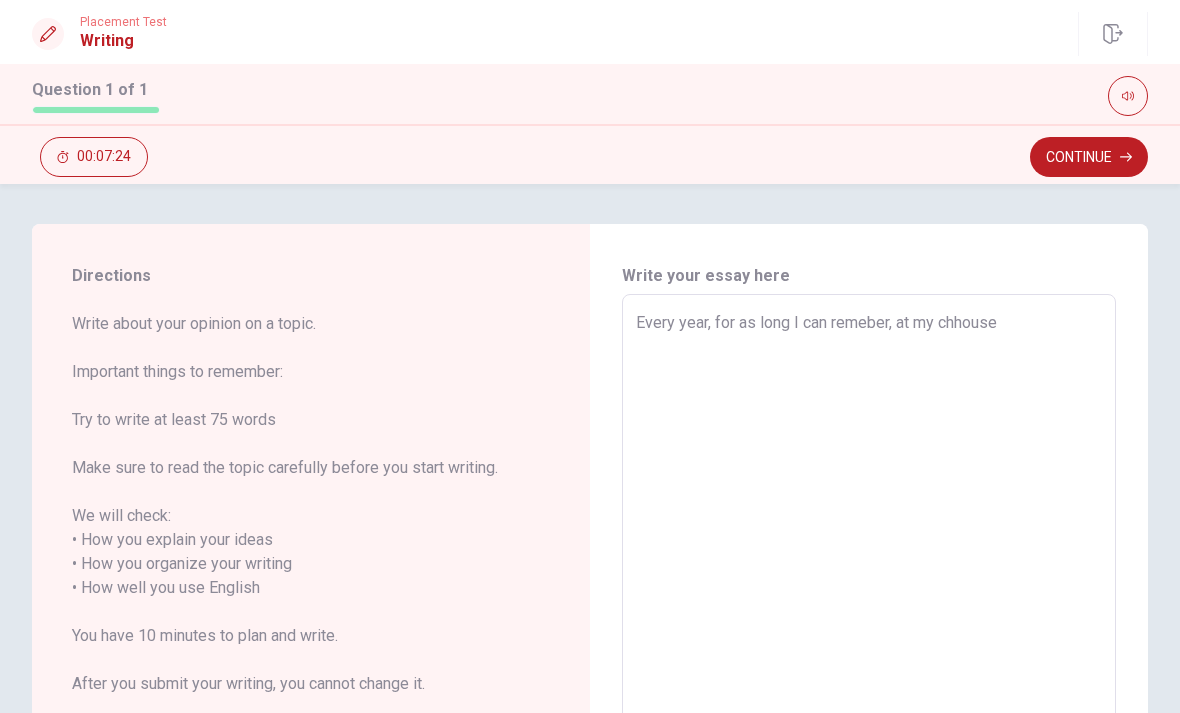 type on "x" 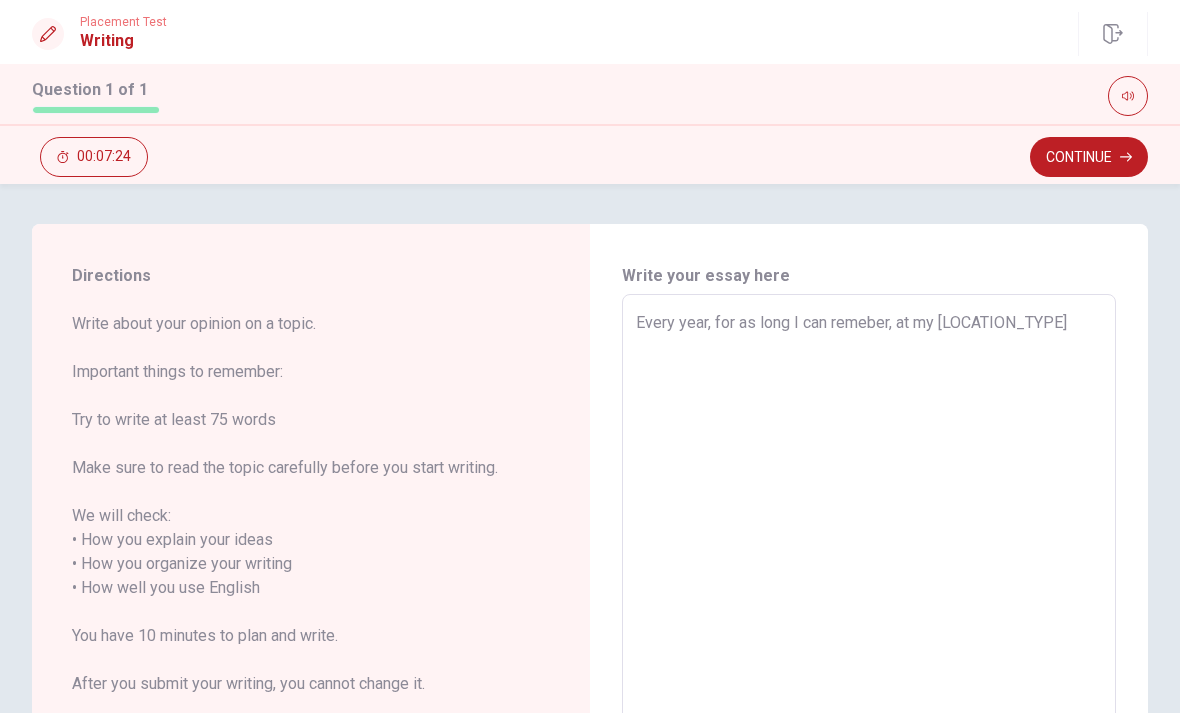 type on "x" 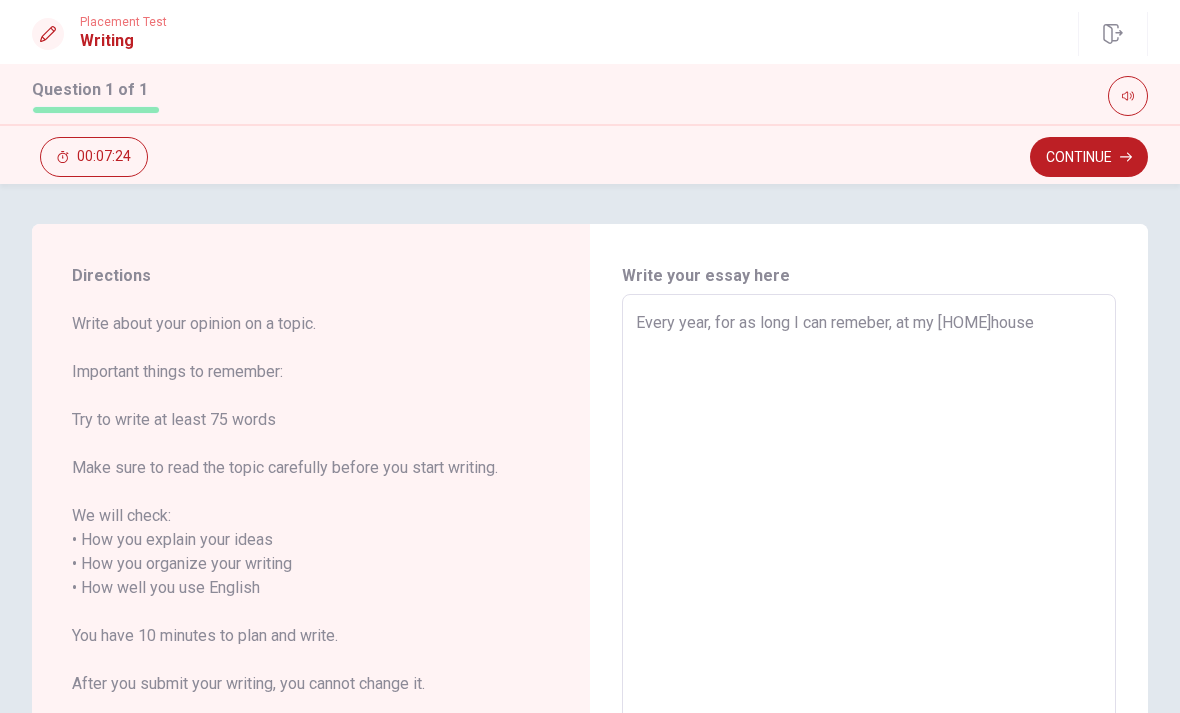 type on "x" 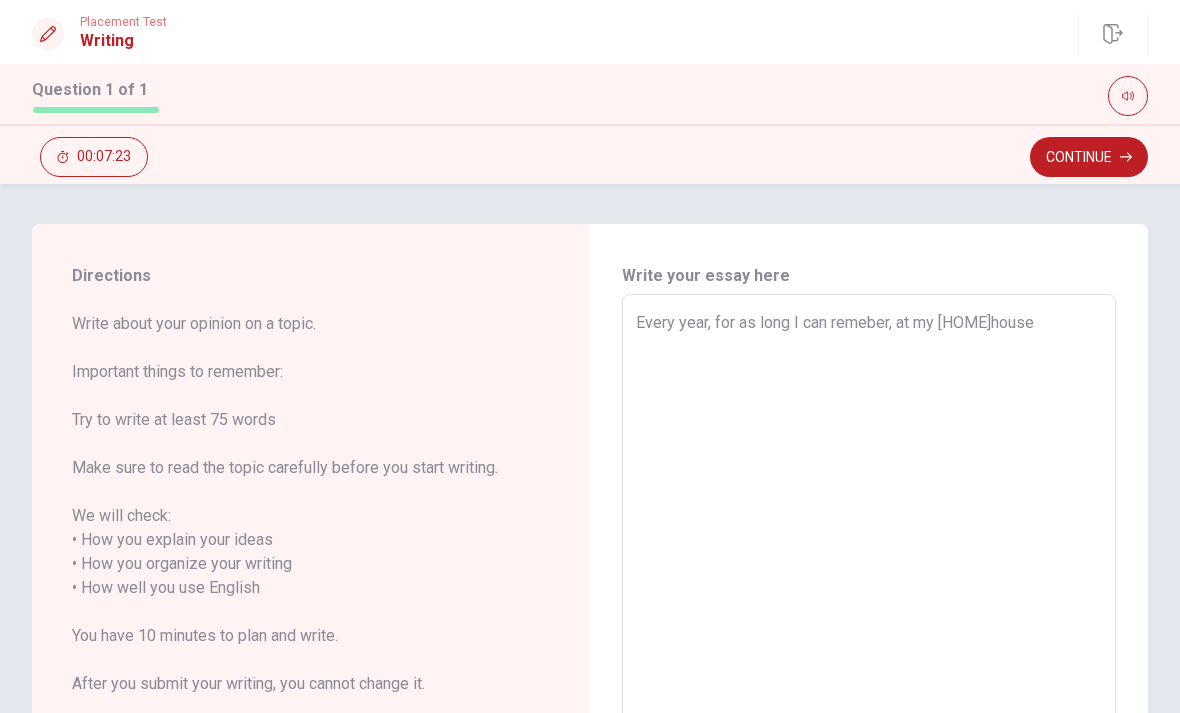 type on "Every year, for as long I can remeber, at my childhouse" 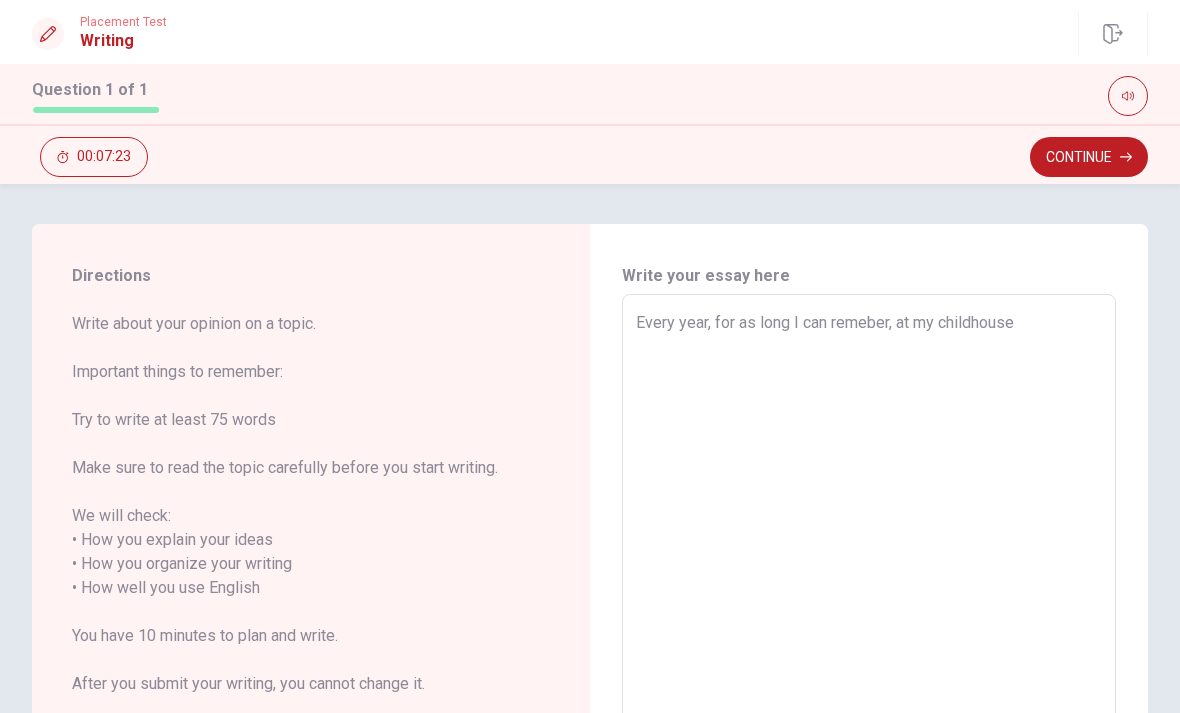 type on "x" 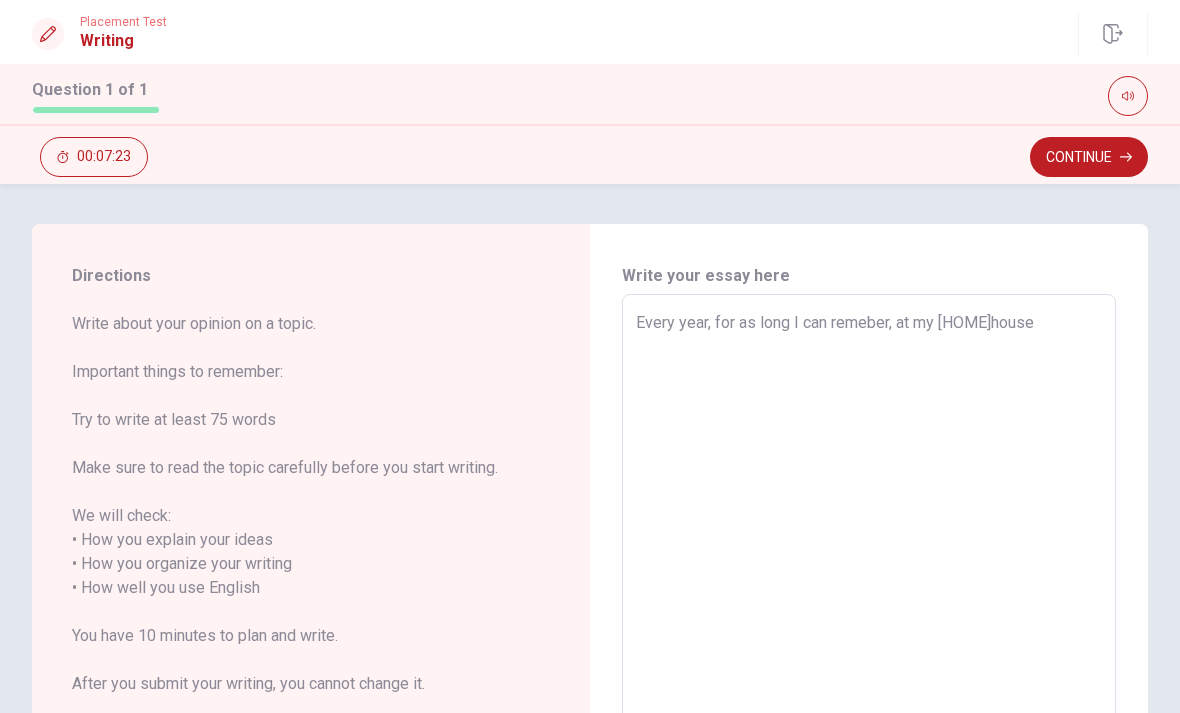 type on "x" 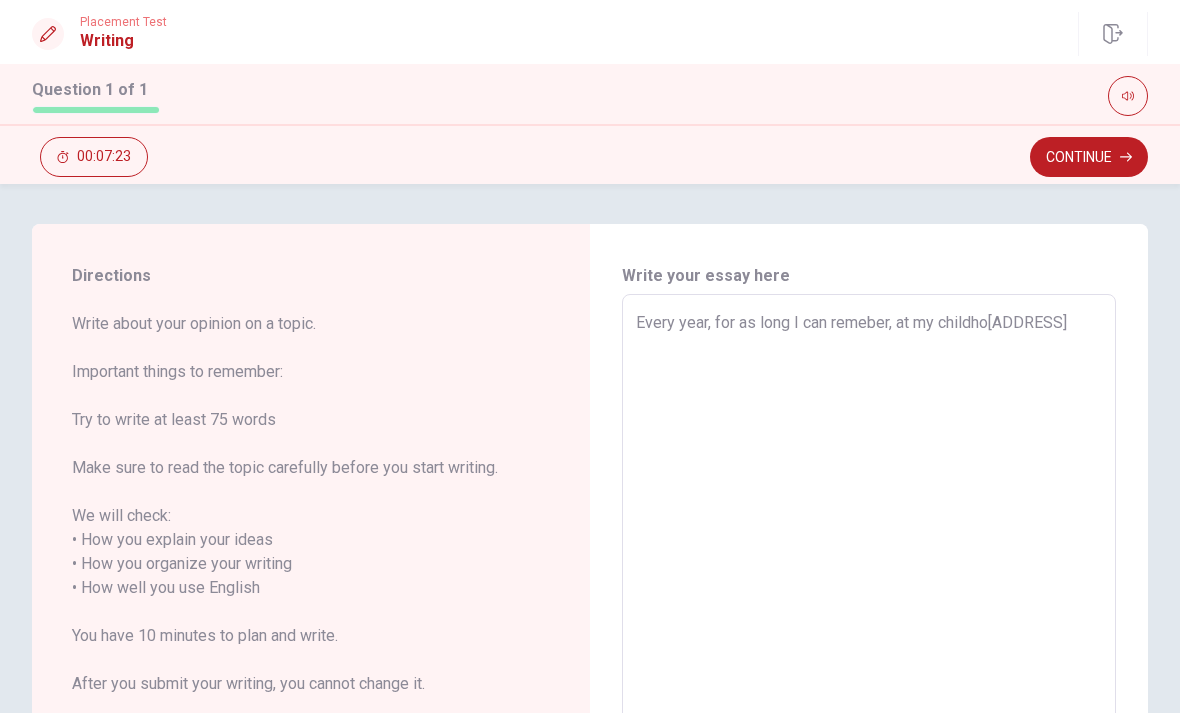 type on "x" 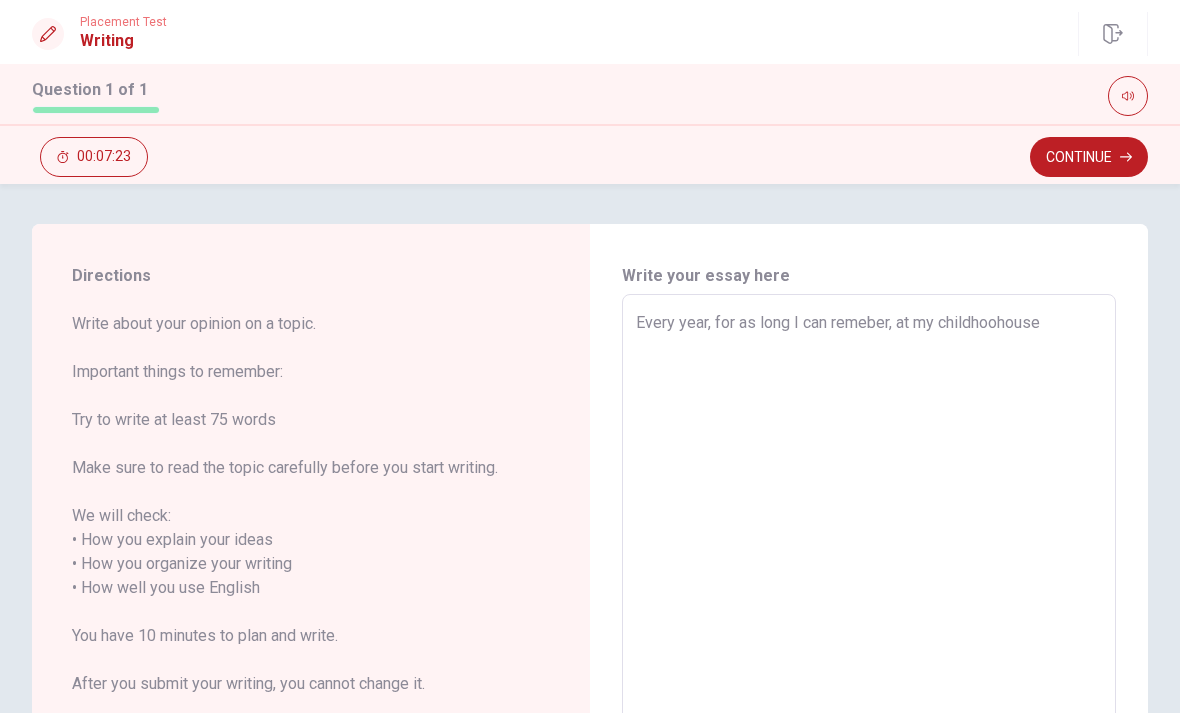 type on "x" 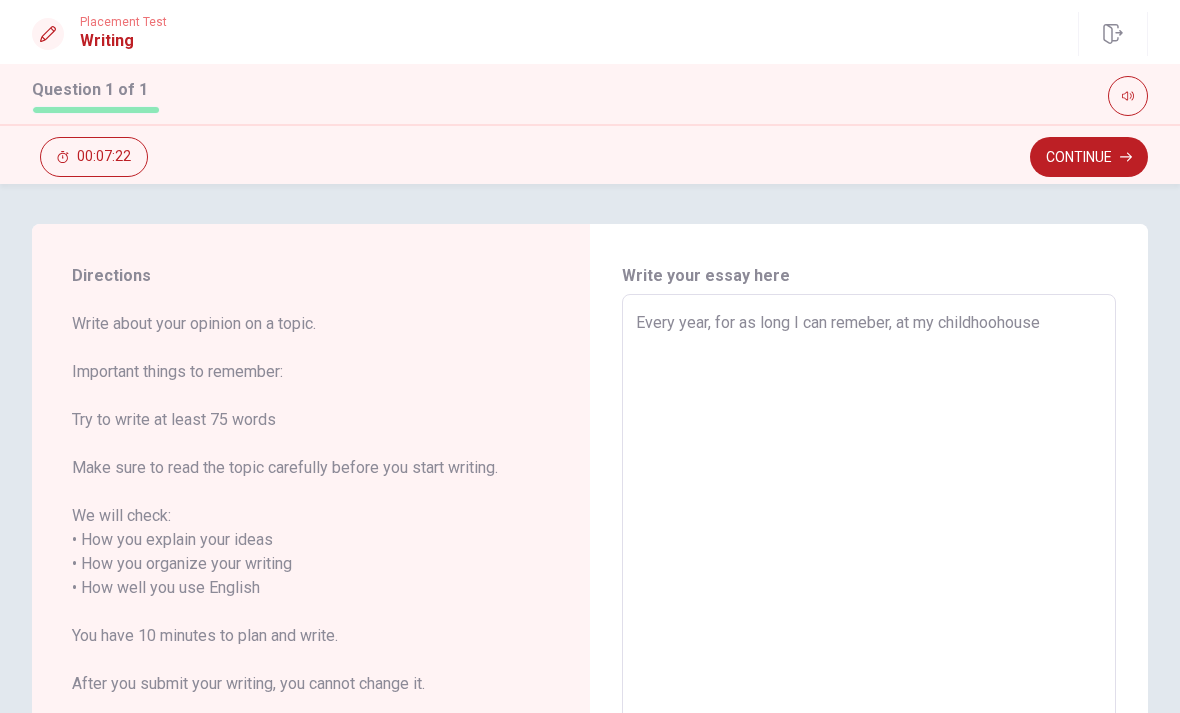 type on "Every year, for as long I can remeber, at my [ADDRESS]home" 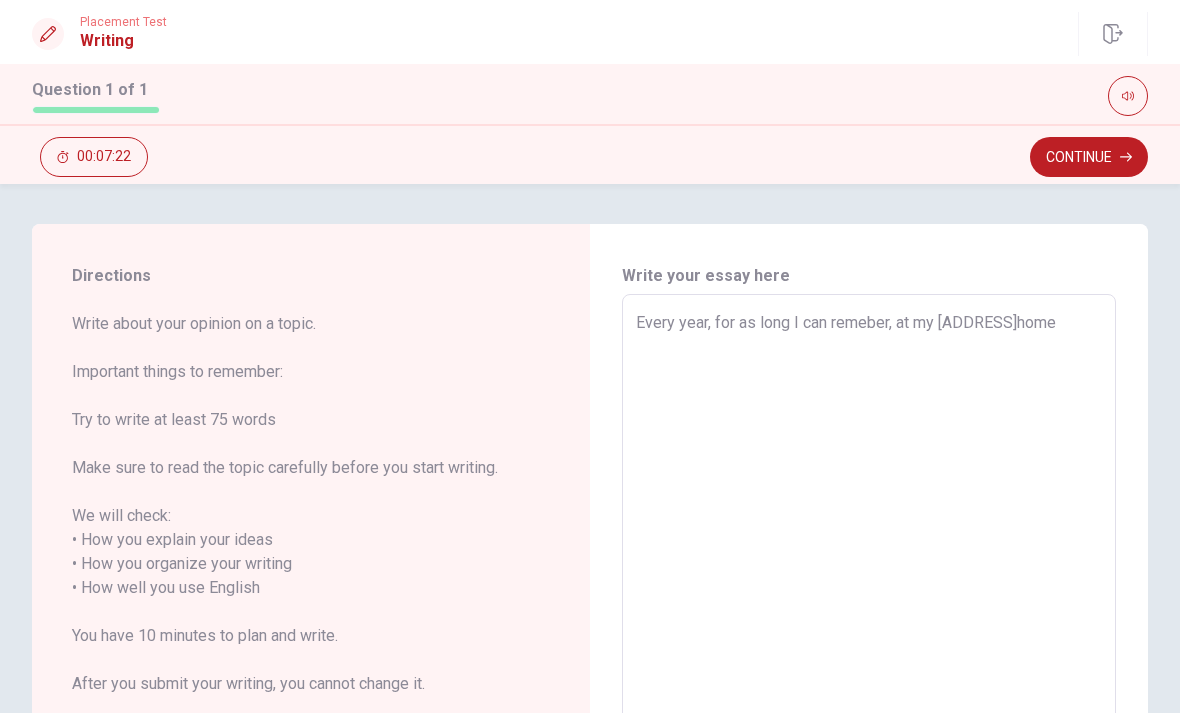 type on "x" 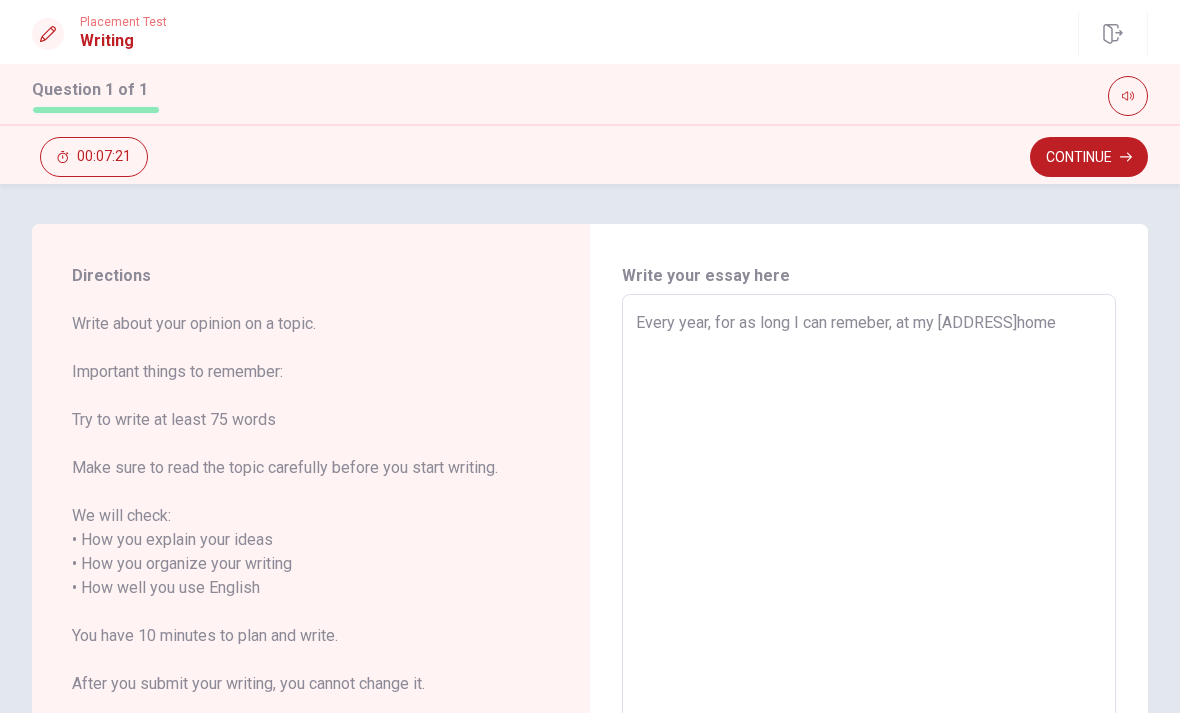 type on "Every year, for as long I can remeber, at my childhood house" 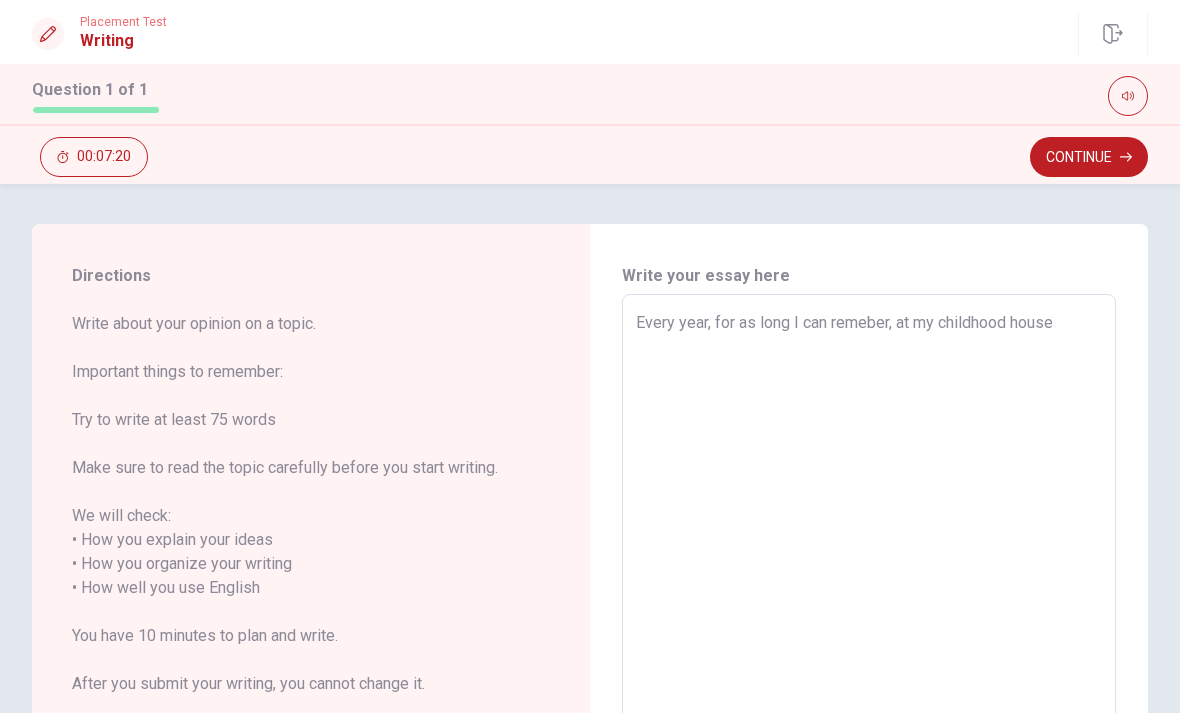 click on "Every year, for as long I can remeber, at my childhood house" at bounding box center (869, 588) 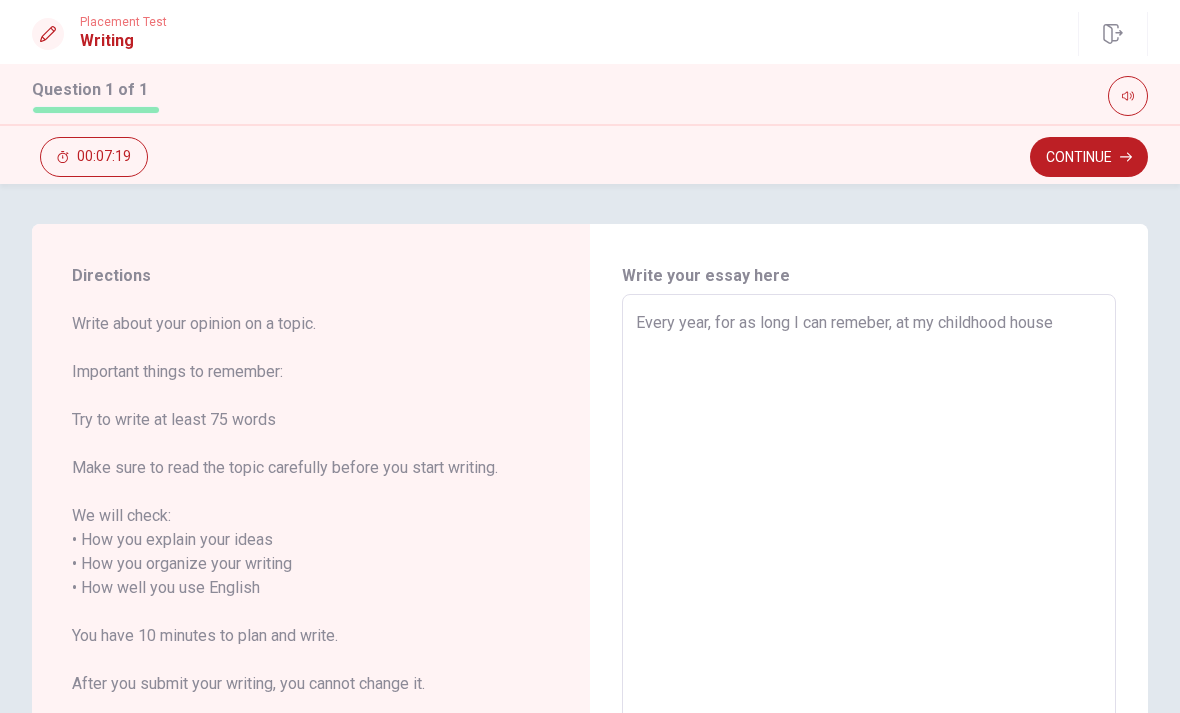 type on "Every year, for as long I can remeber, at my childhood hous" 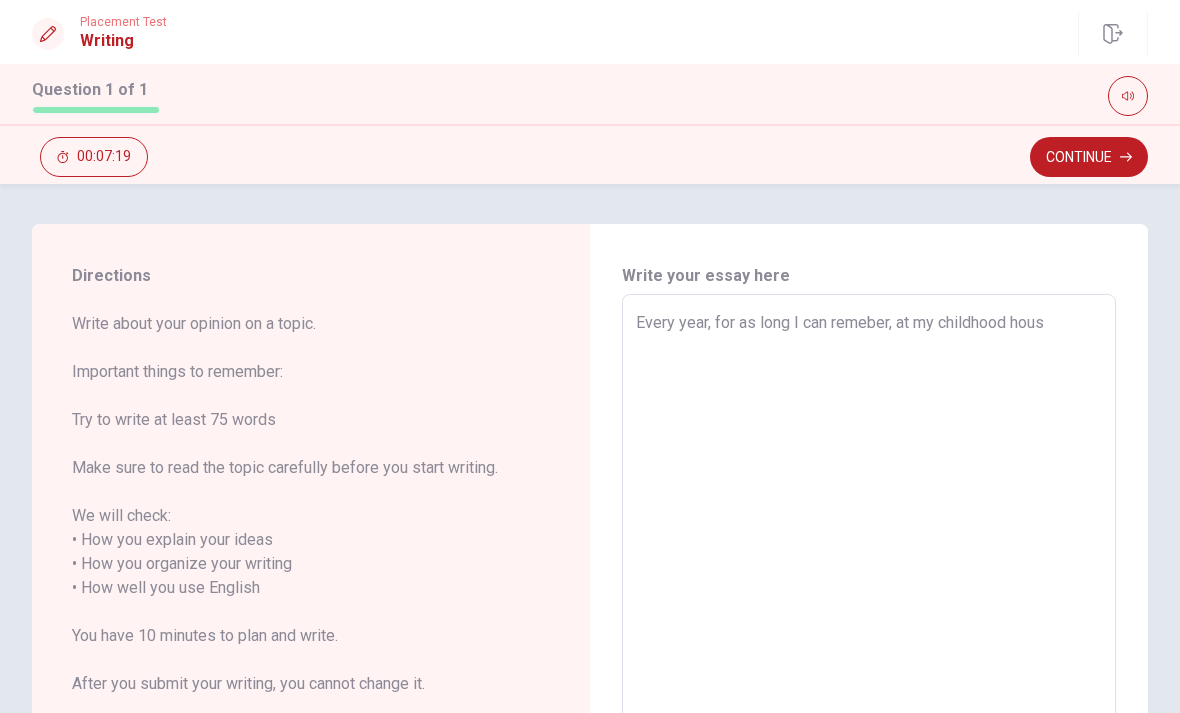 type on "x" 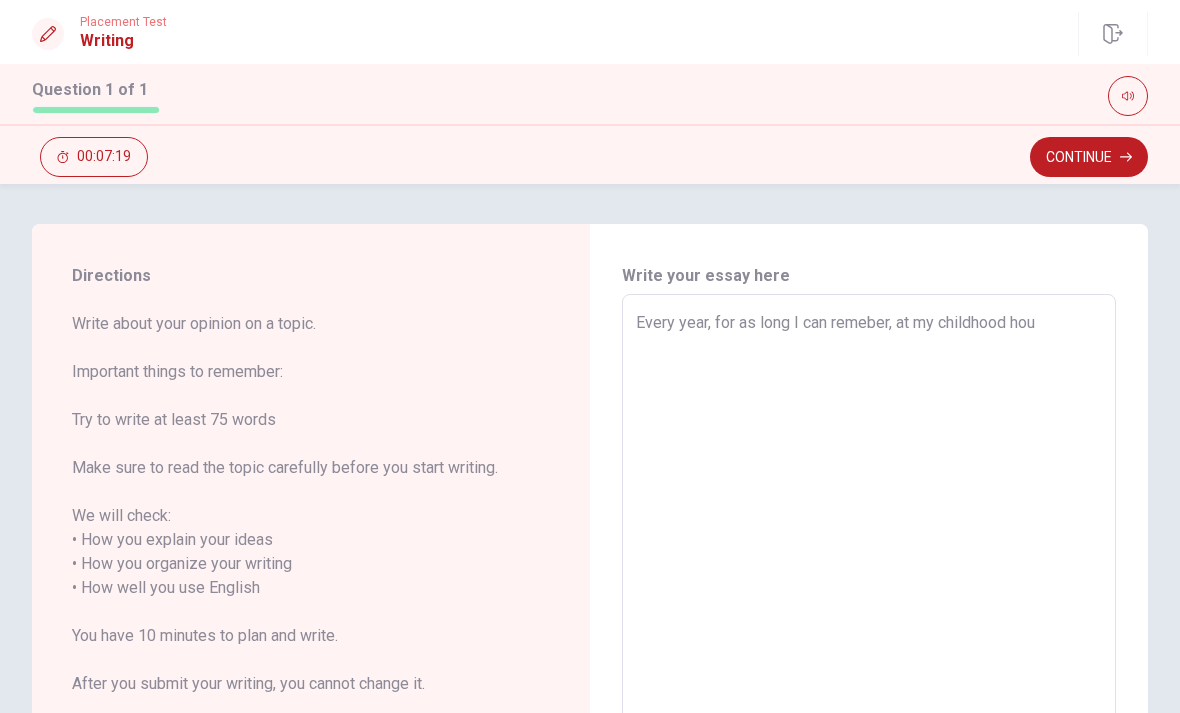 type on "x" 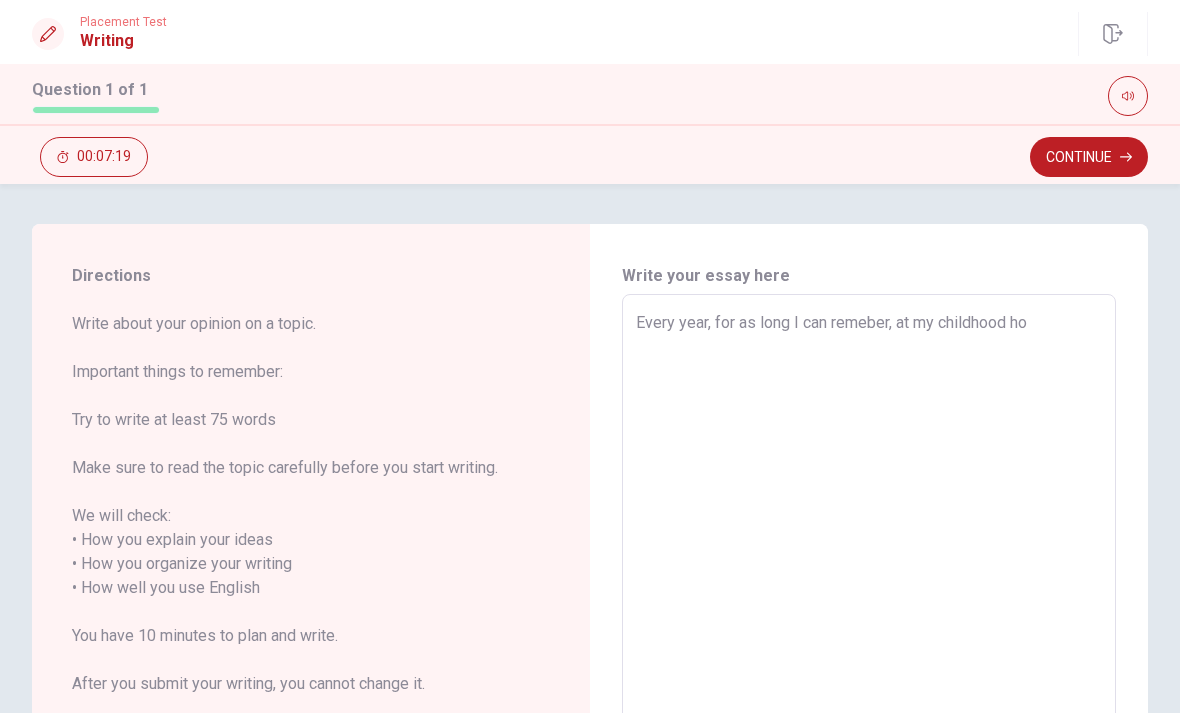 type on "x" 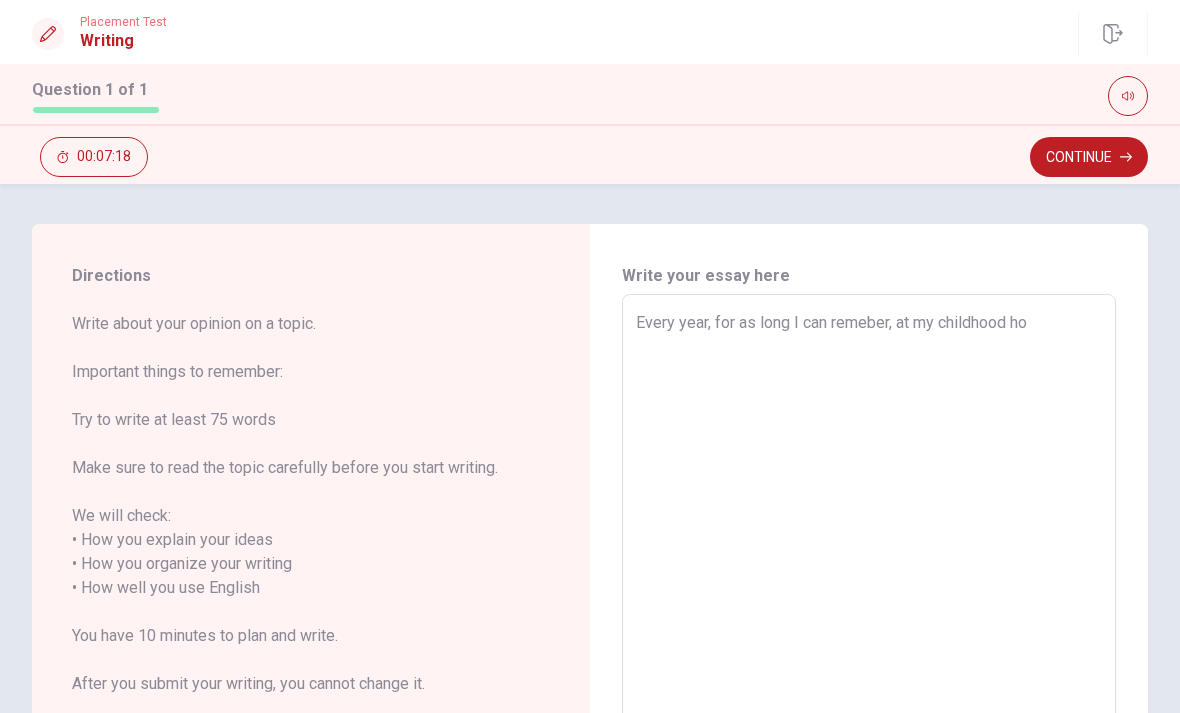 type 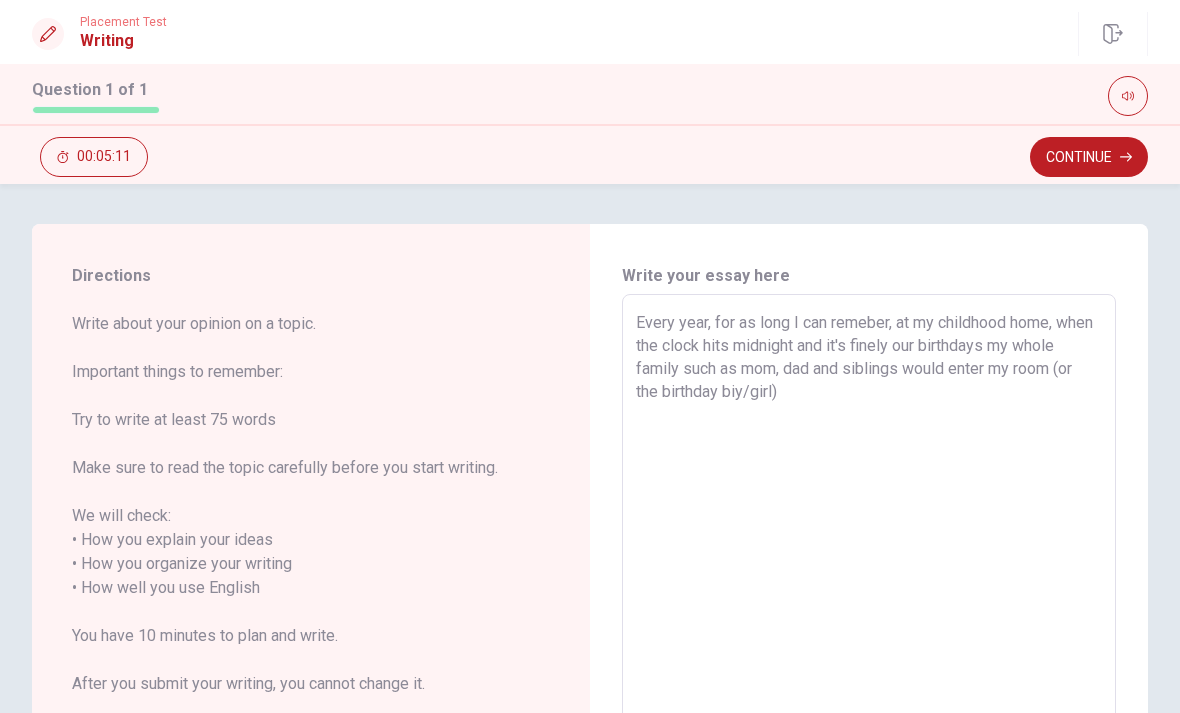 click on "Every year, for as long I can remeber, at my childhood home, when the clock hits midnight and it's finely our birthdays my whole family such as mom, dad and siblings would enter my room (or the birthday biy/girl)" at bounding box center [869, 588] 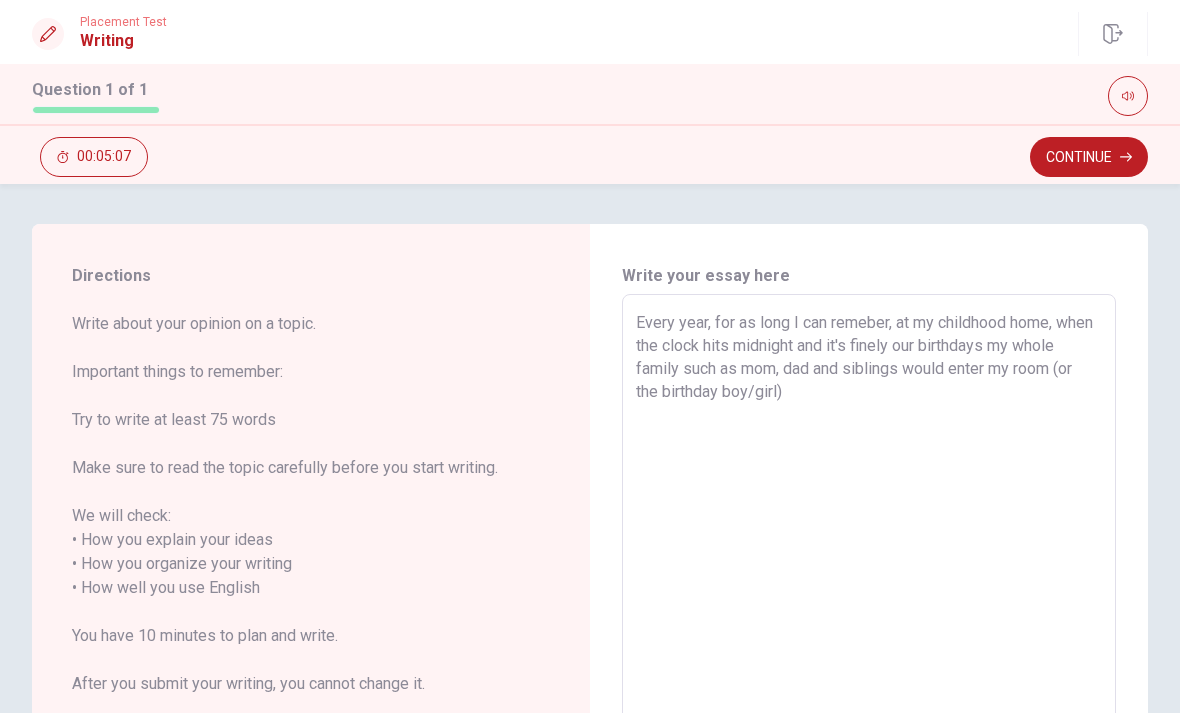 click on "Every year, for as long I can remeber, at my childhood home, when the clock hits midnight and it's finely our birthdays my whole family such as mom, dad and siblings would enter my room (or the birthday boy/girl)" at bounding box center [869, 588] 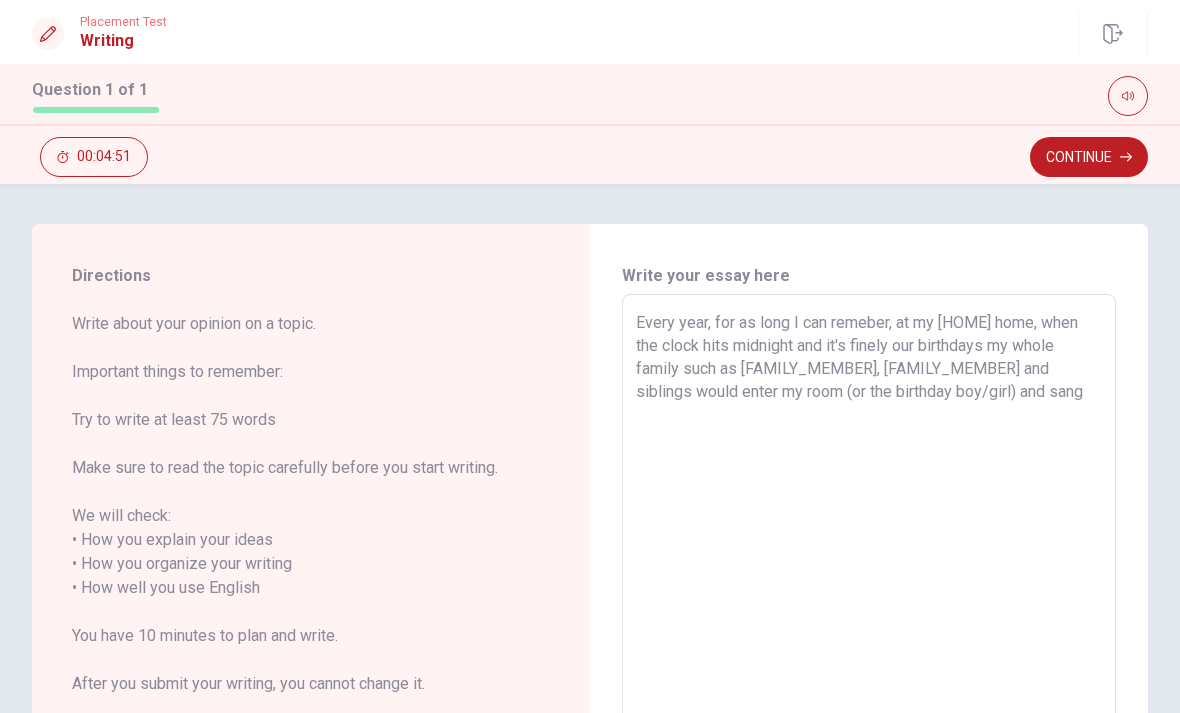 click on "Every year, for as long I can remeber, at my [HOME] home, when the clock hits midnight and it's finely our birthdays my whole family such as [FAMILY_MEMBER], [FAMILY_MEMBER] and siblings would enter my room (or the birthday boy/girl) and sang" at bounding box center [869, 588] 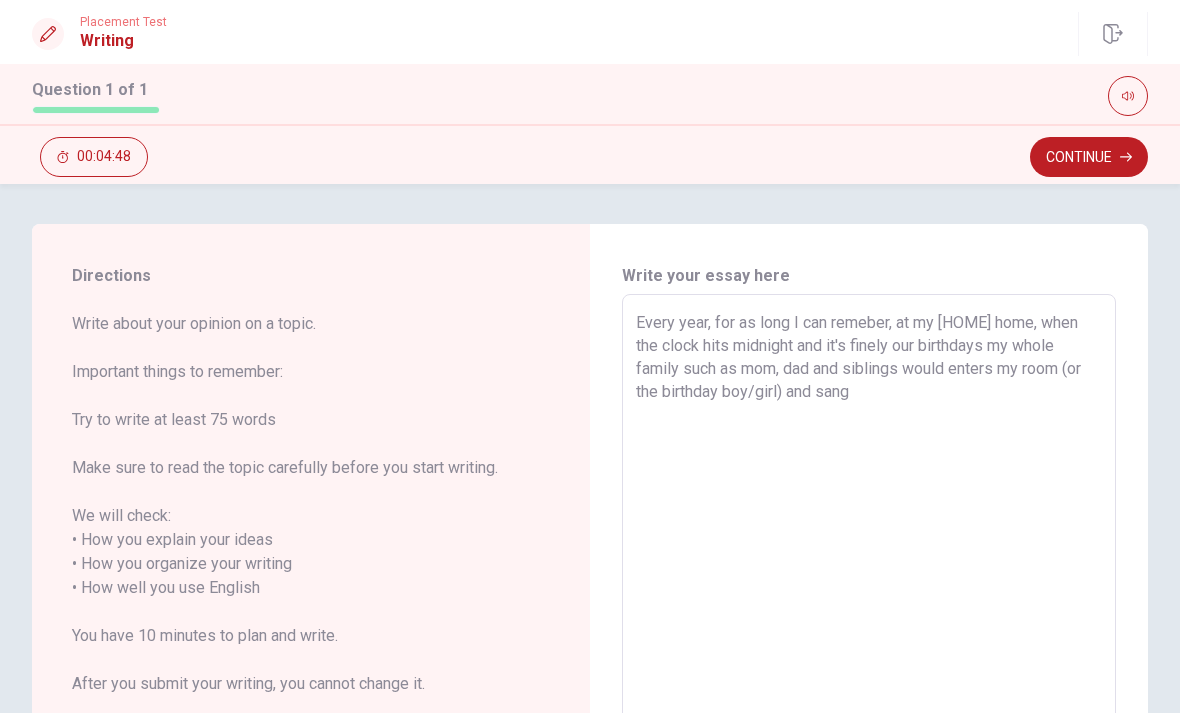 click on "Every year, for as long I can remeber, at my [HOME] home, when the clock hits midnight and it's finely our birthdays my whole family such as mom, dad and siblings would enters my room (or the birthday boy/girl) and sang" at bounding box center [869, 588] 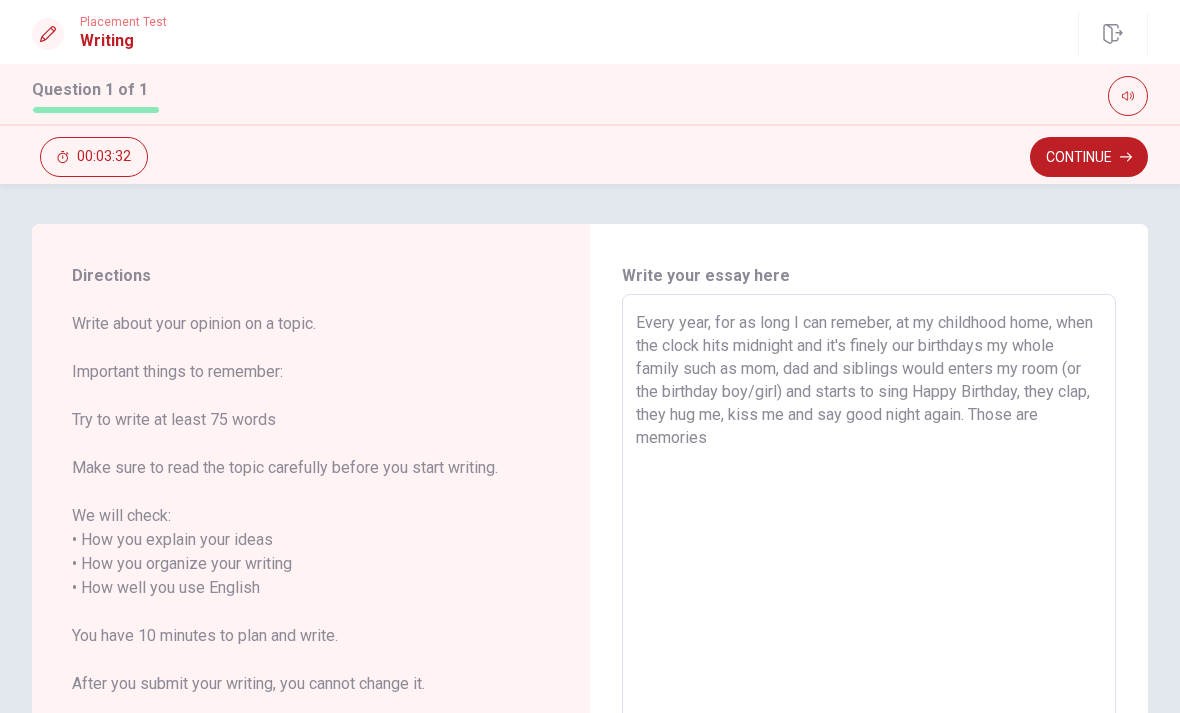 click on "Every year, for as long I can remeber, at my childhood home, when the clock hits midnight and it's finely our birthdays my whole family such as mom, dad and siblings would enters my room (or the birthday boy/girl) and starts to sing Happy Birthday, they clap, they hug me, kiss me and say good night again. Those are memories" at bounding box center (869, 588) 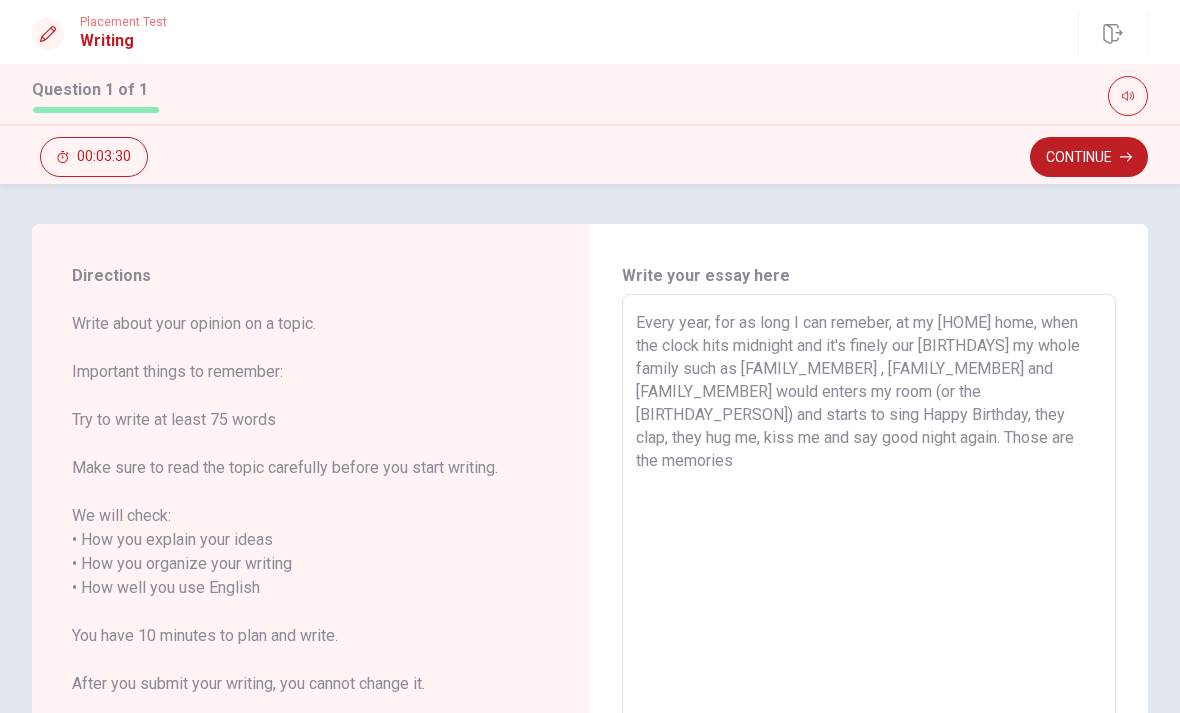 click on "Every year, for as long I can remeber, at my [HOME] home, when the clock hits midnight and it's finely our [BIRTHDAYS] my whole family such as [FAMILY_MEMBER] , [FAMILY_MEMBER] and [FAMILY_MEMBER] would enters my room (or the [BIRTHDAY_PERSON]) and starts to sing Happy Birthday, they clap, they hug me, kiss me and say good night again. Those are the memories" at bounding box center (869, 588) 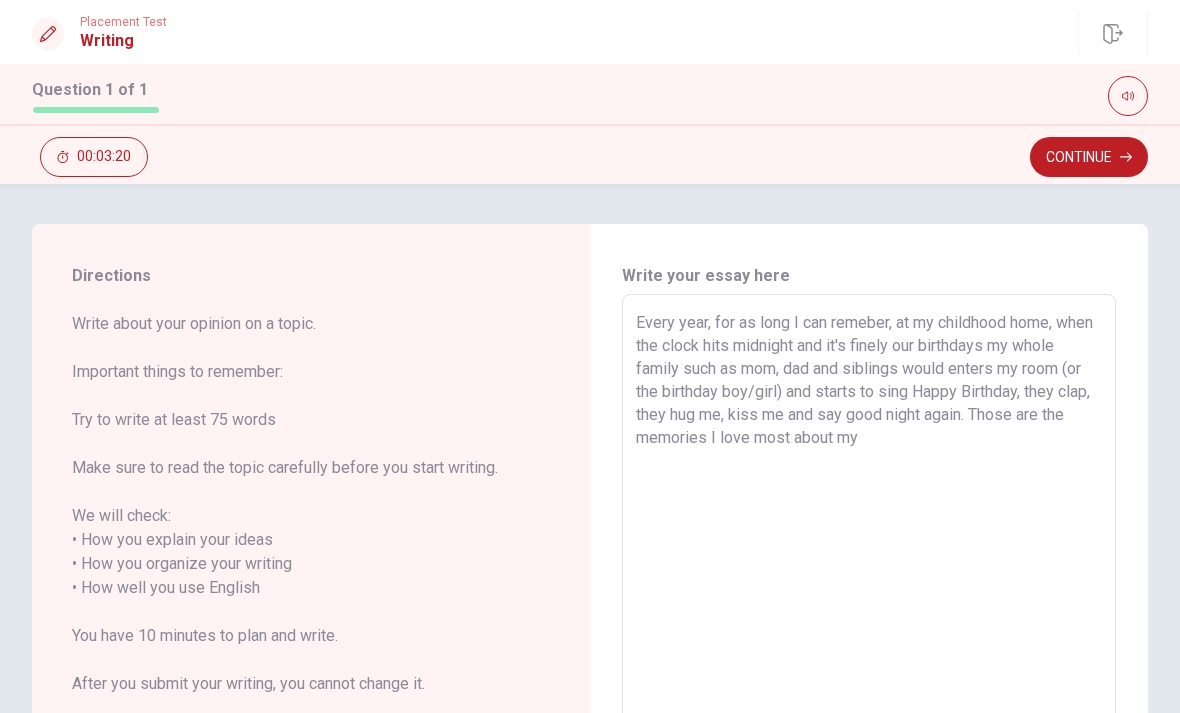 click on "Every year, for as long I can remeber, at my childhood home, when the clock hits midnight and it's finely our birthdays my whole family such as mom, dad and siblings would enters my room (or the birthday boy/girl) and starts to sing Happy Birthday, they clap, they hug me, kiss me and say good night again. Those are the memories I love most about my" at bounding box center [869, 588] 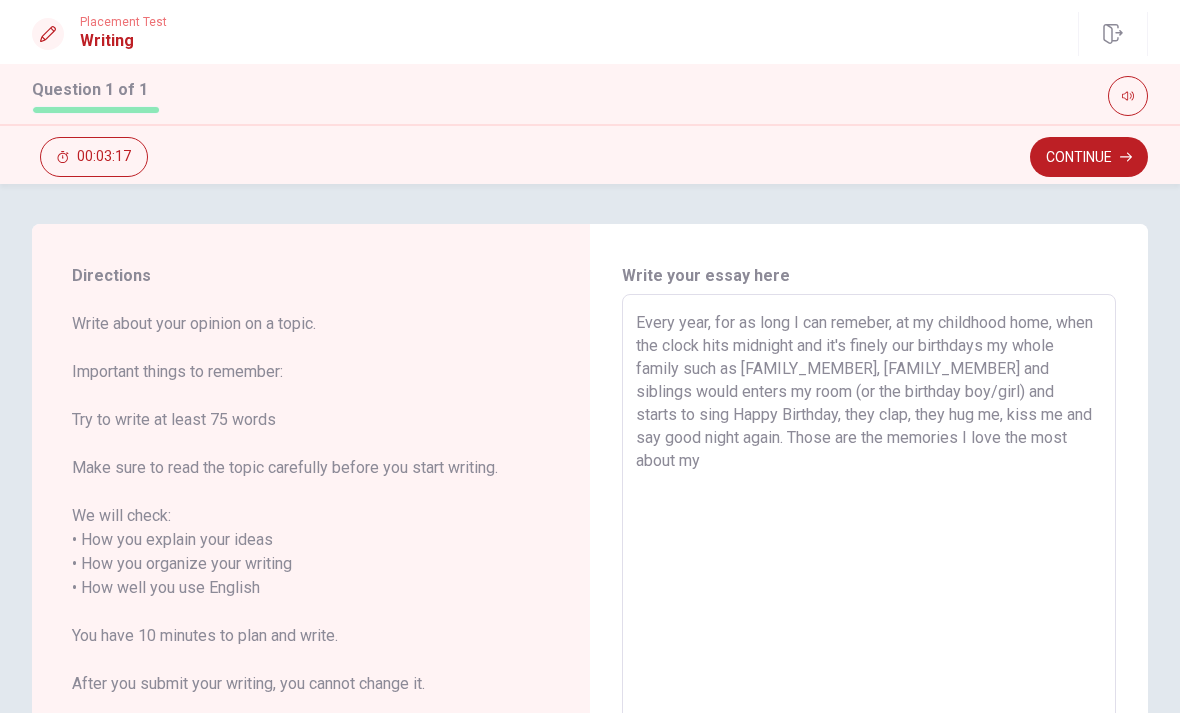 click on "Every year, for as long I can remeber, at my childhood home, when the clock hits midnight and it's finely our birthdays my whole family such as [FAMILY_MEMBER], [FAMILY_MEMBER] and siblings would enters my room (or the birthday boy/girl) and starts to sing Happy Birthday, they clap, they hug me, kiss me and say good night again. Those are the memories I love the most about my" at bounding box center (869, 588) 